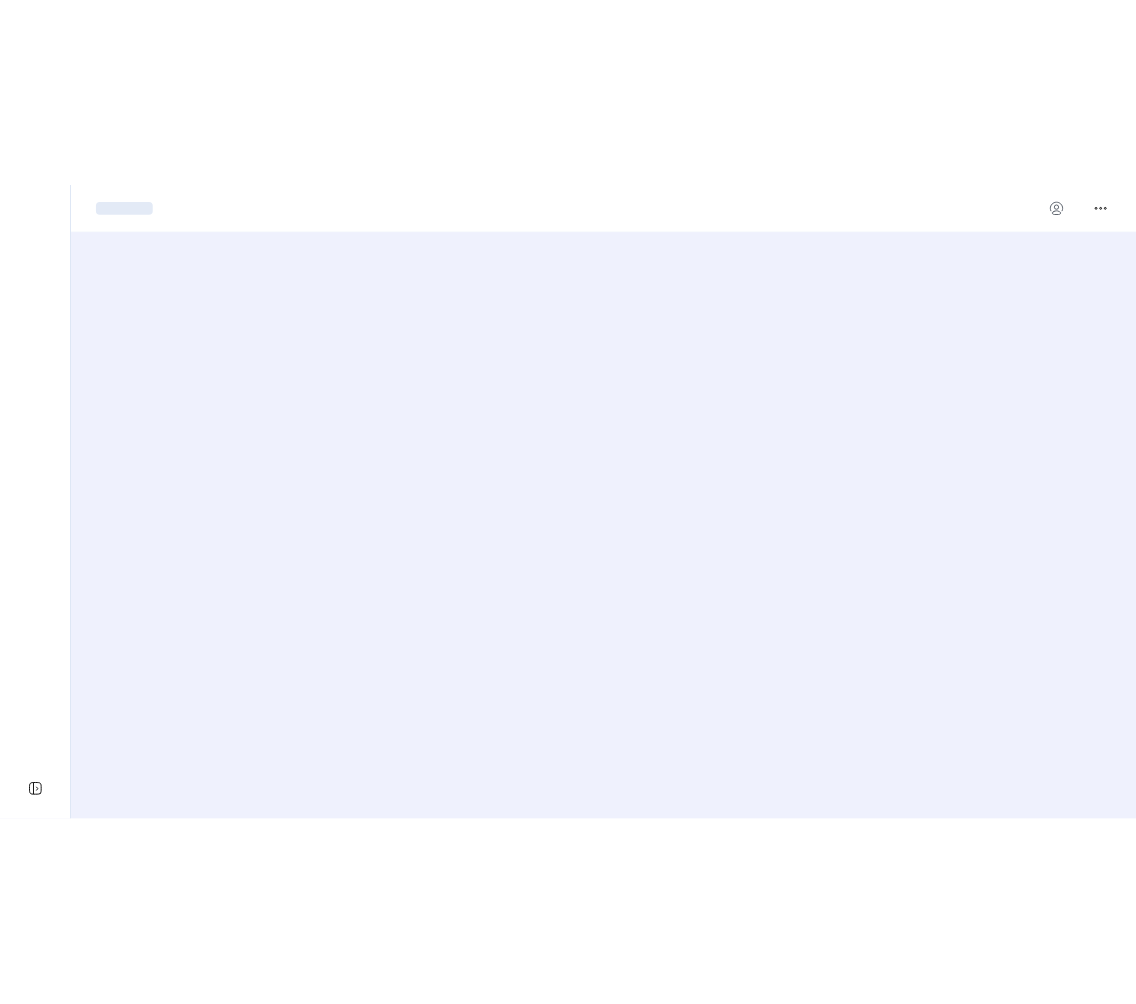 scroll, scrollTop: 0, scrollLeft: 0, axis: both 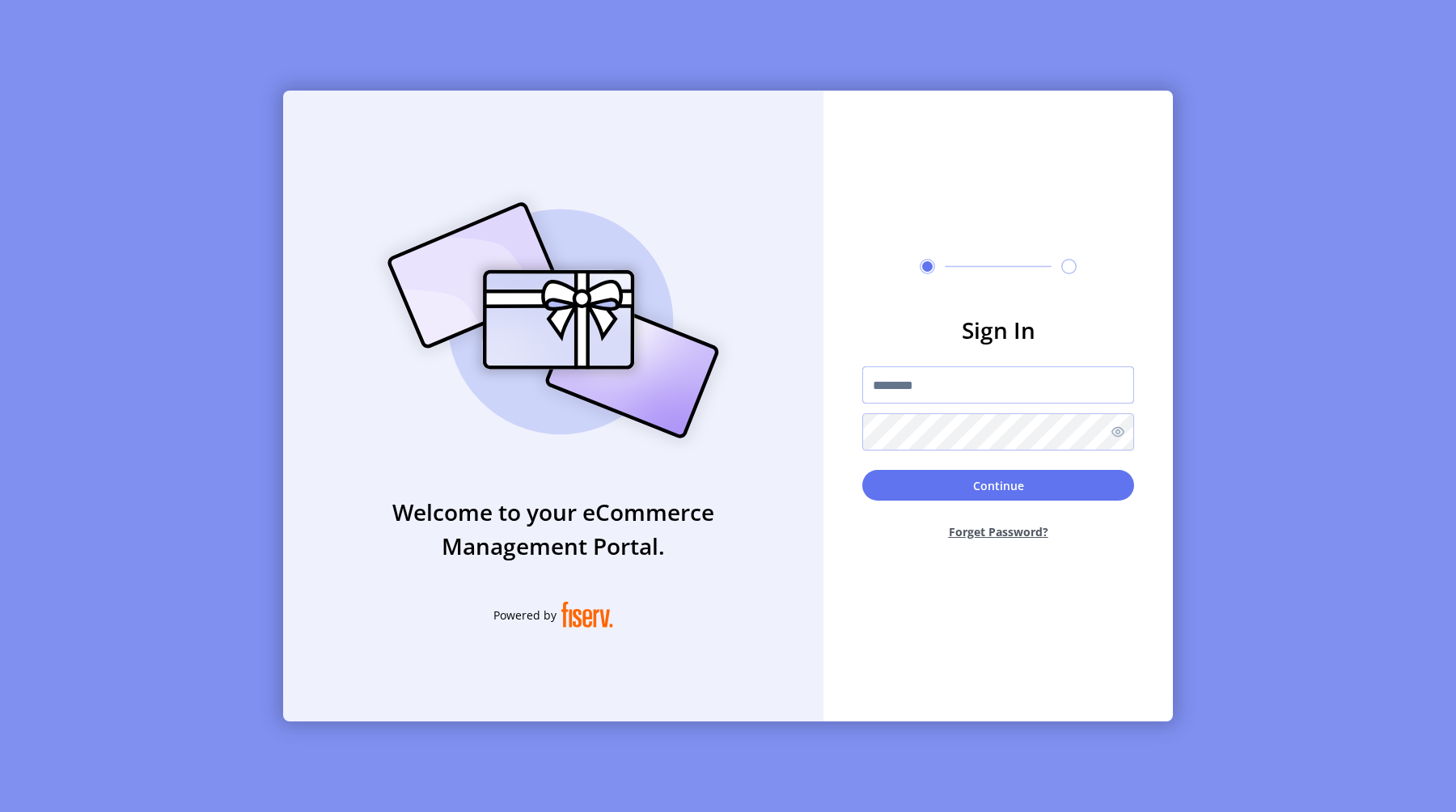 click at bounding box center (998, 385) 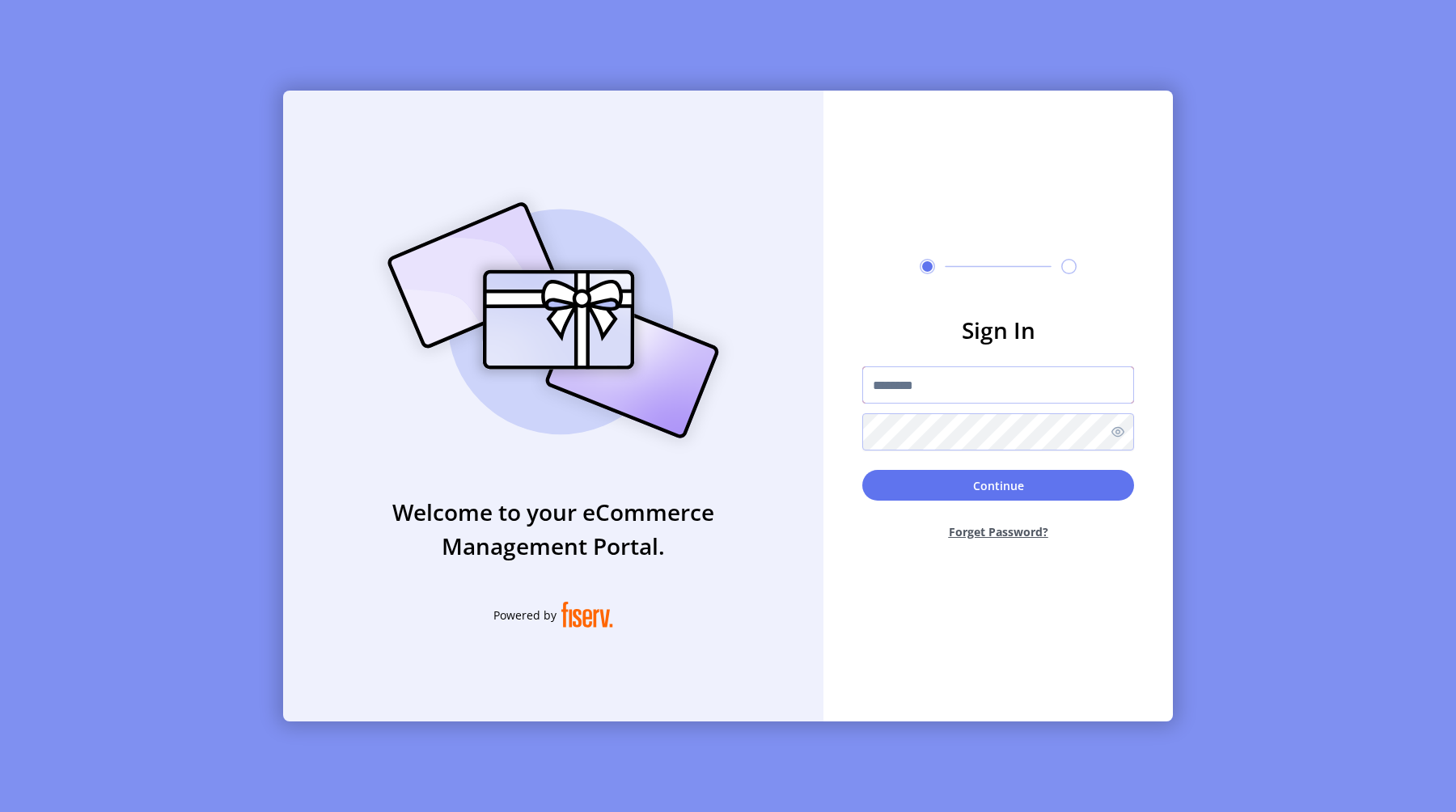 type on "**********" 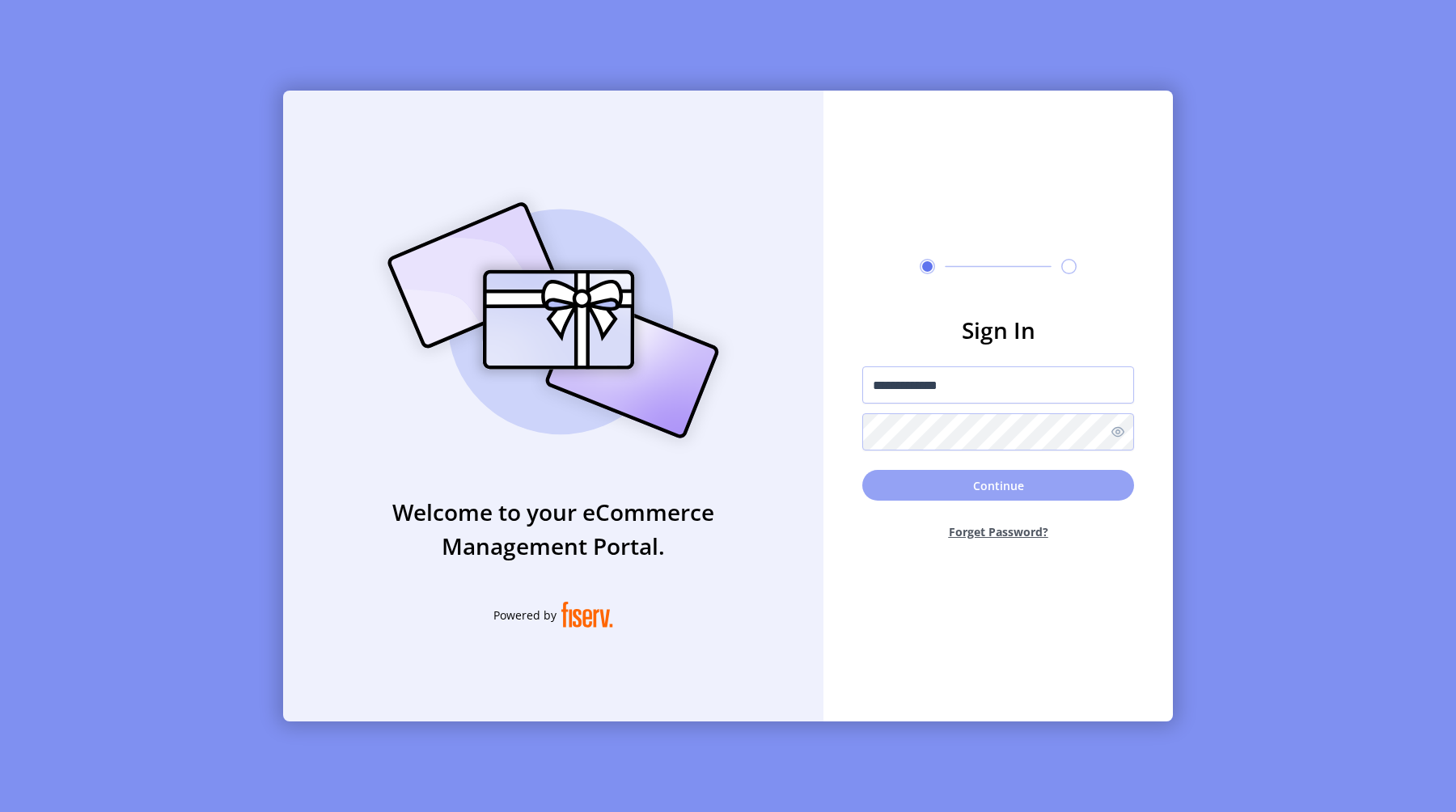 click on "Continue" 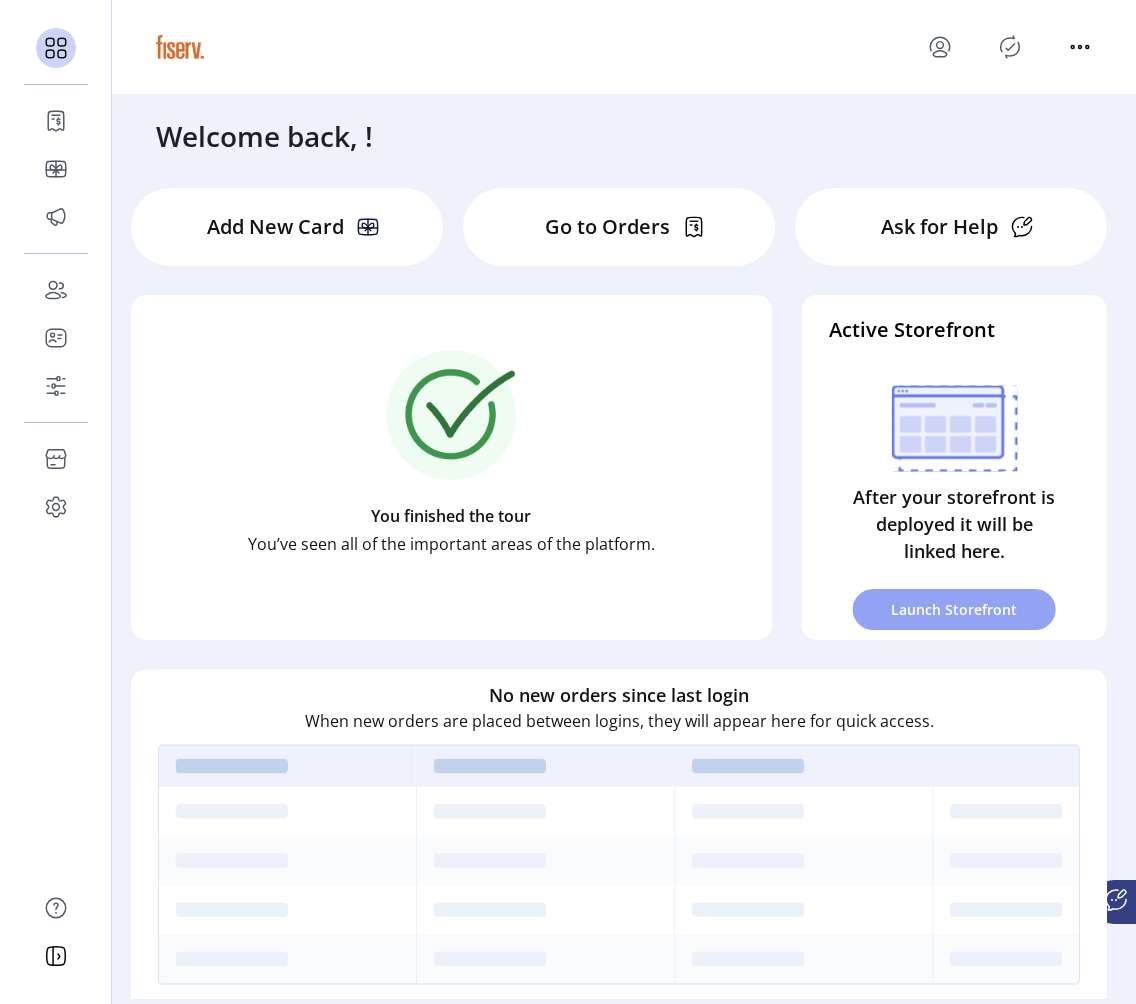 click on "Launch Storefront" 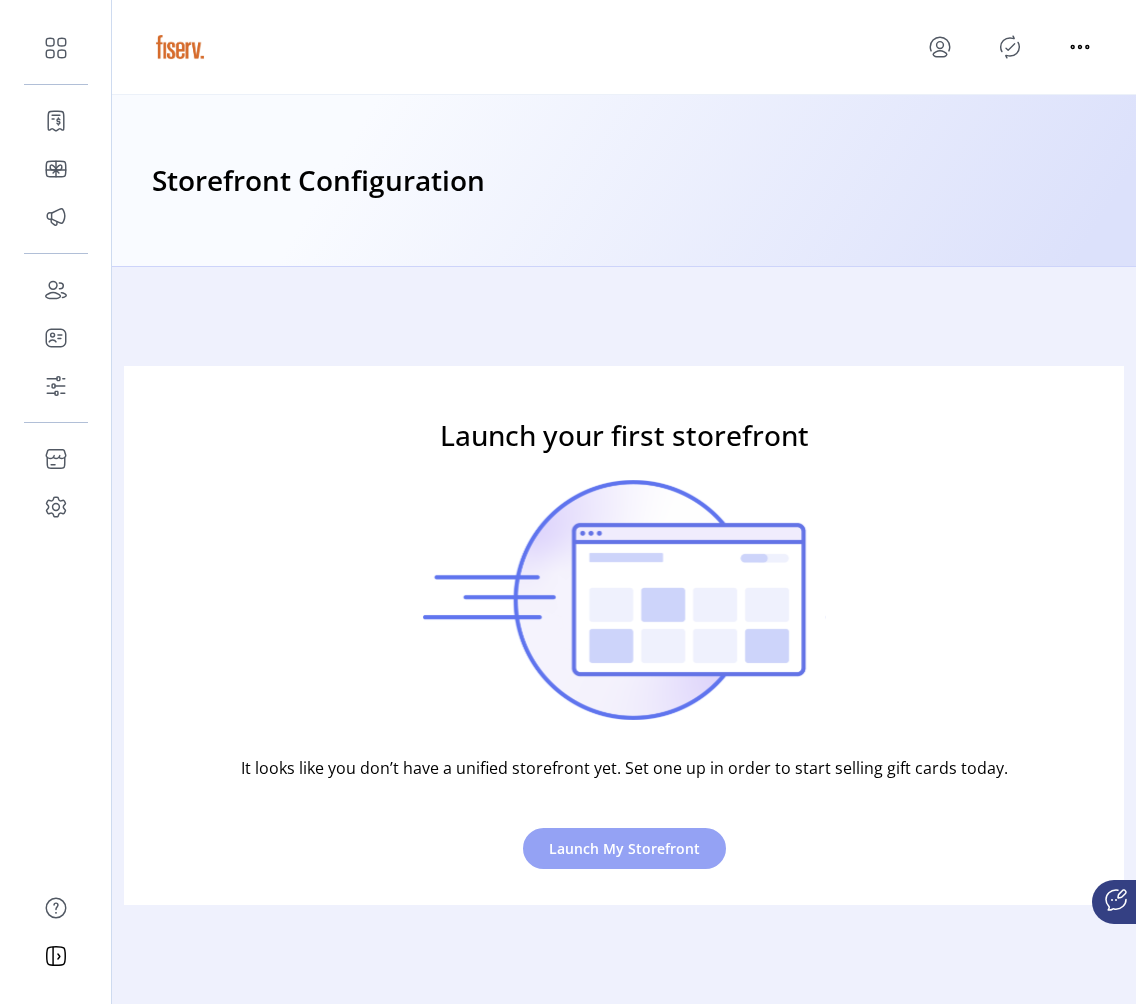 click on "Launch My Storefront" 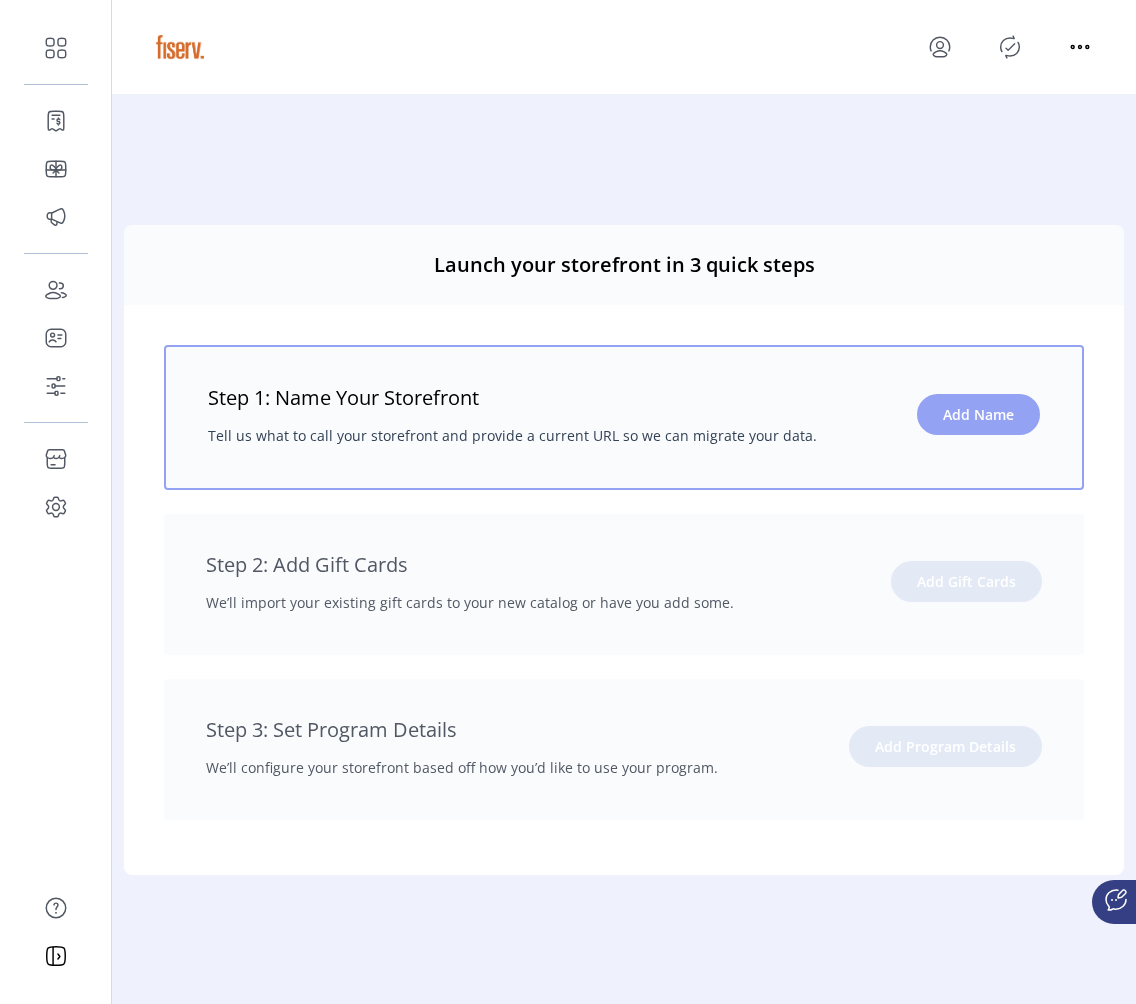 click on "Add Name" at bounding box center [978, 414] 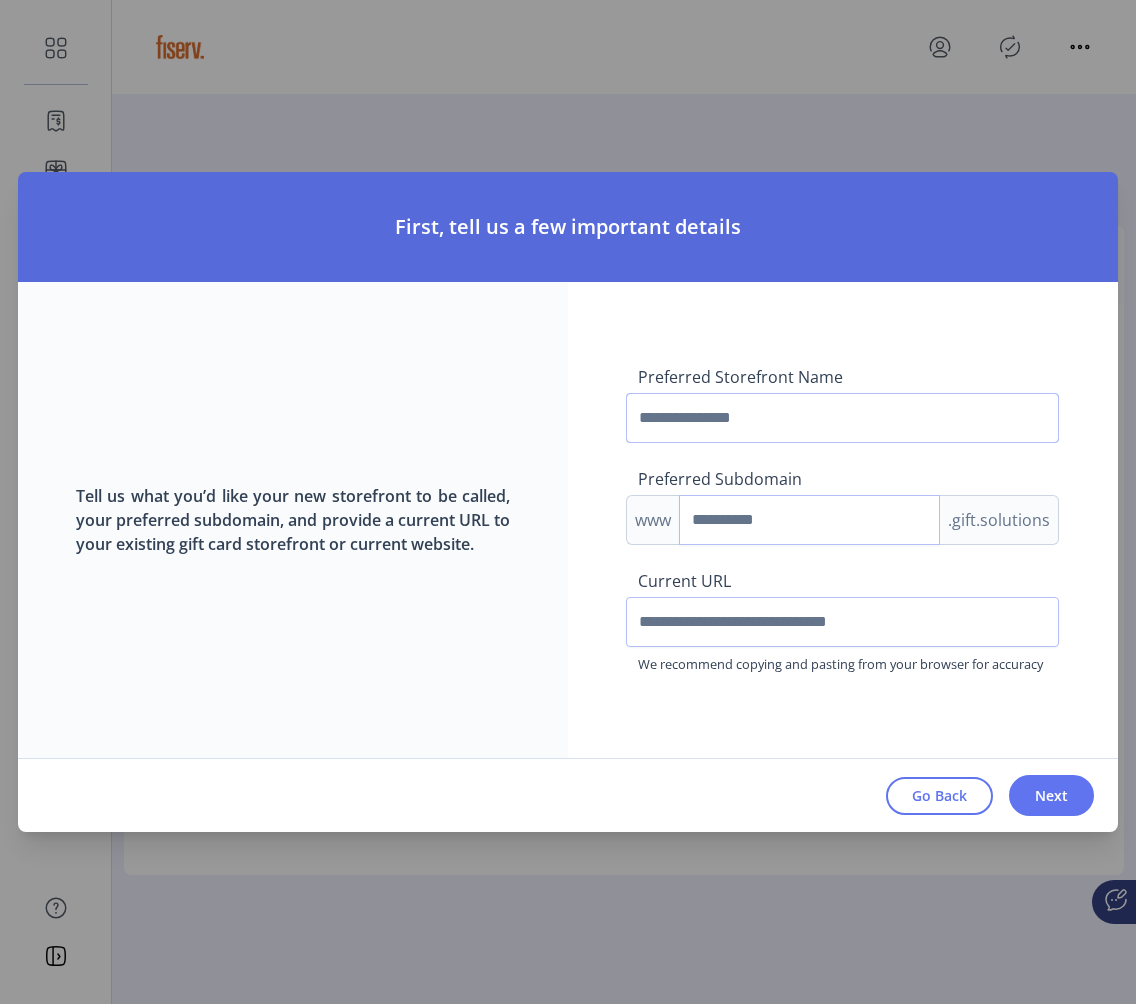 click at bounding box center (842, 418) 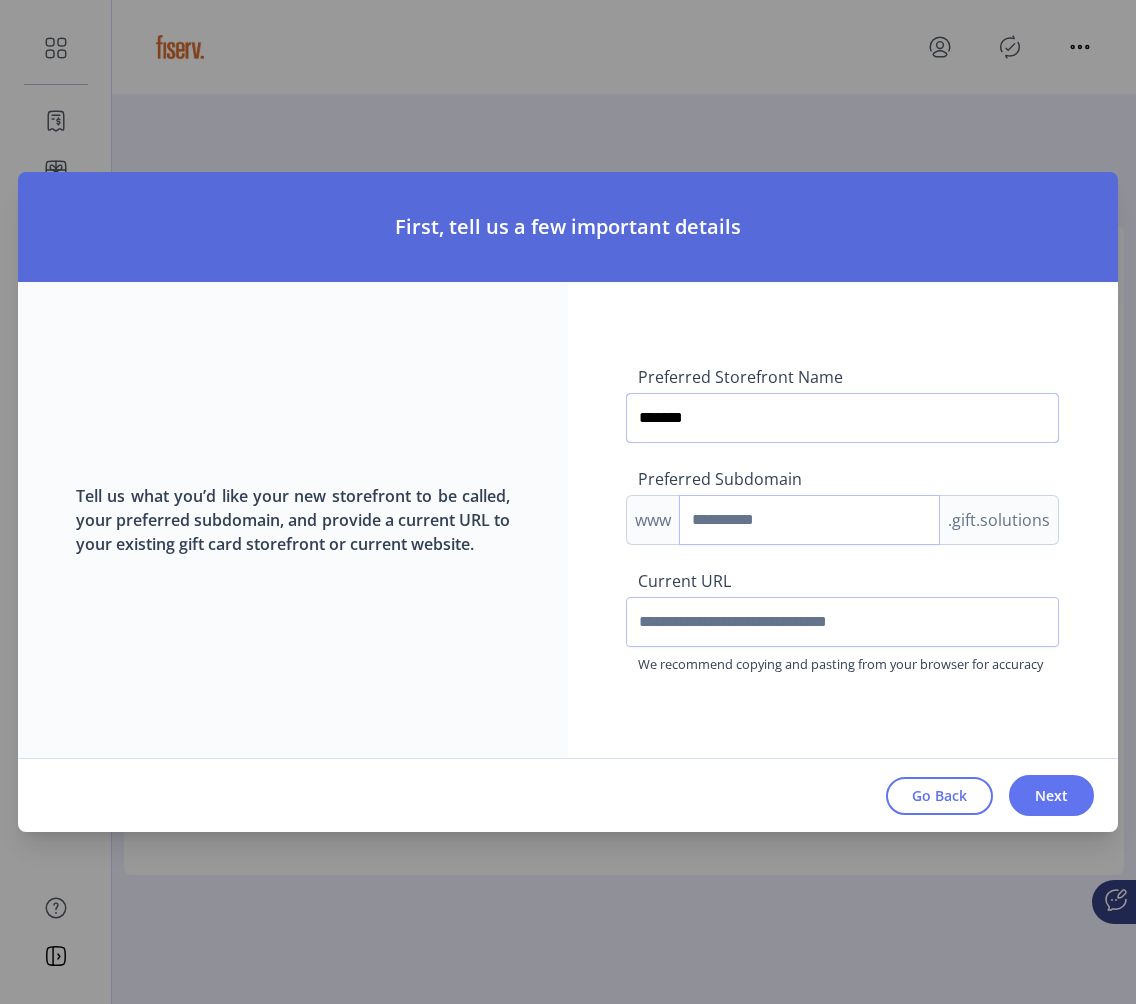 type on "*******" 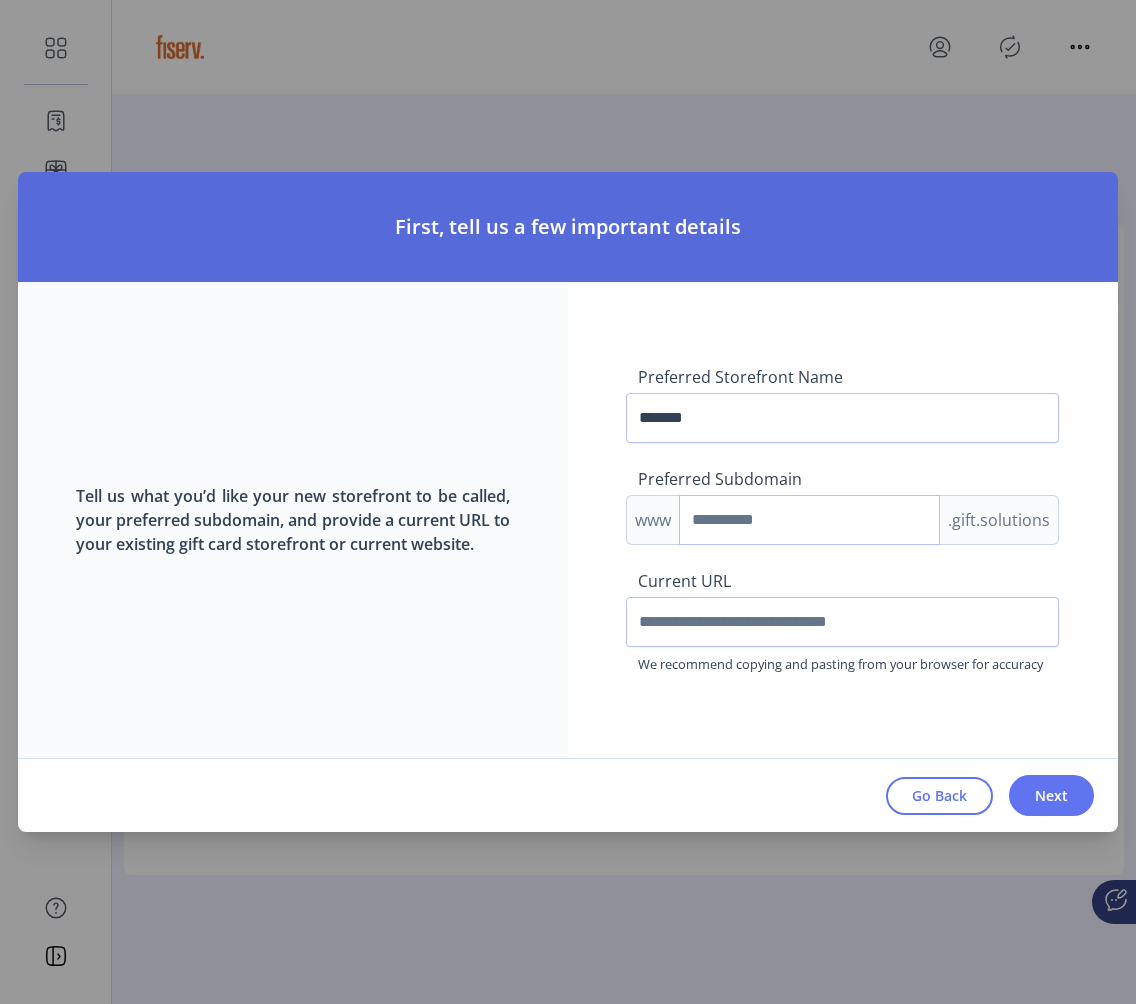 click at bounding box center (809, 520) 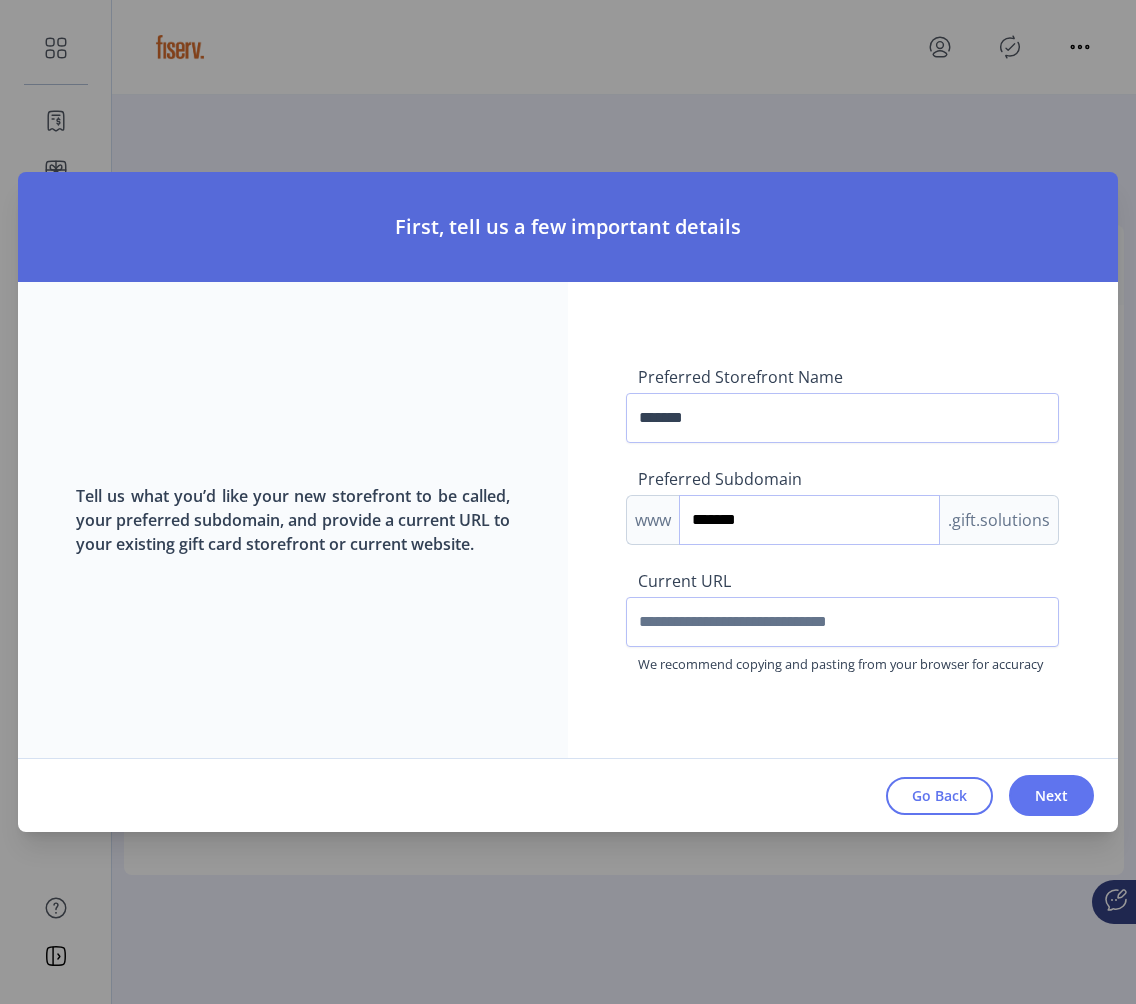 type on "*******" 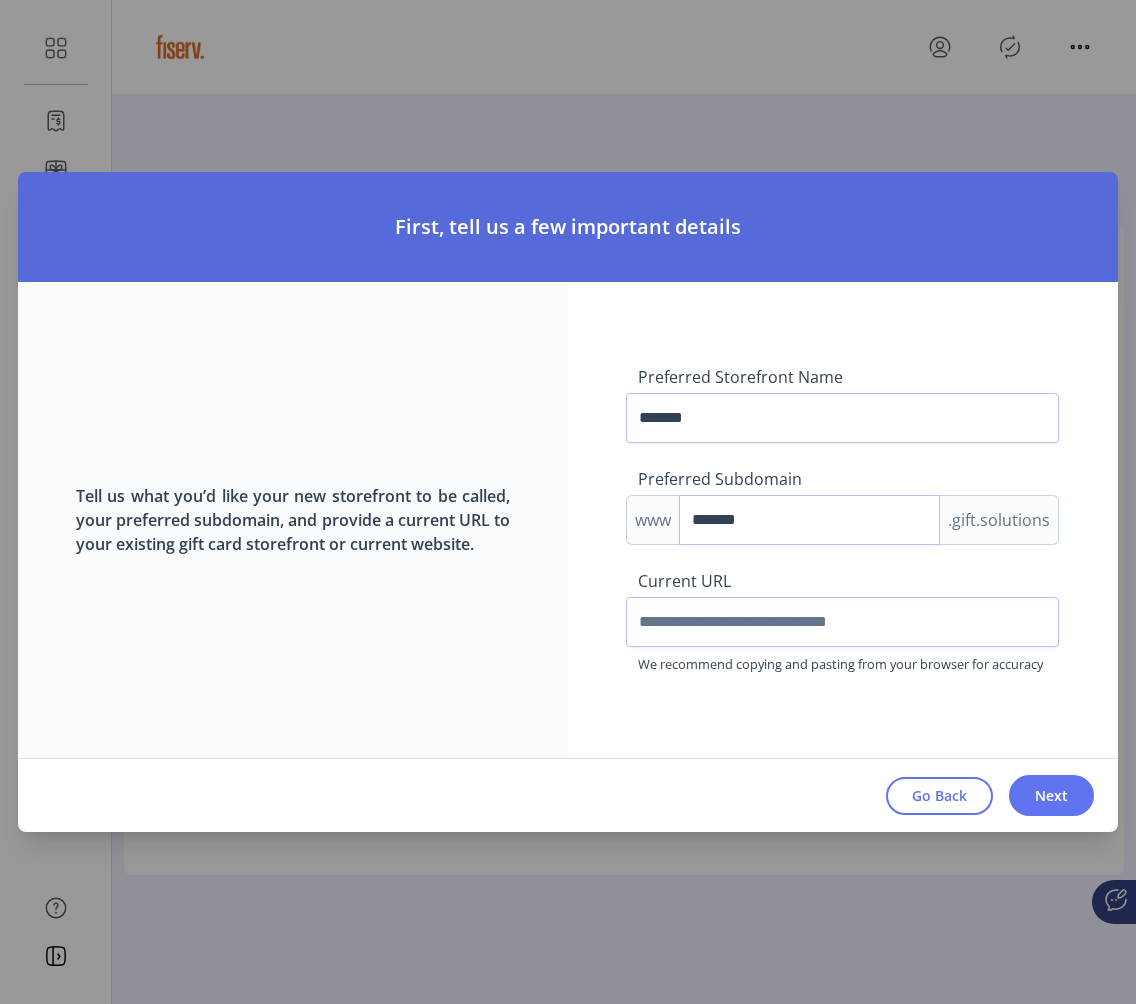 click on "Current URL We recommend copying and pasting from your browser for accuracy" at bounding box center [842, 621] 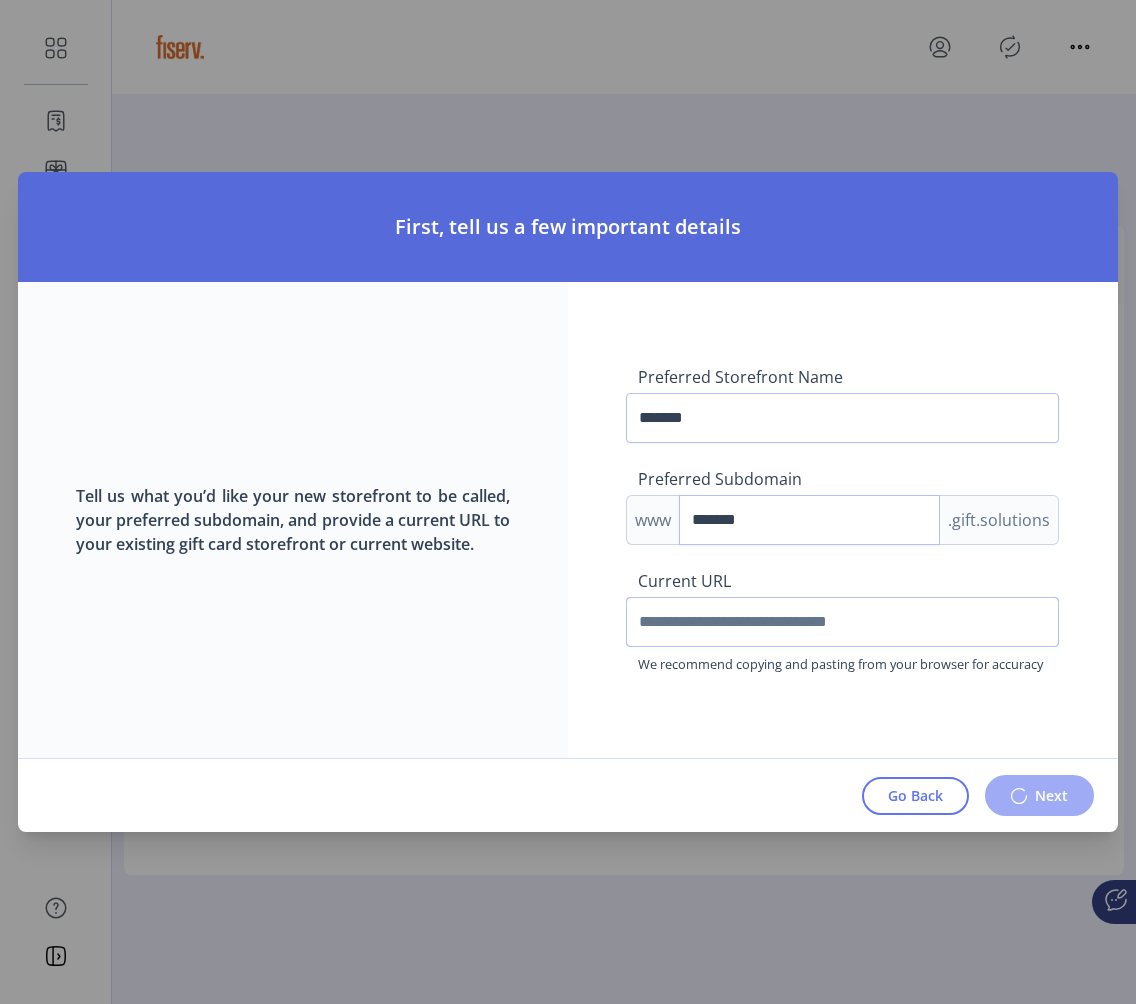 click at bounding box center (842, 622) 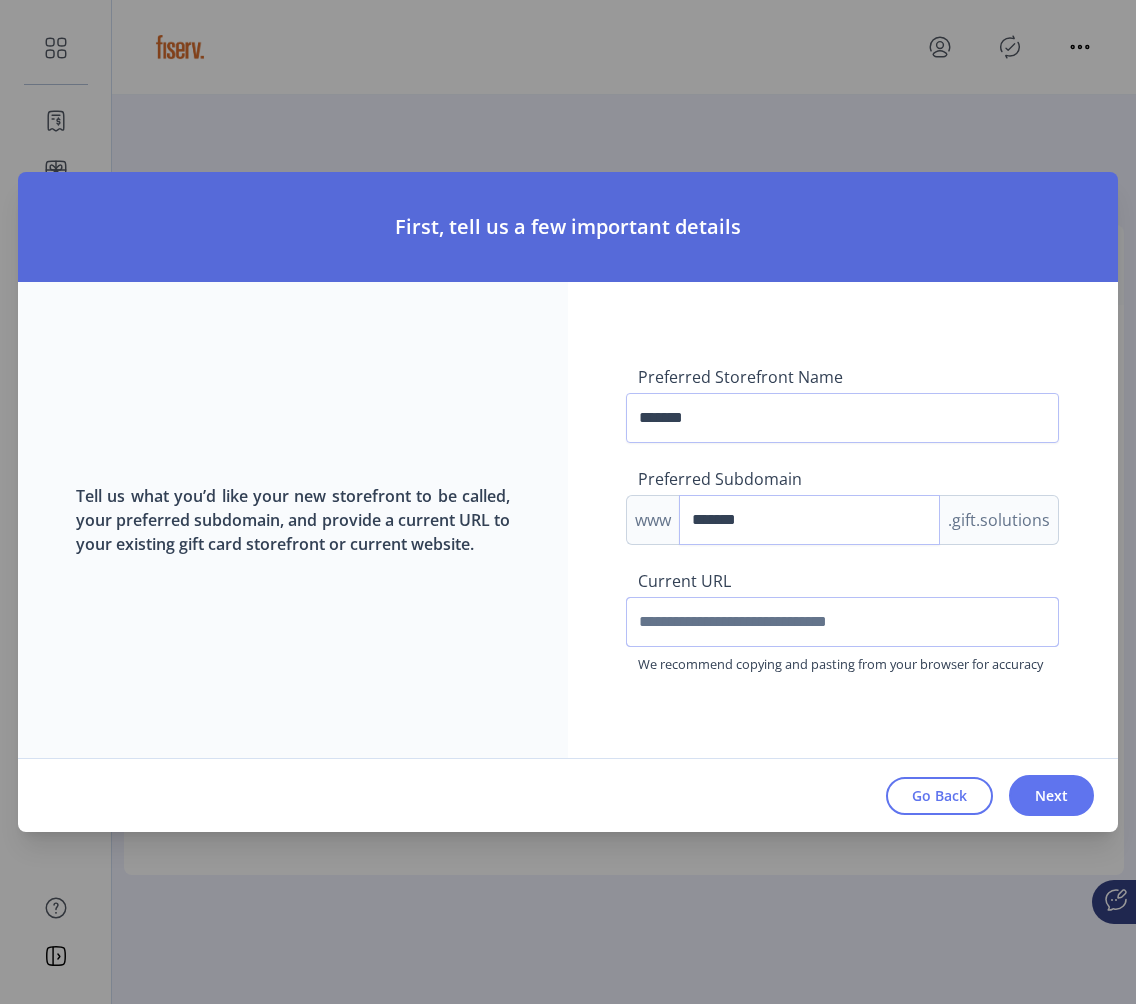click at bounding box center (842, 622) 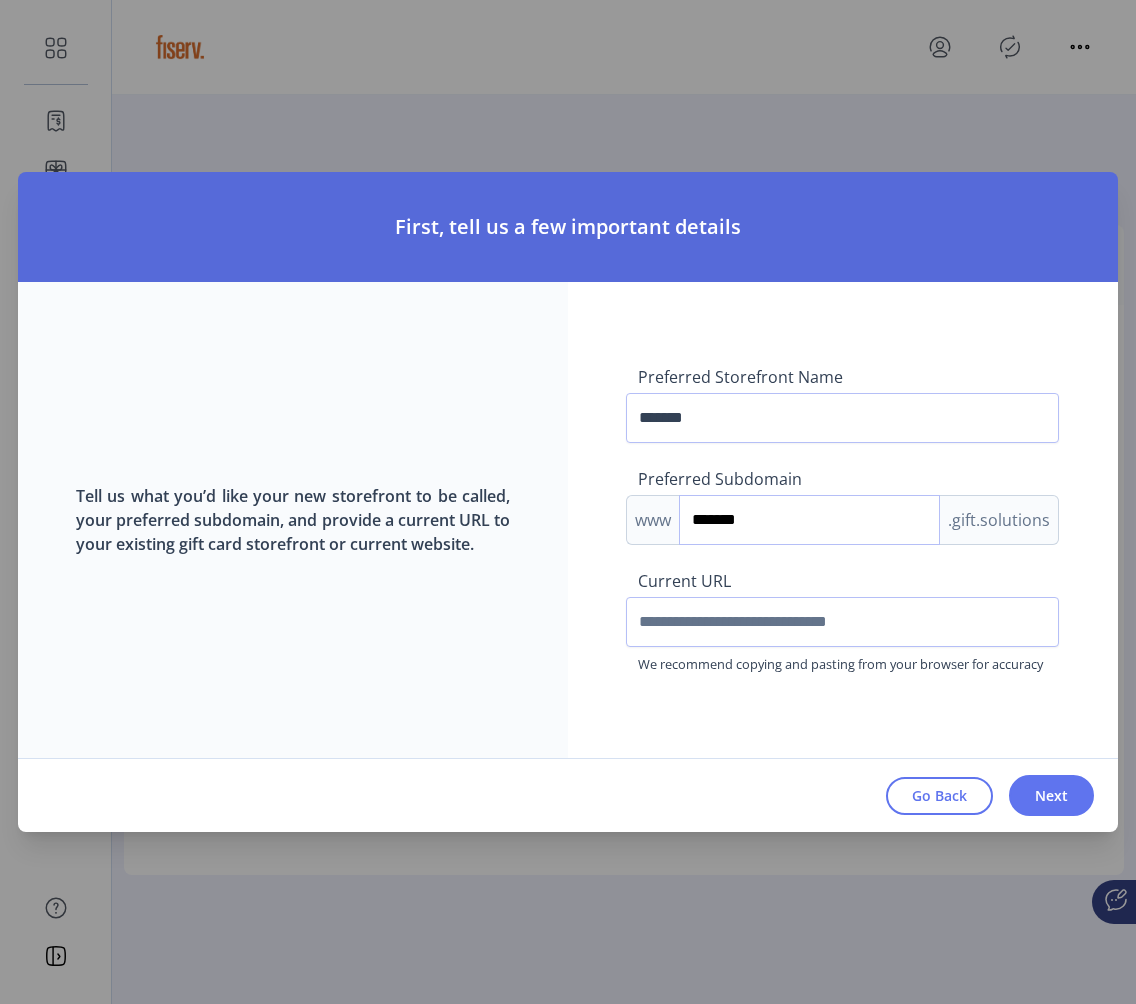 click on "*******" at bounding box center (809, 520) 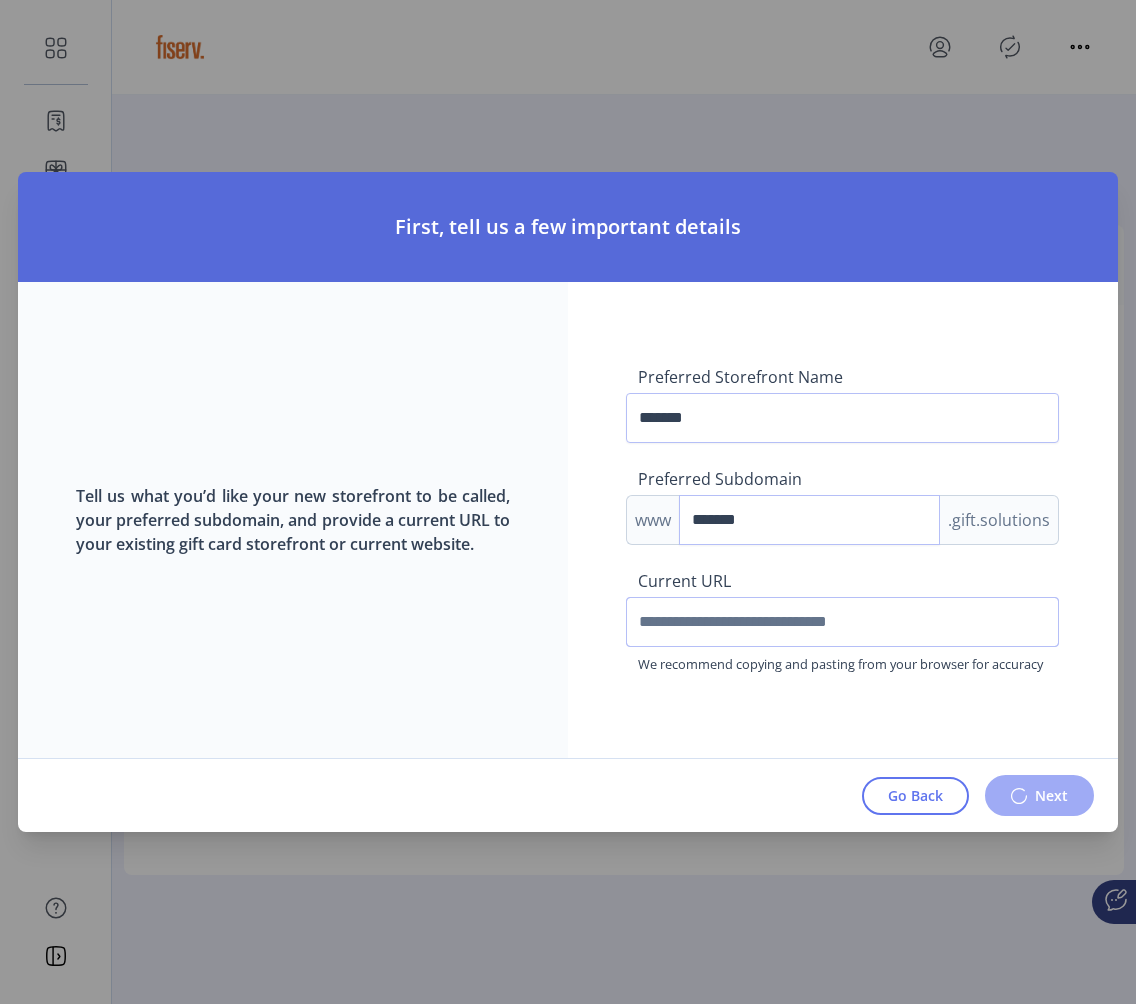 click at bounding box center (842, 622) 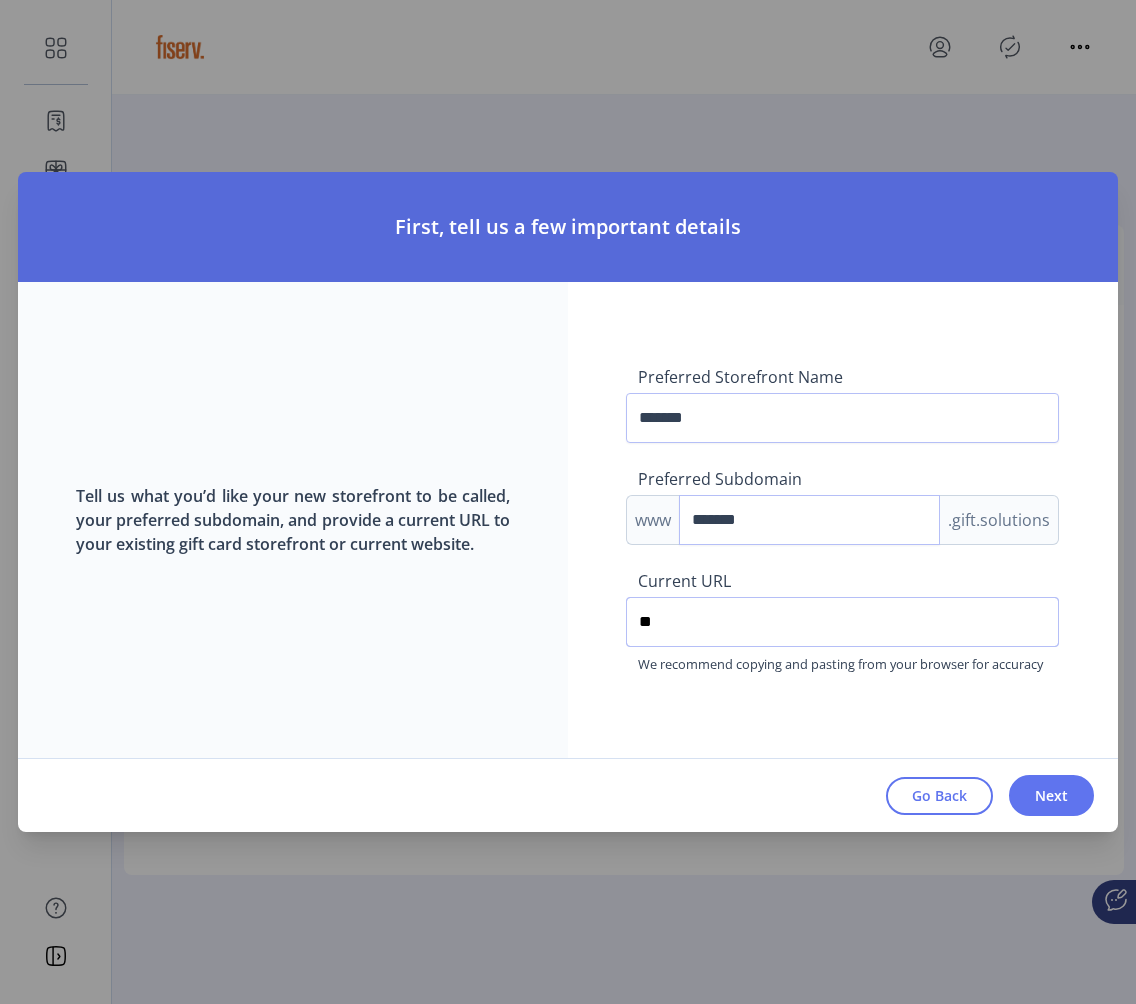type on "*" 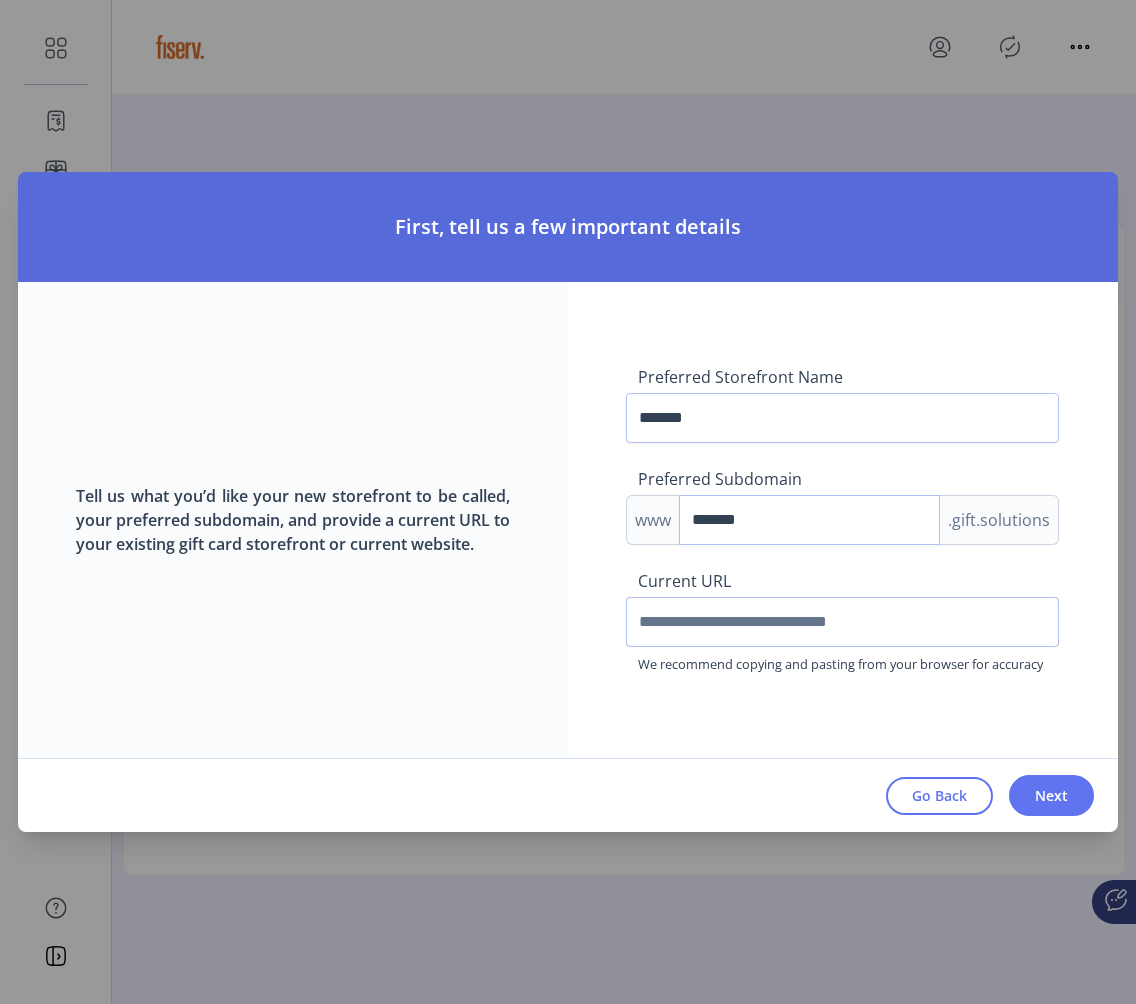 click at bounding box center [842, 622] 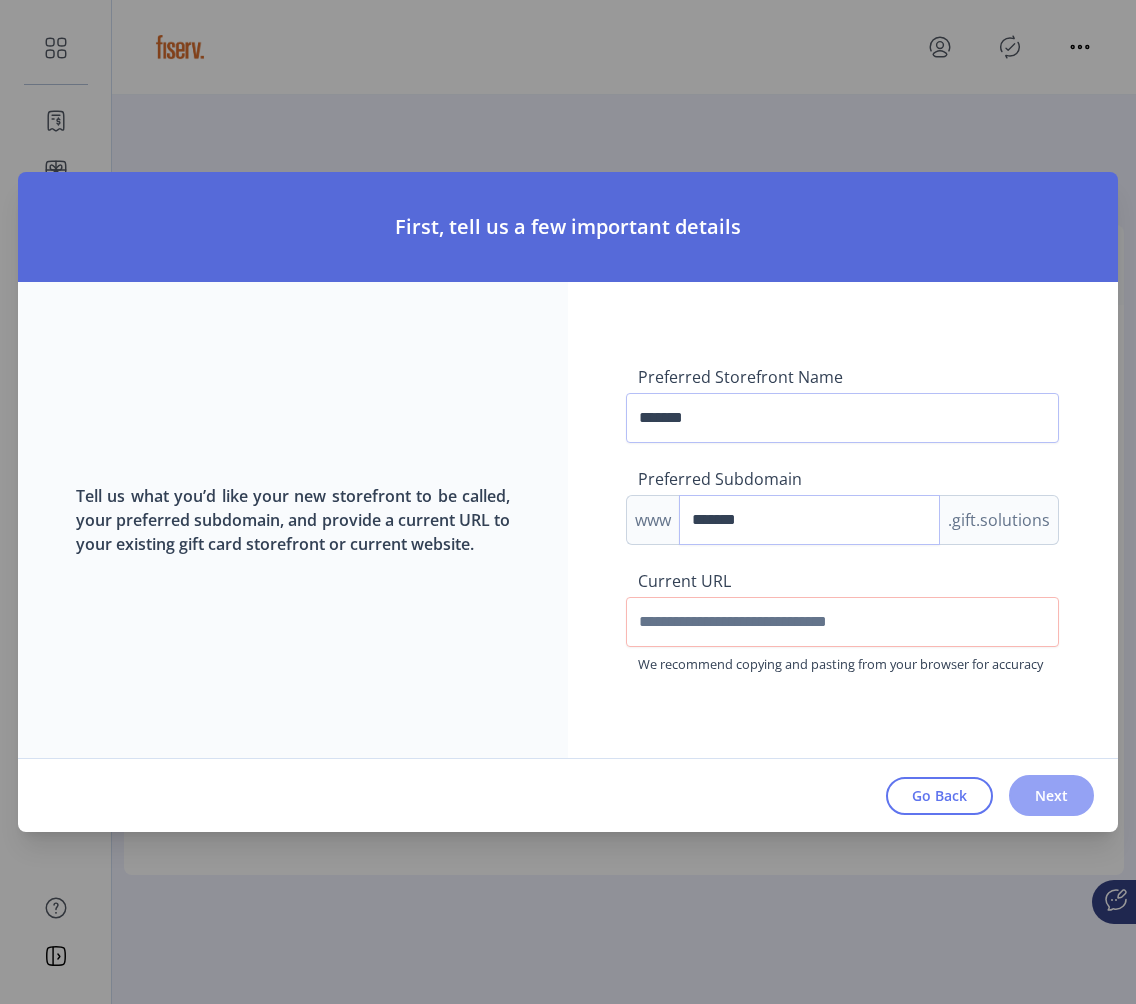 click on "Next" at bounding box center [1051, 795] 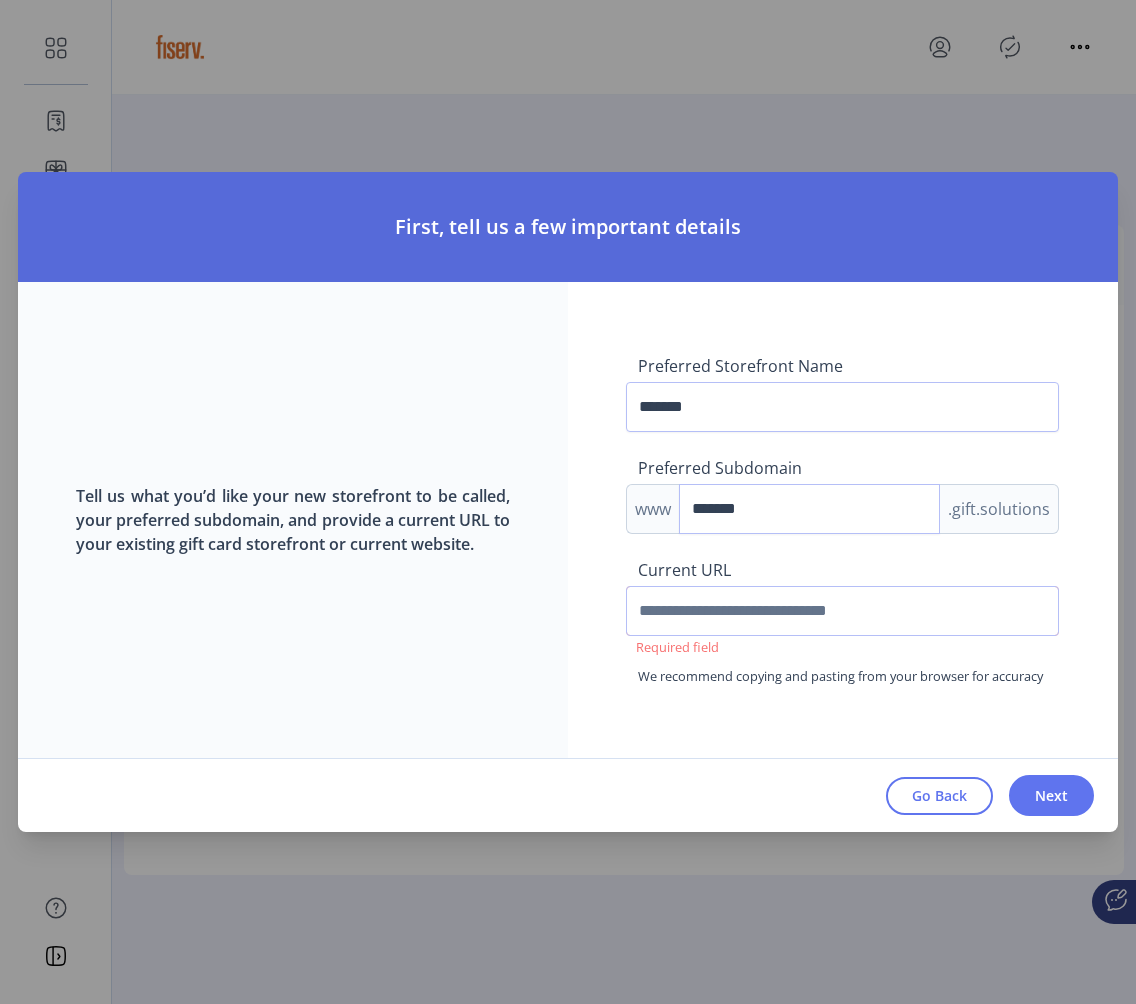 click at bounding box center [842, 611] 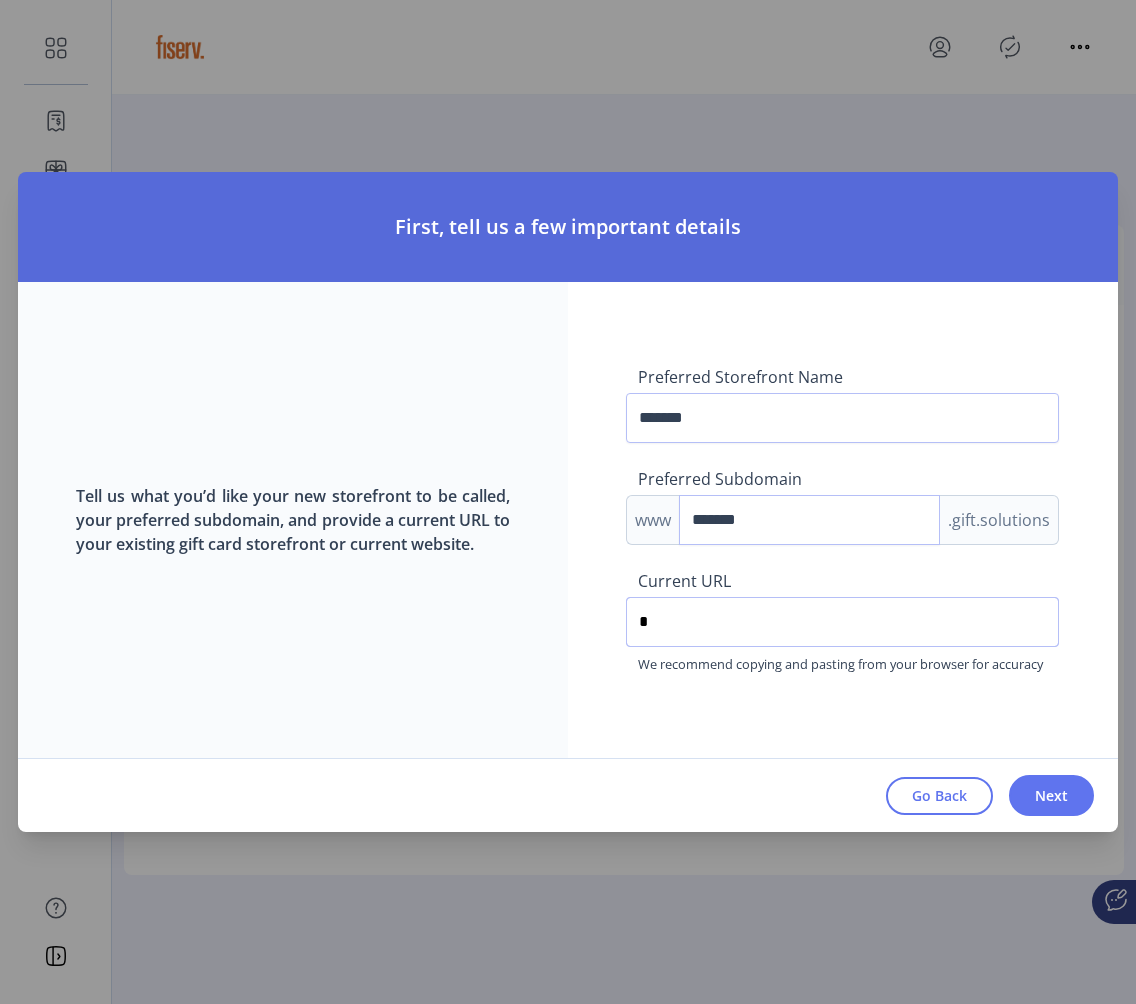 click on "*" at bounding box center [842, 622] 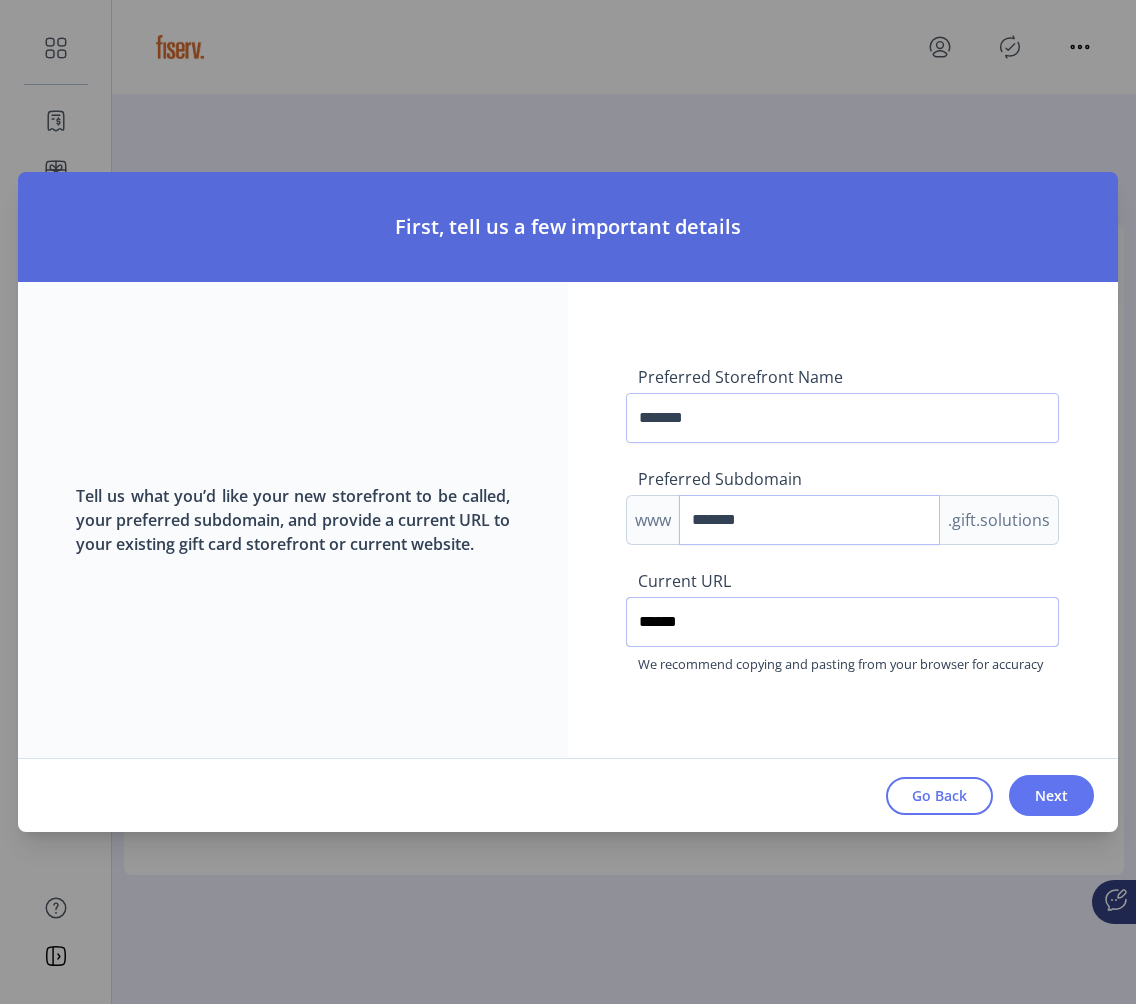 click on "******" at bounding box center [842, 622] 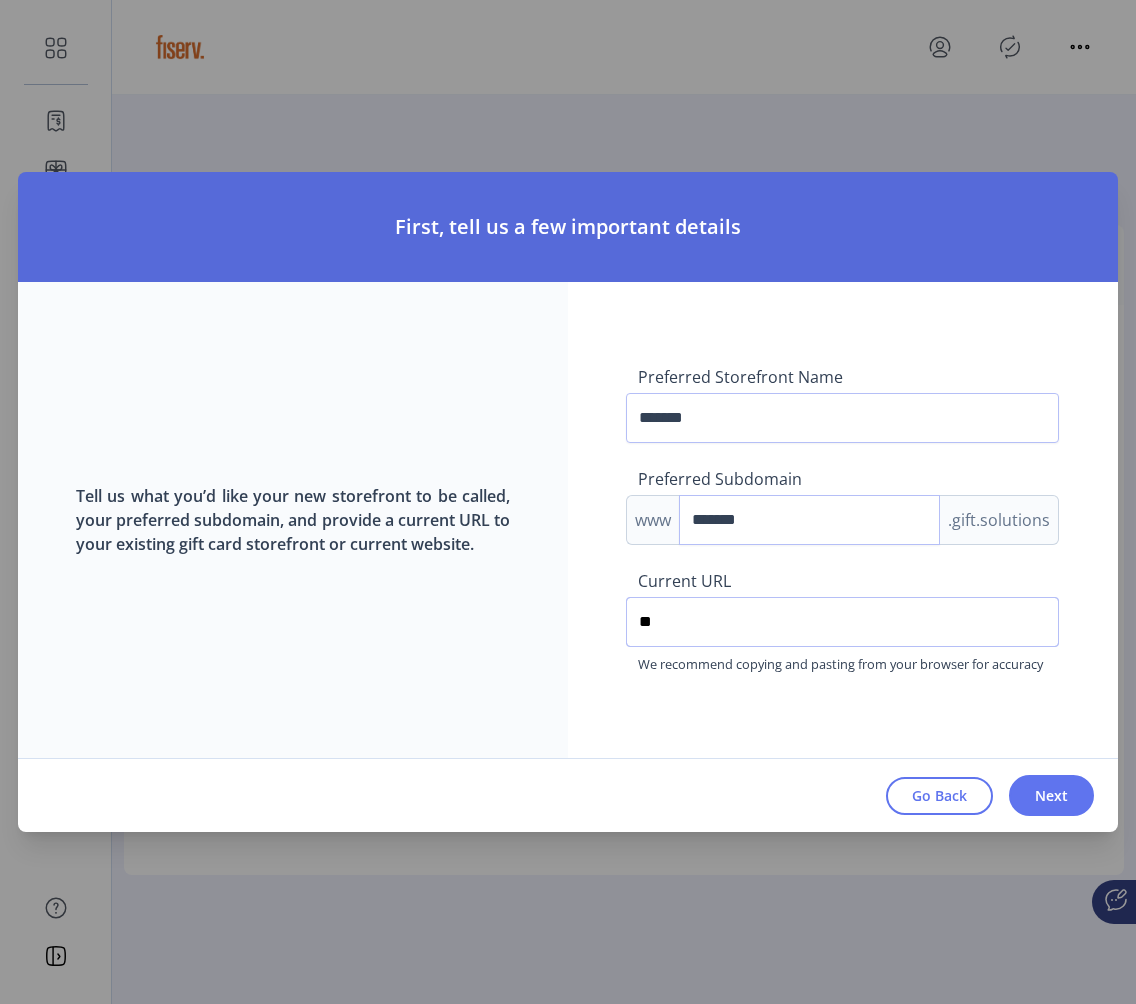 type on "*" 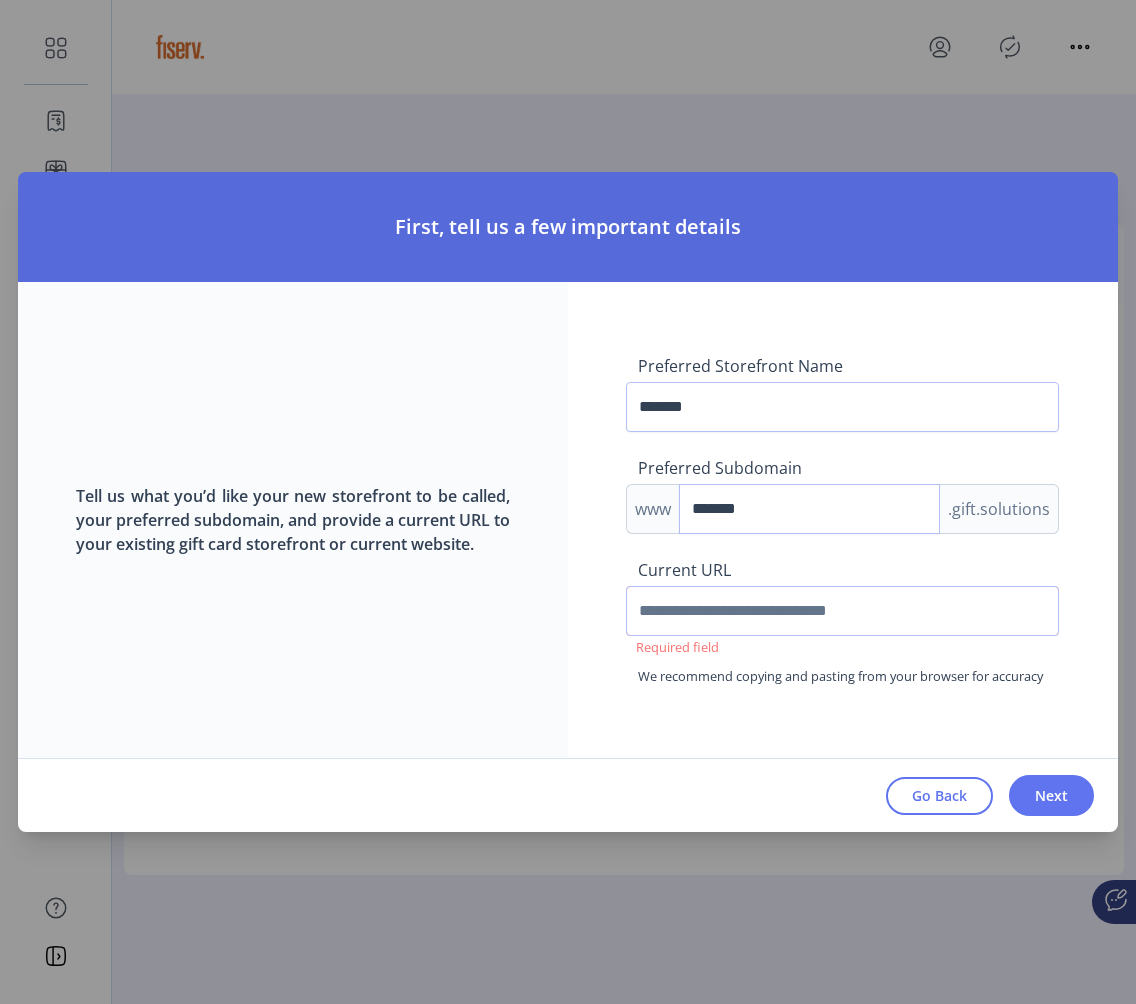 click at bounding box center (842, 611) 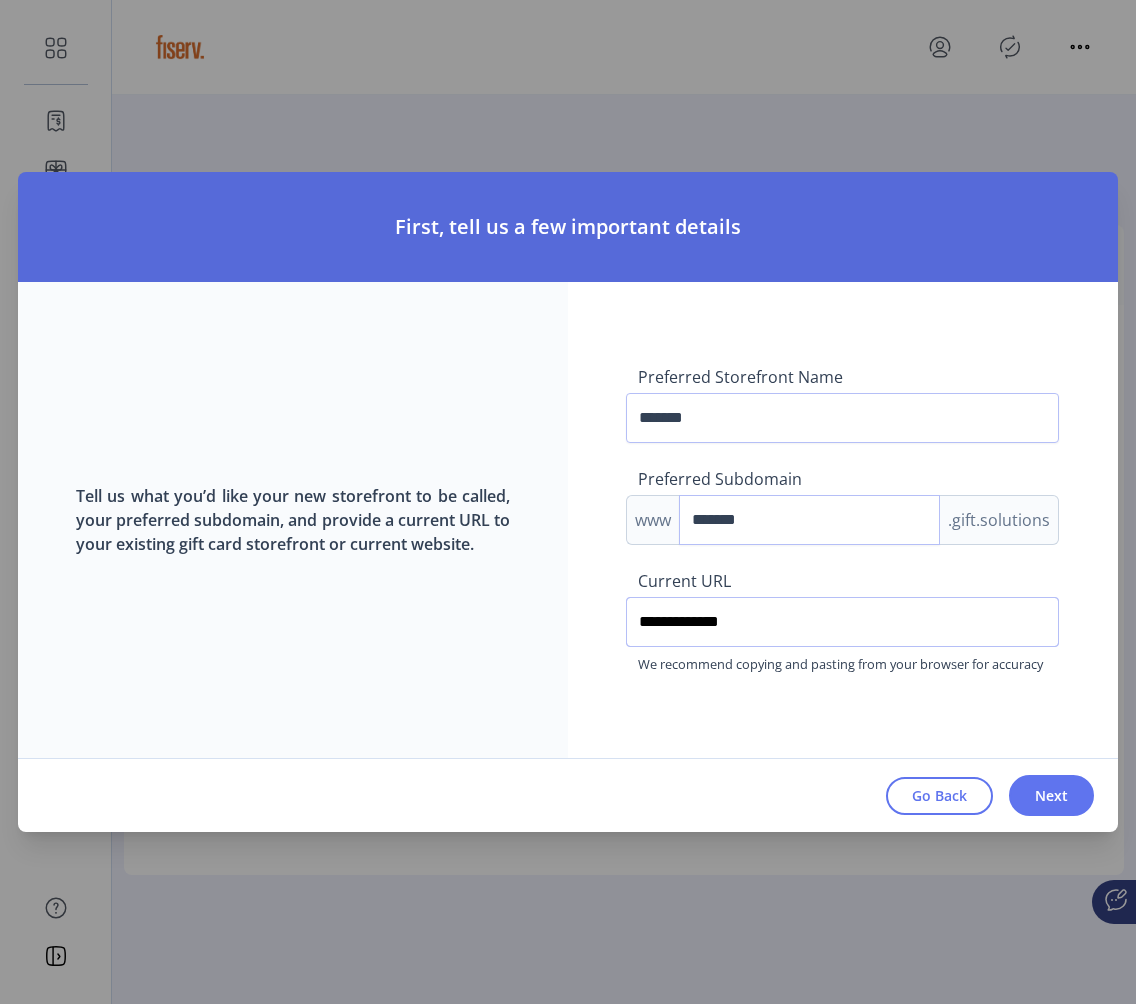 click on "**********" at bounding box center [842, 622] 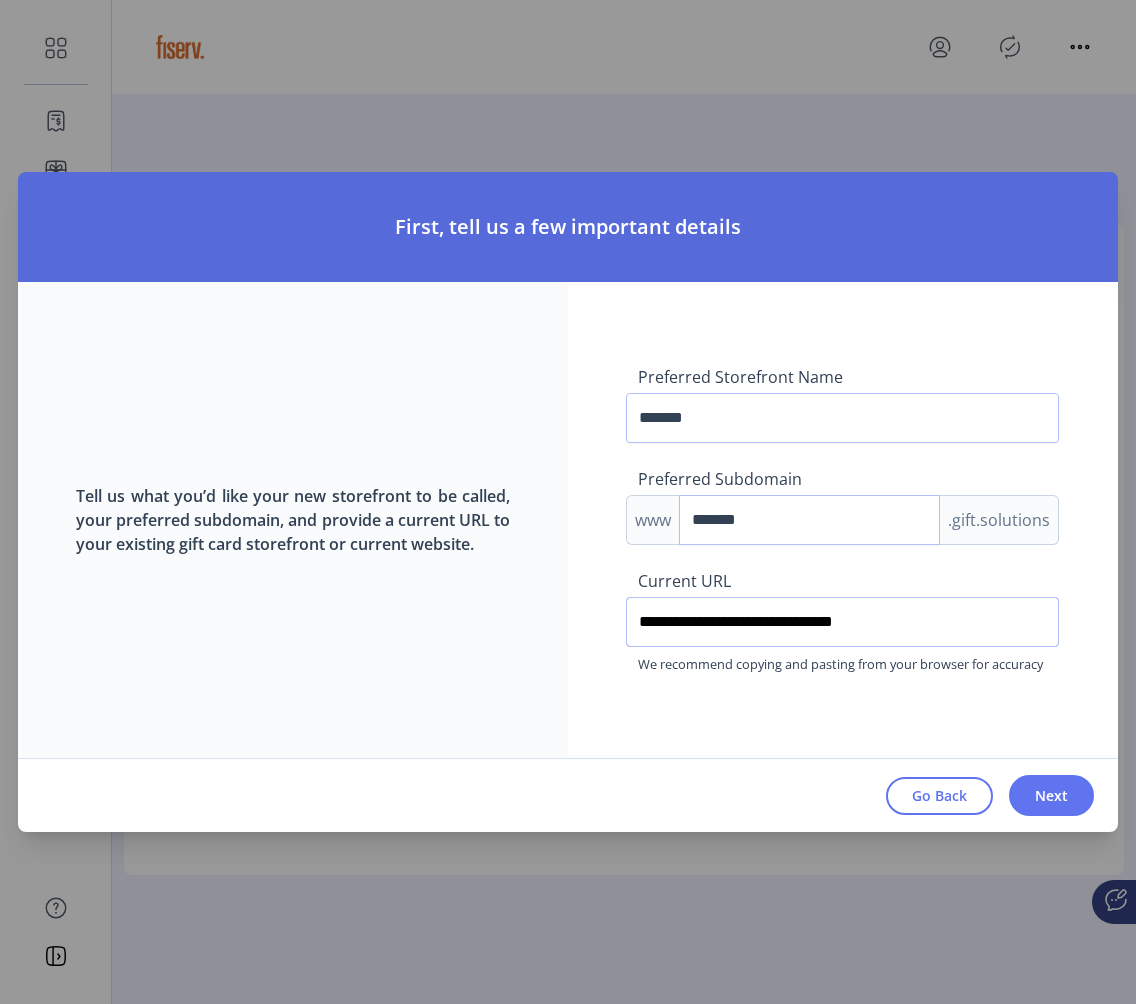 click on "**********" at bounding box center (842, 622) 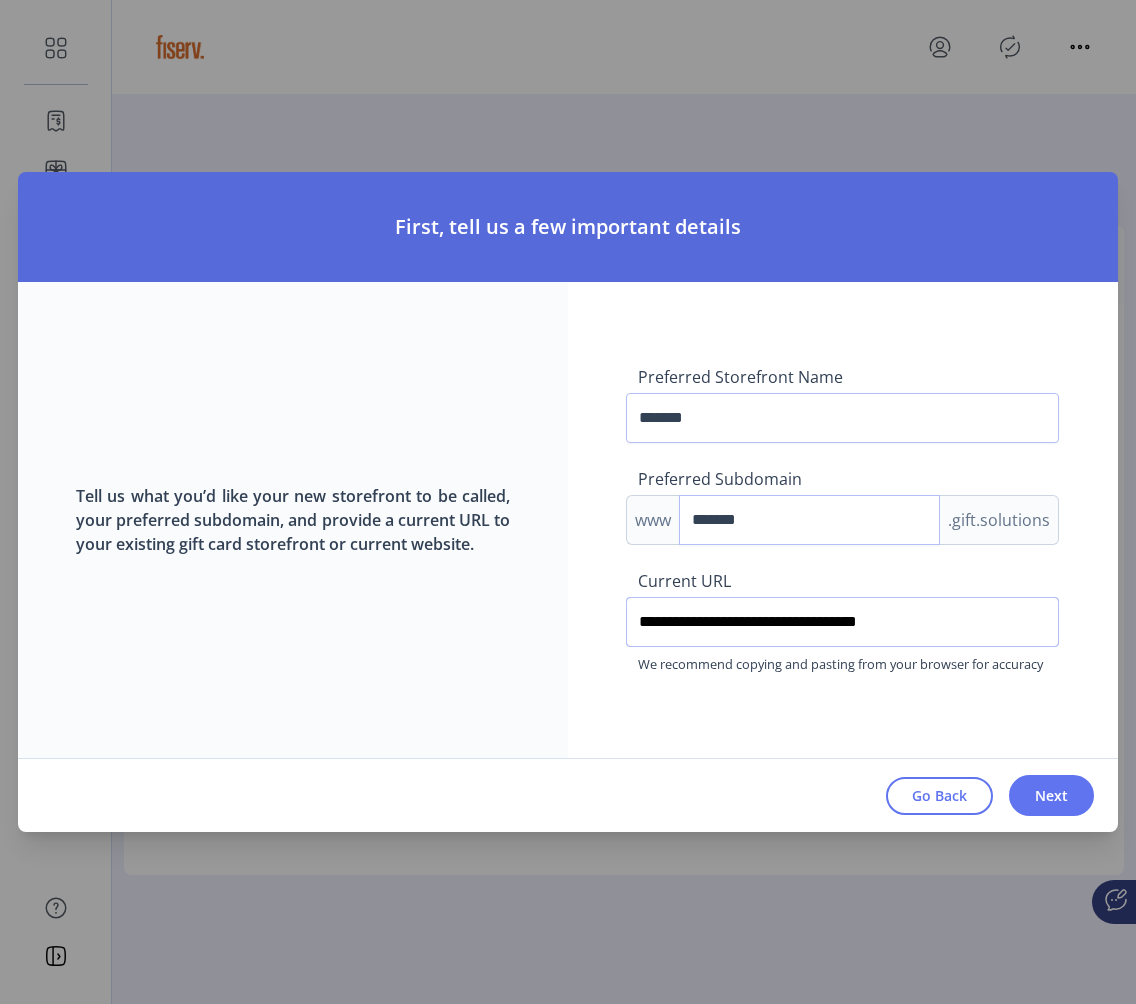 click on "**********" at bounding box center (842, 622) 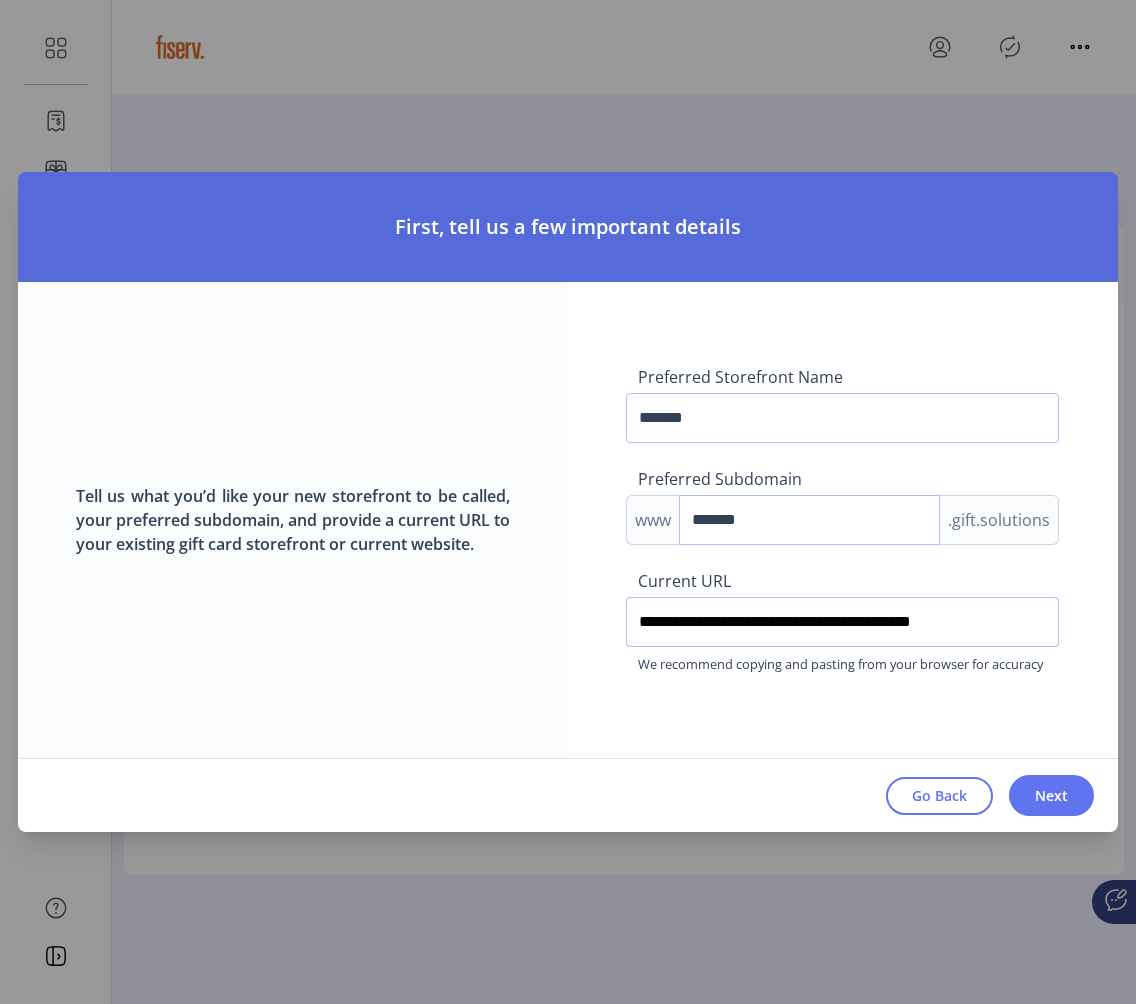 click on "**********" at bounding box center (842, 622) 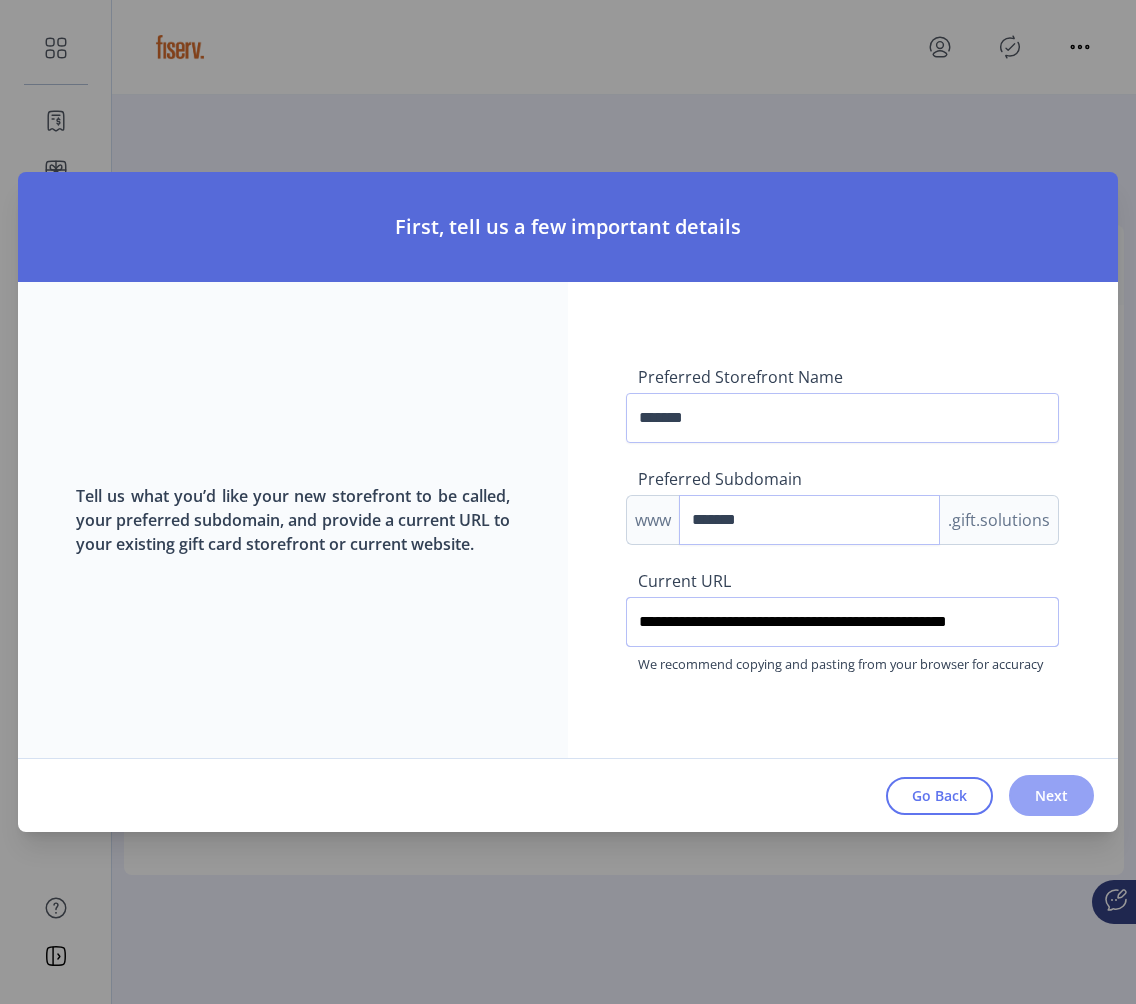 type on "**********" 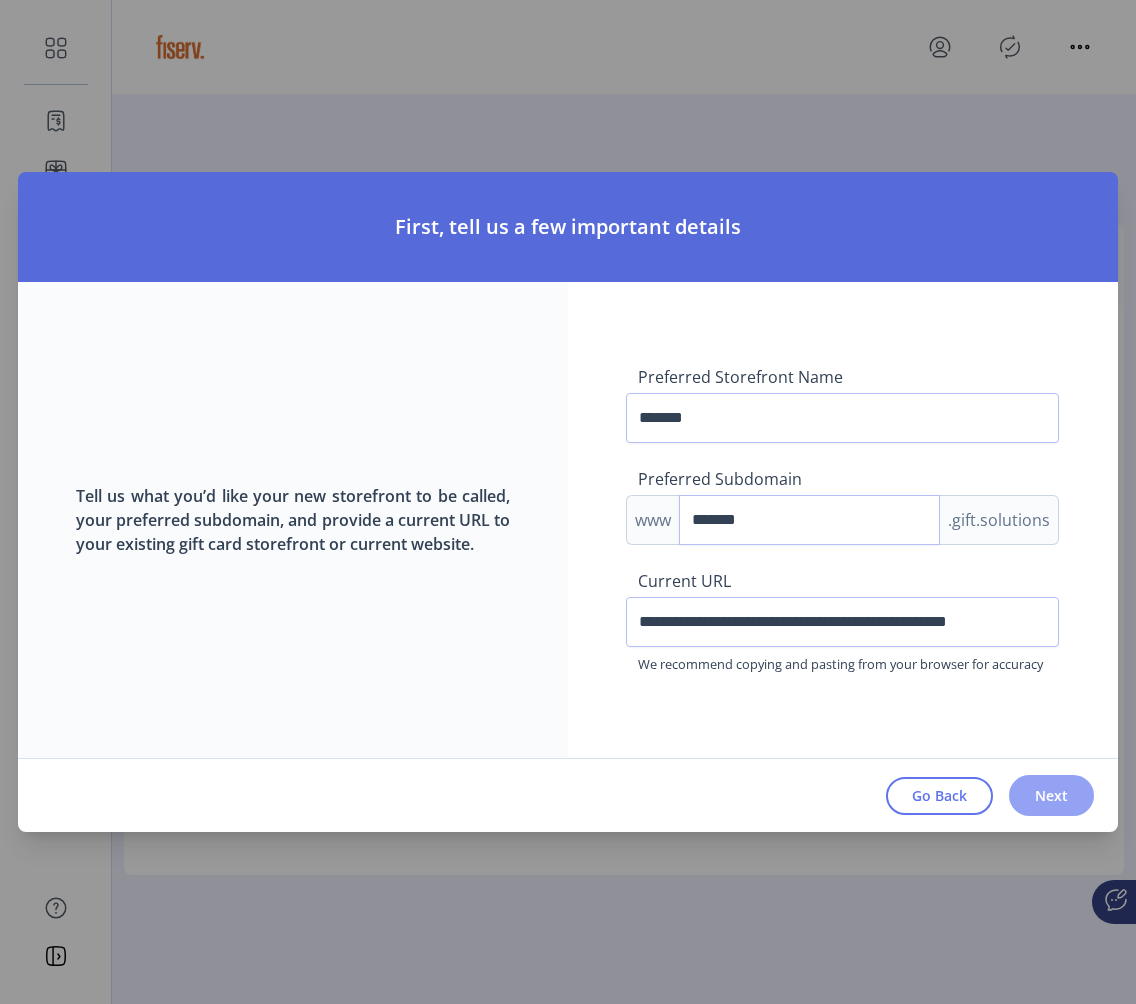 click on "Next" at bounding box center (1051, 795) 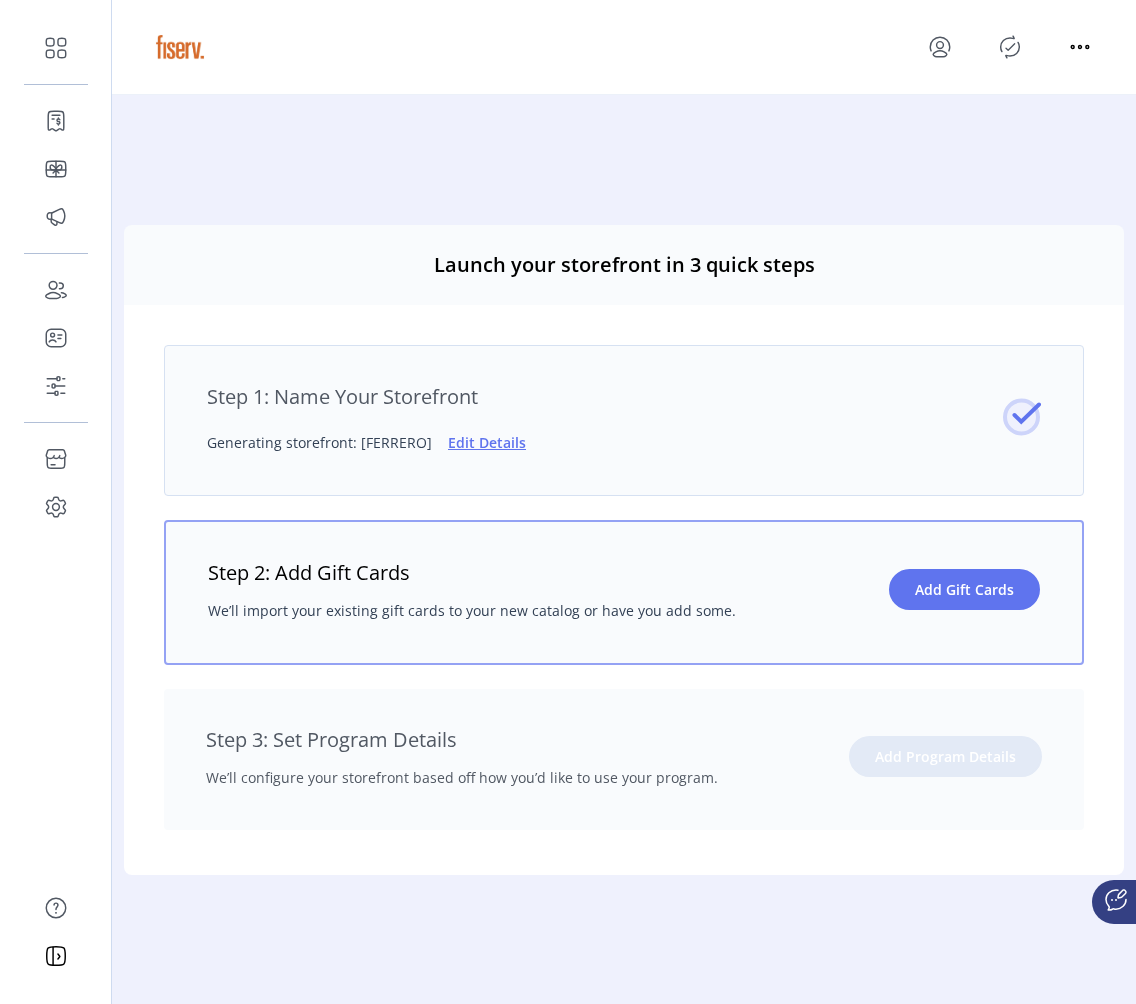 click on "Step 2: Add Gift Cards We’ll import your existing gift cards to your new catalog or have you add some.  Add Gift Cards" at bounding box center [624, 601] 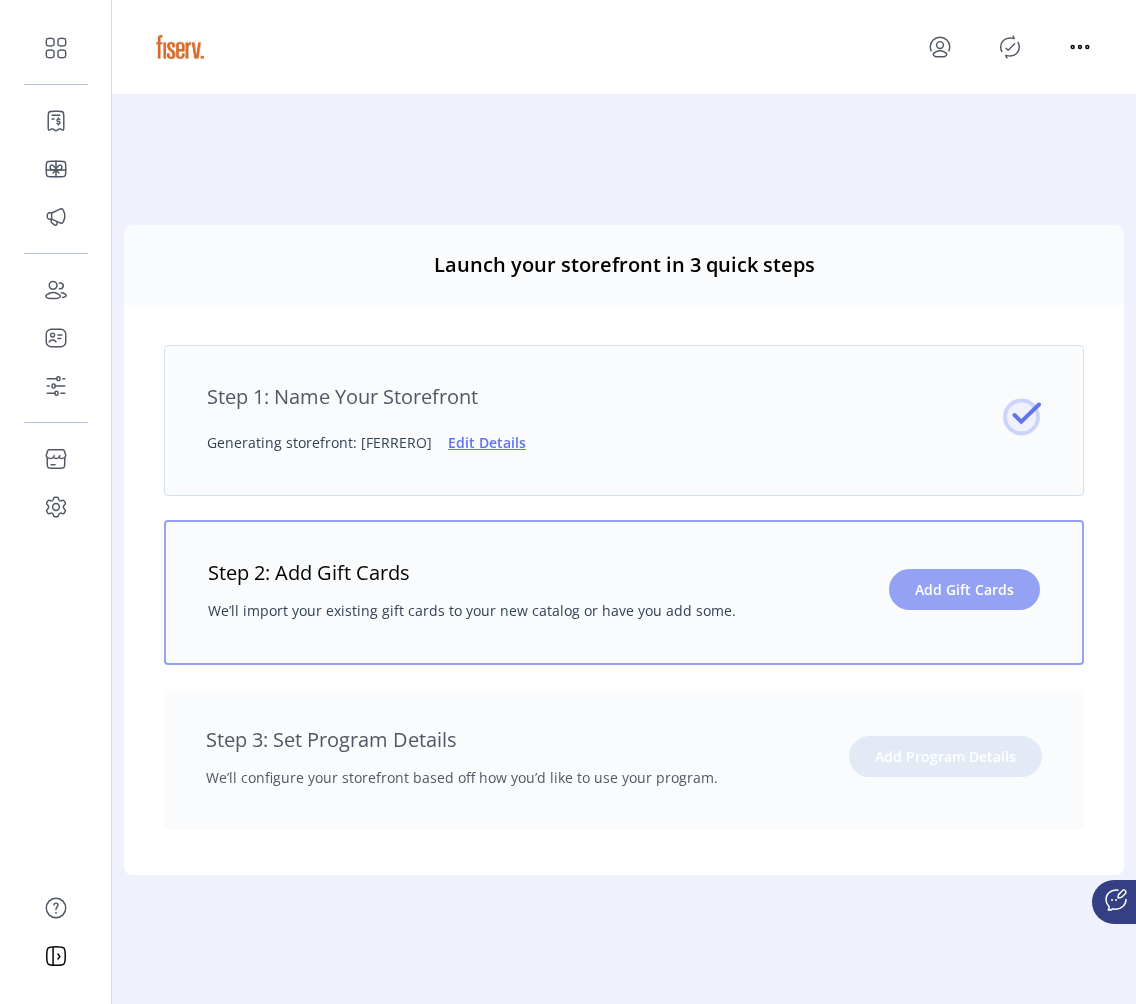 click on "Add Gift Cards" at bounding box center [964, 589] 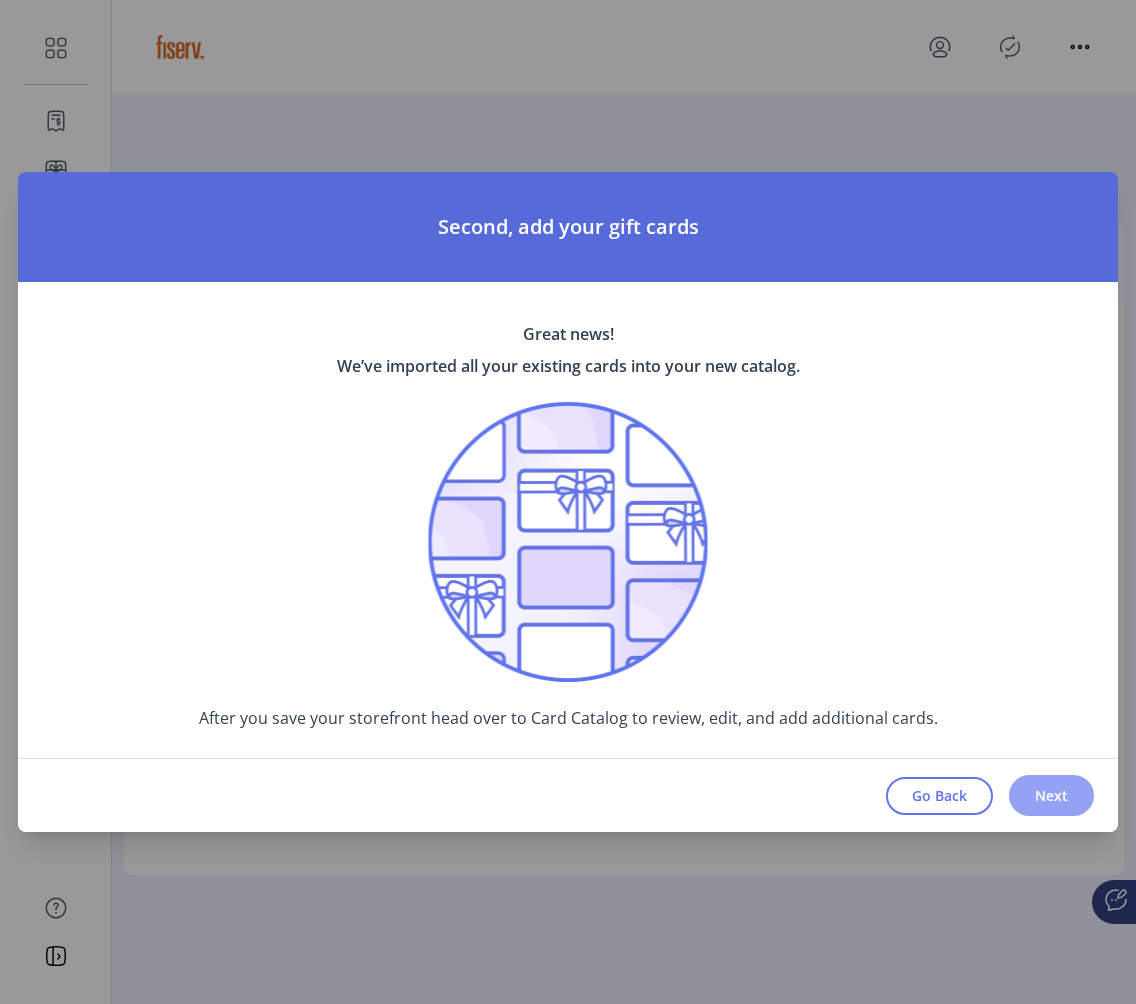 click on "Next" 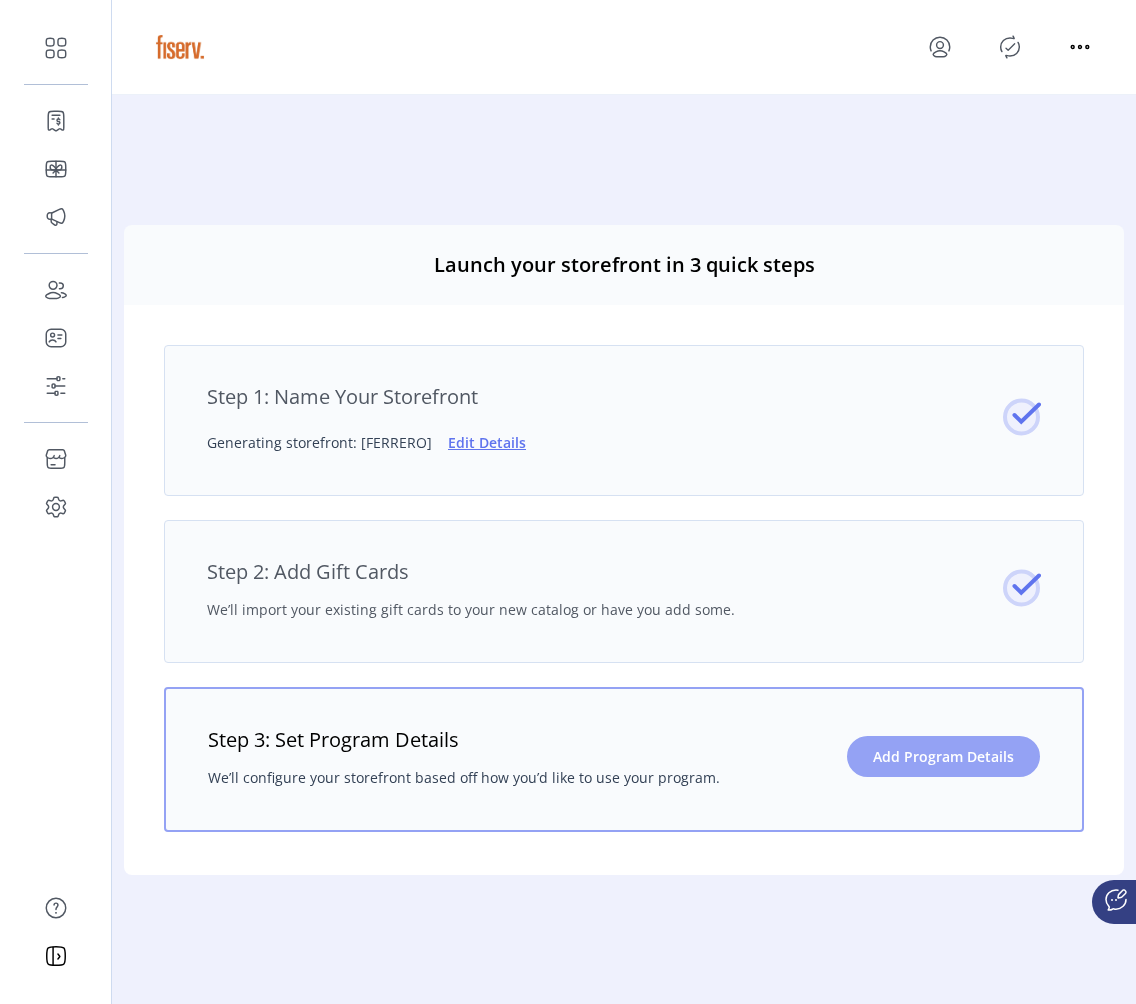 click on "Add Program Details" at bounding box center [943, 756] 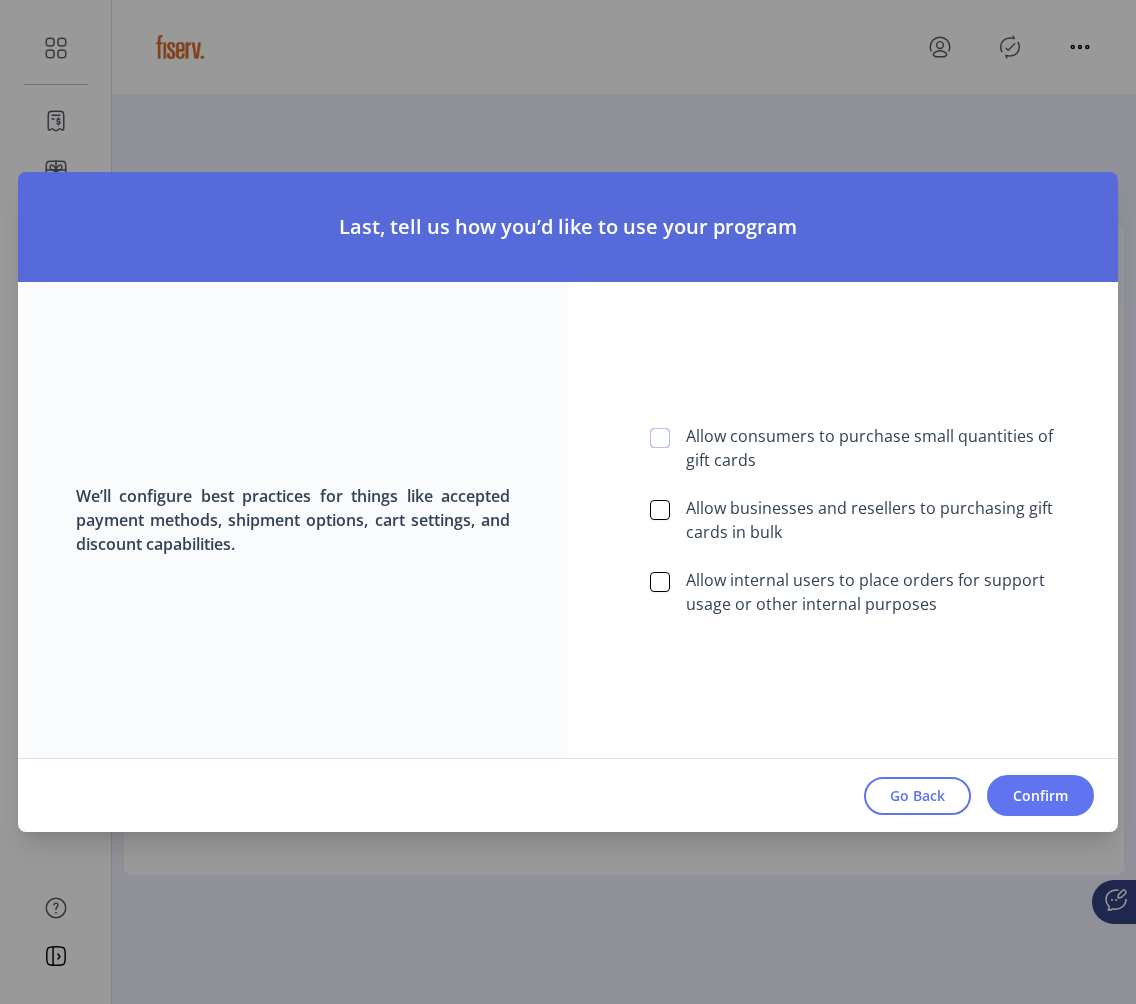 scroll, scrollTop: 11, scrollLeft: 6, axis: both 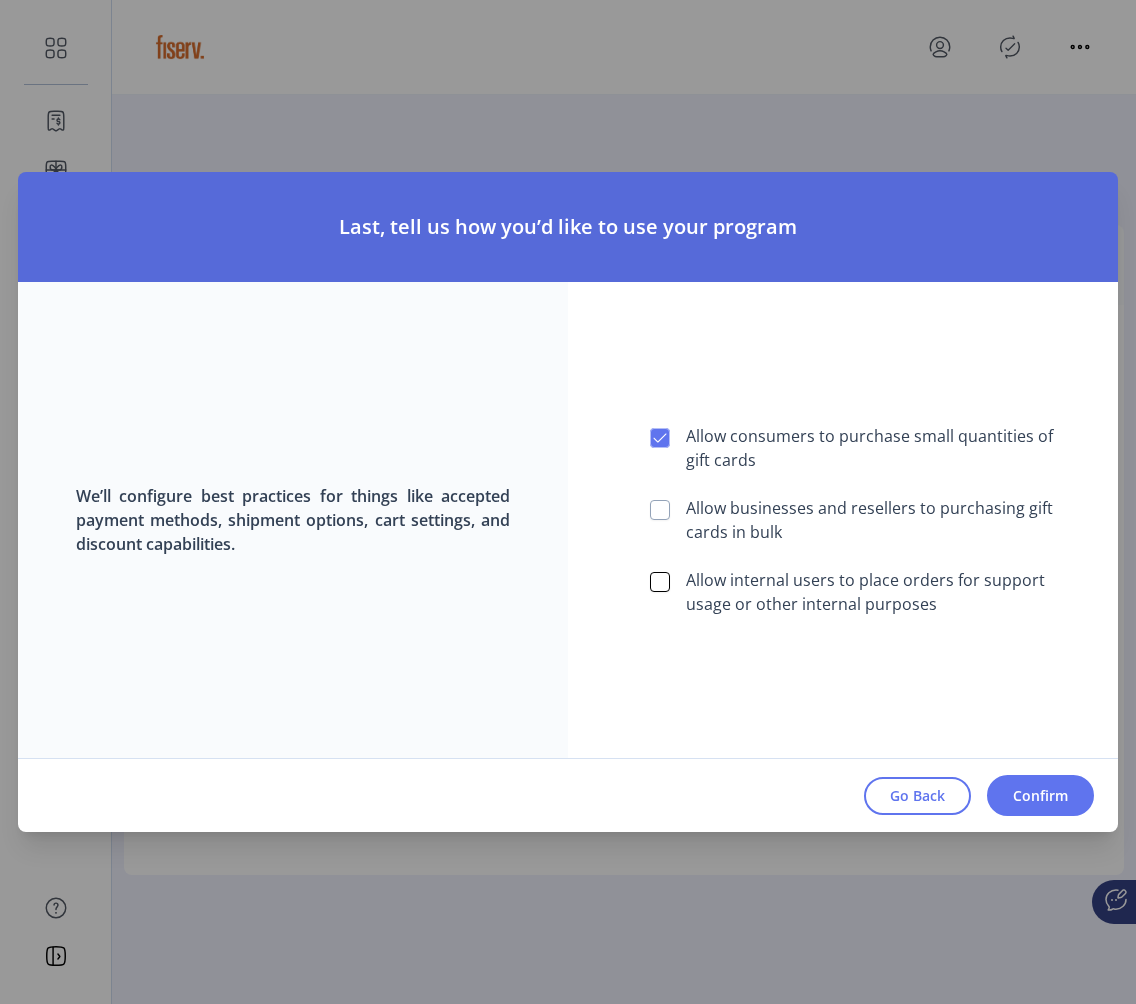 click 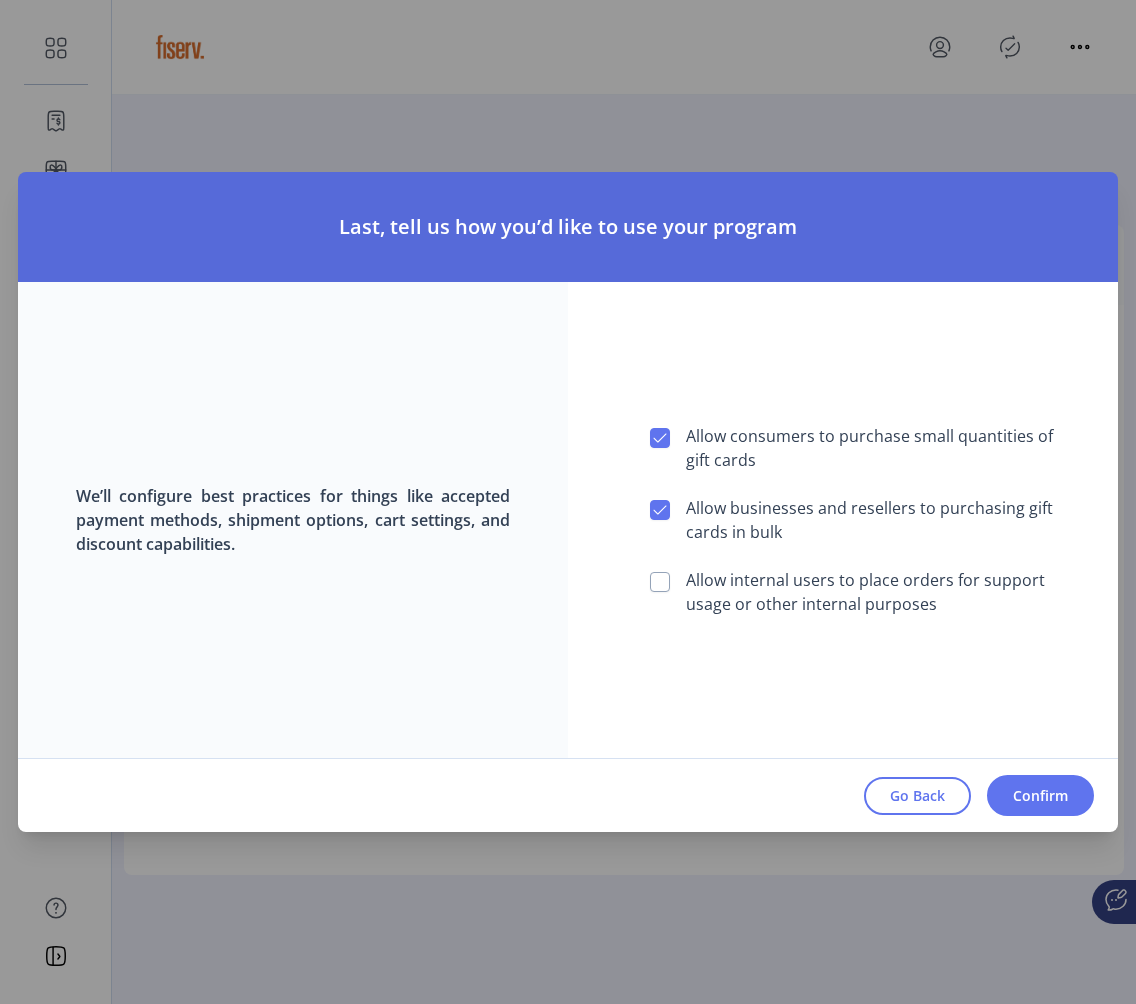 click 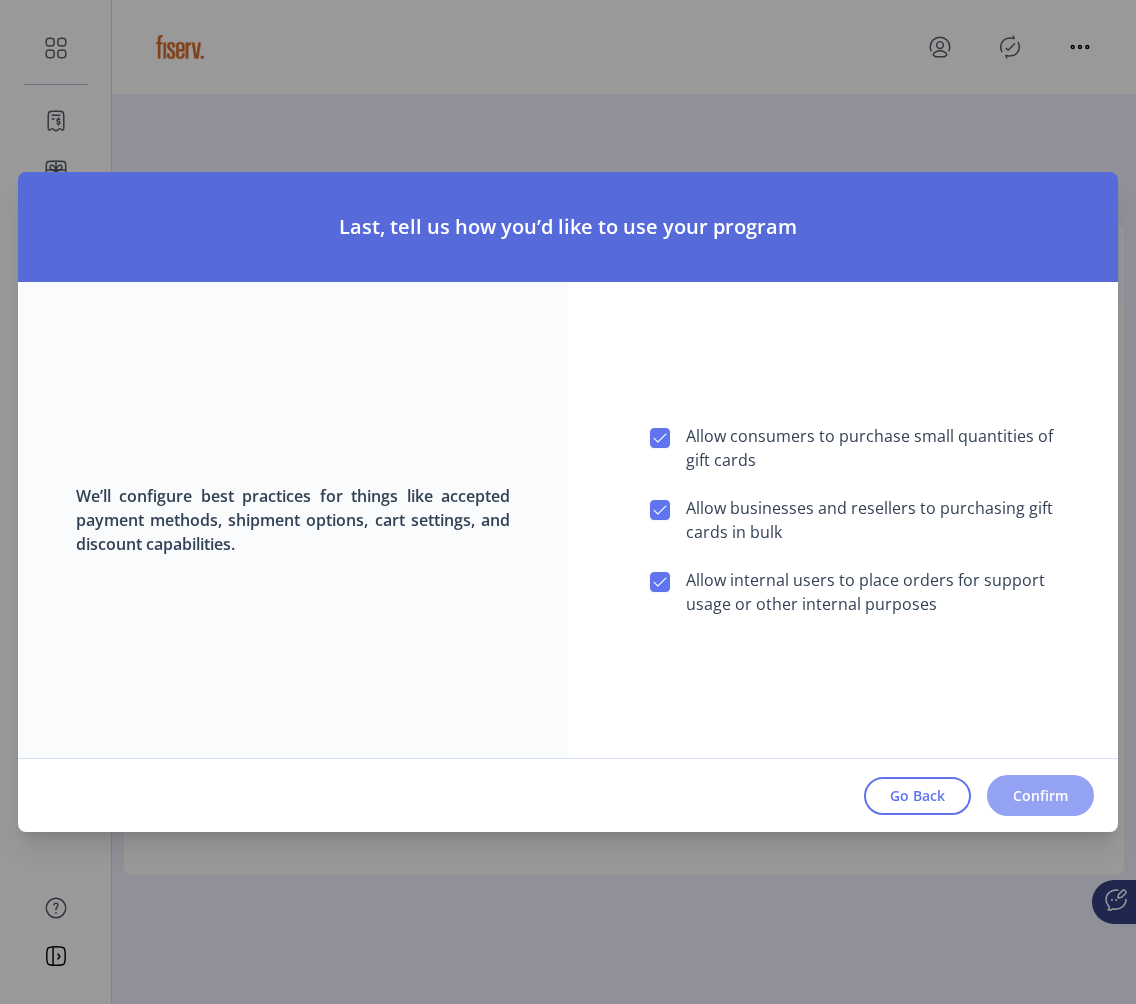 click on "Confirm" 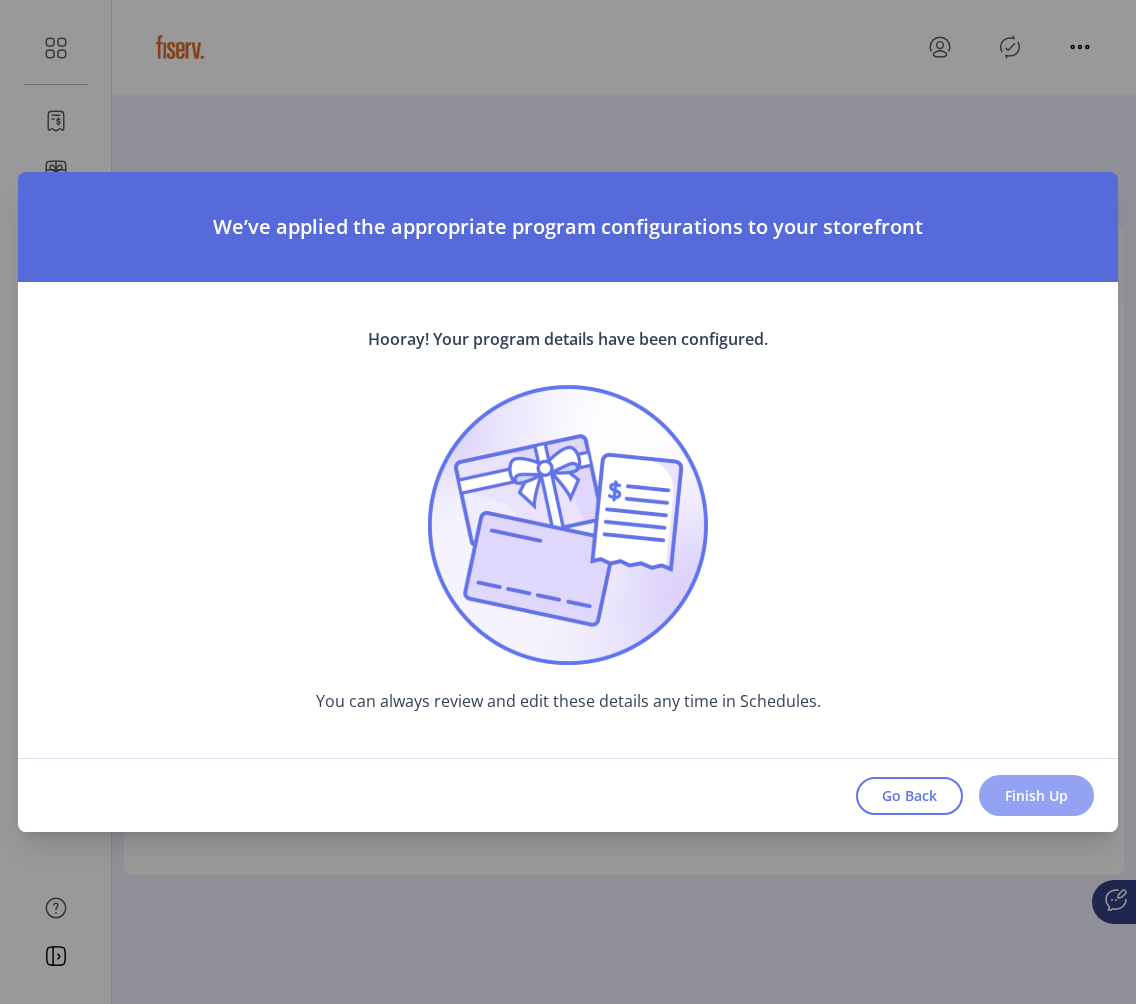 click on "Finish Up" 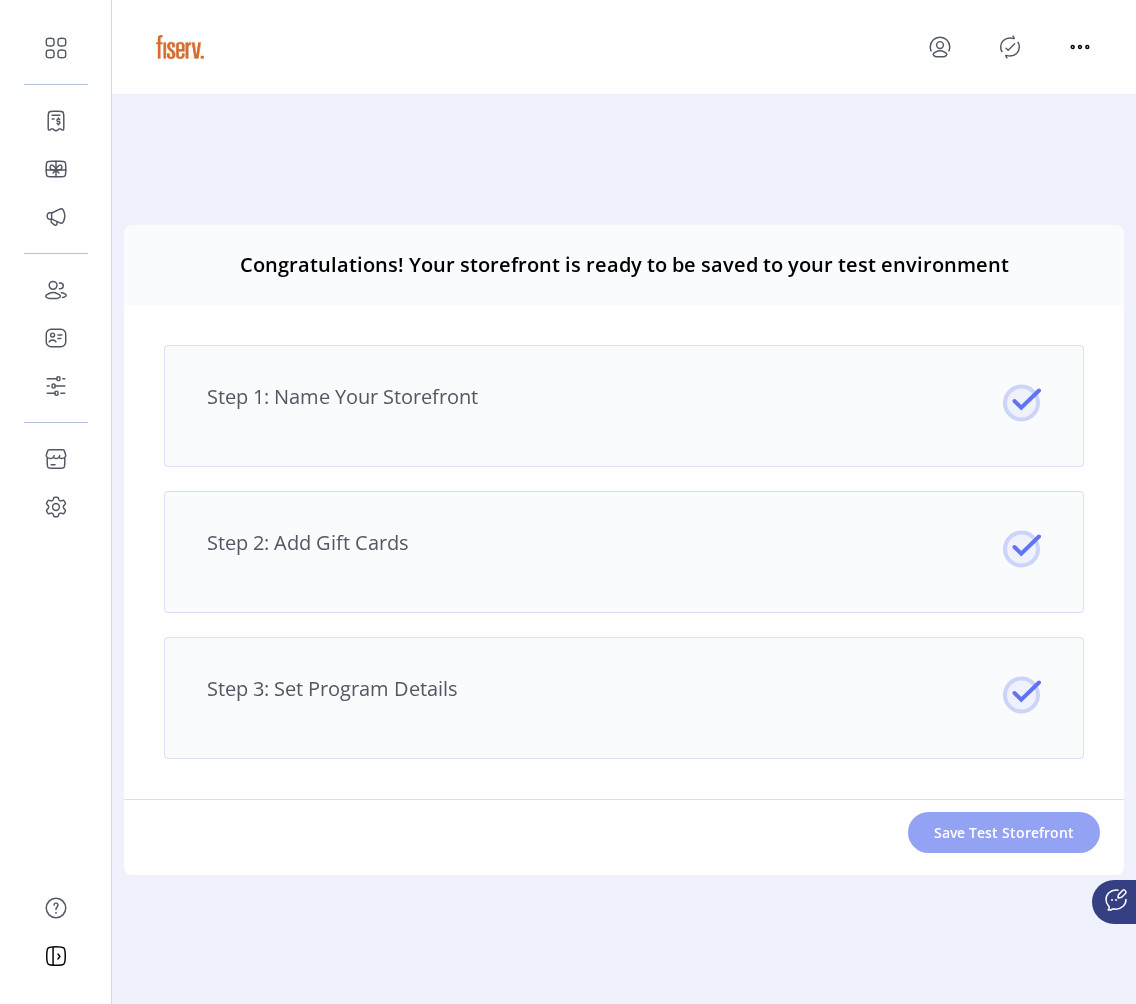 click on "Save Test Storefront" 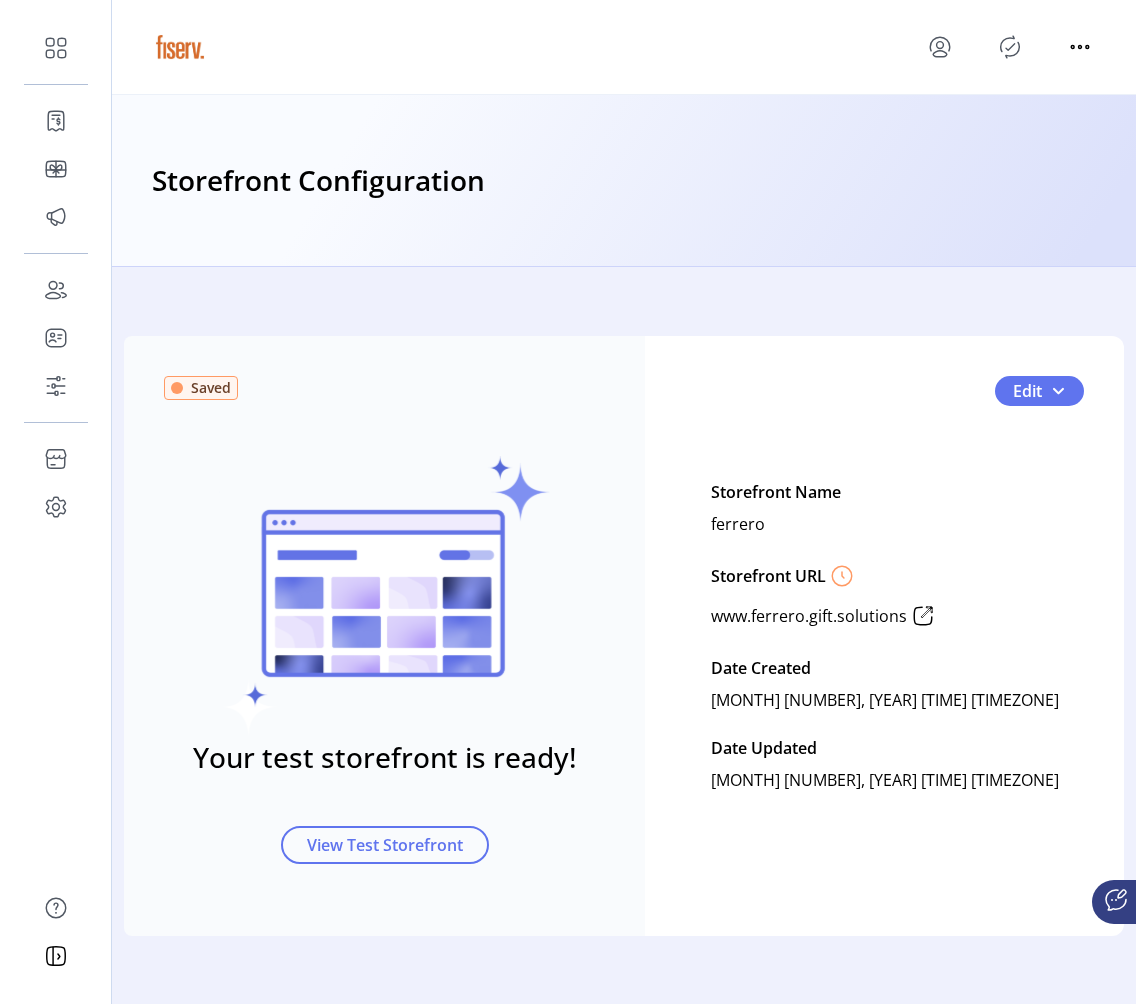 click 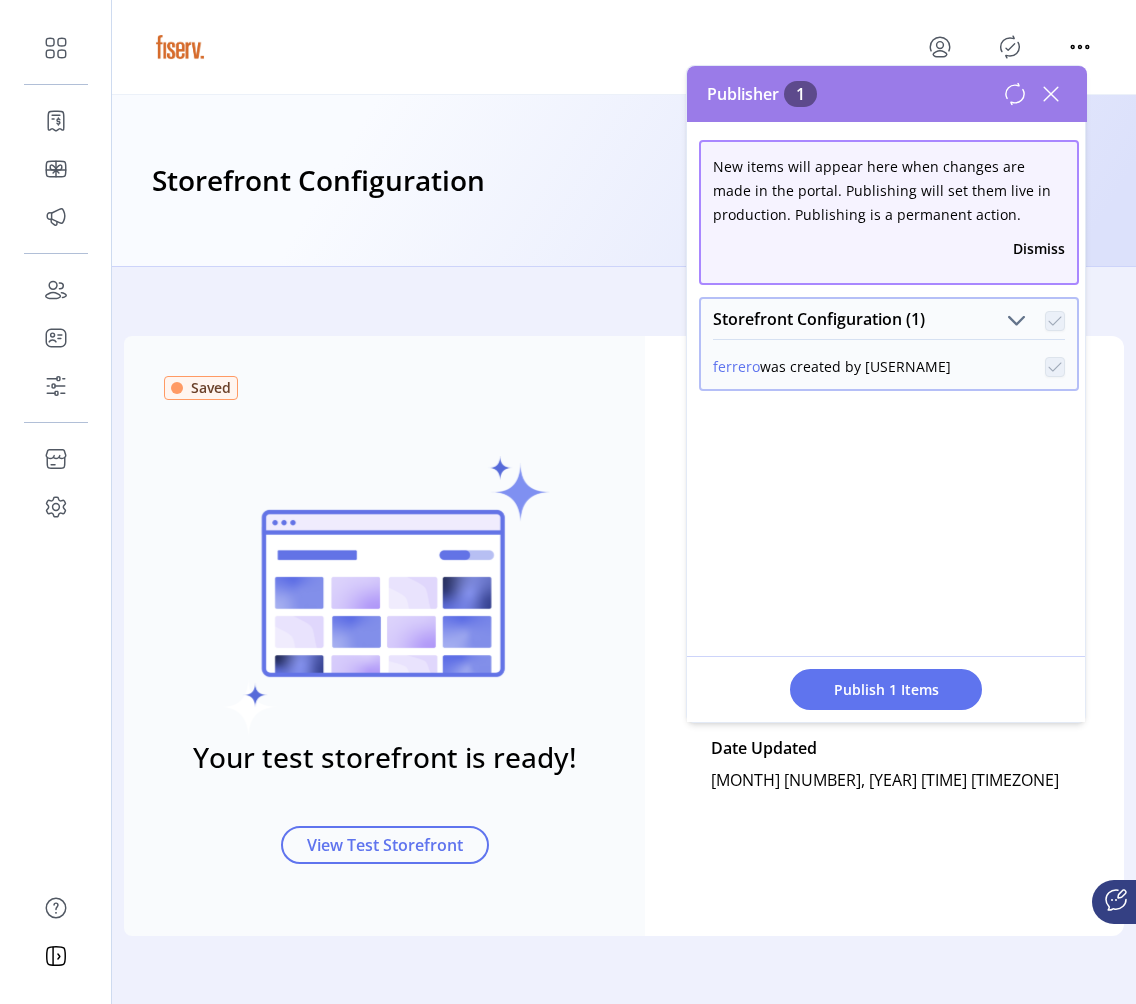 click 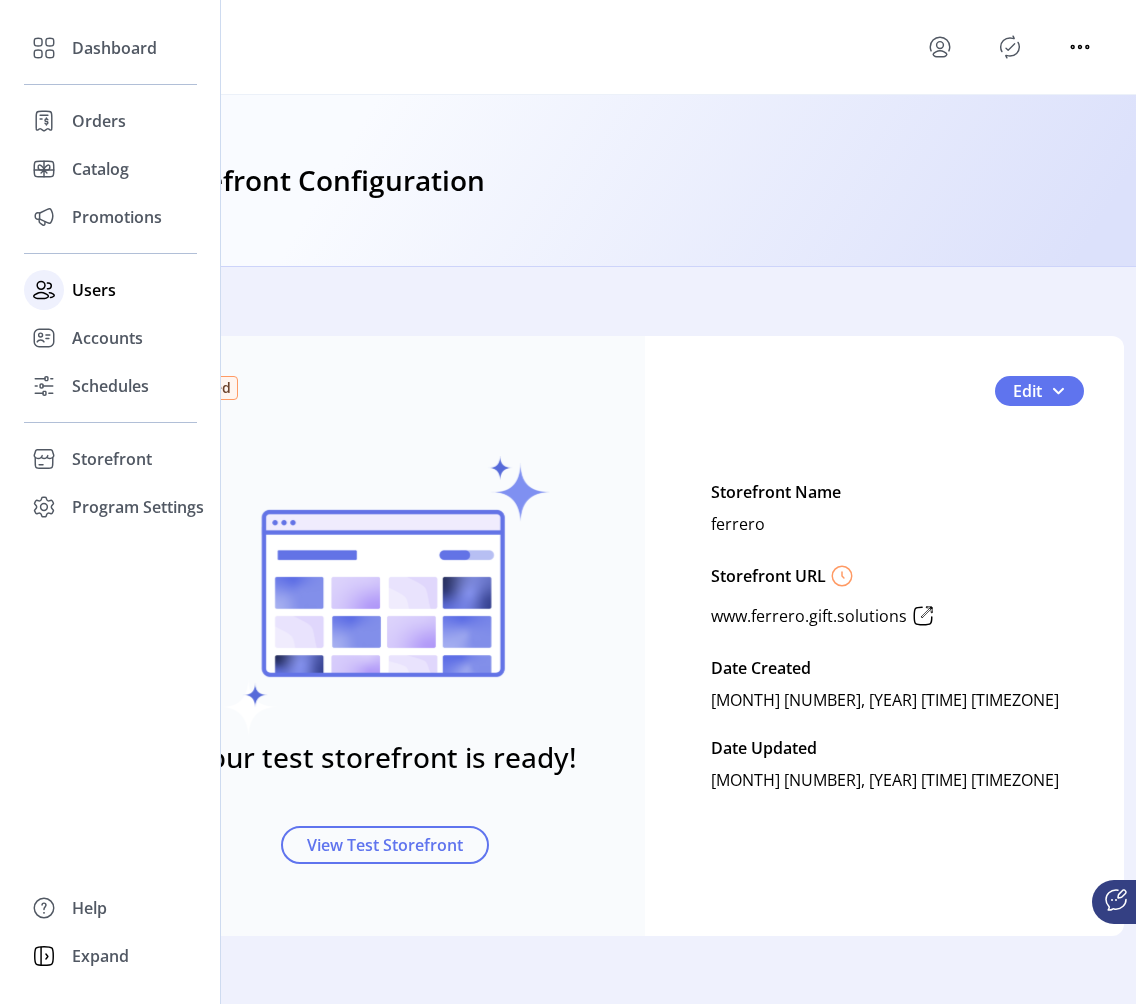 click on "Users" 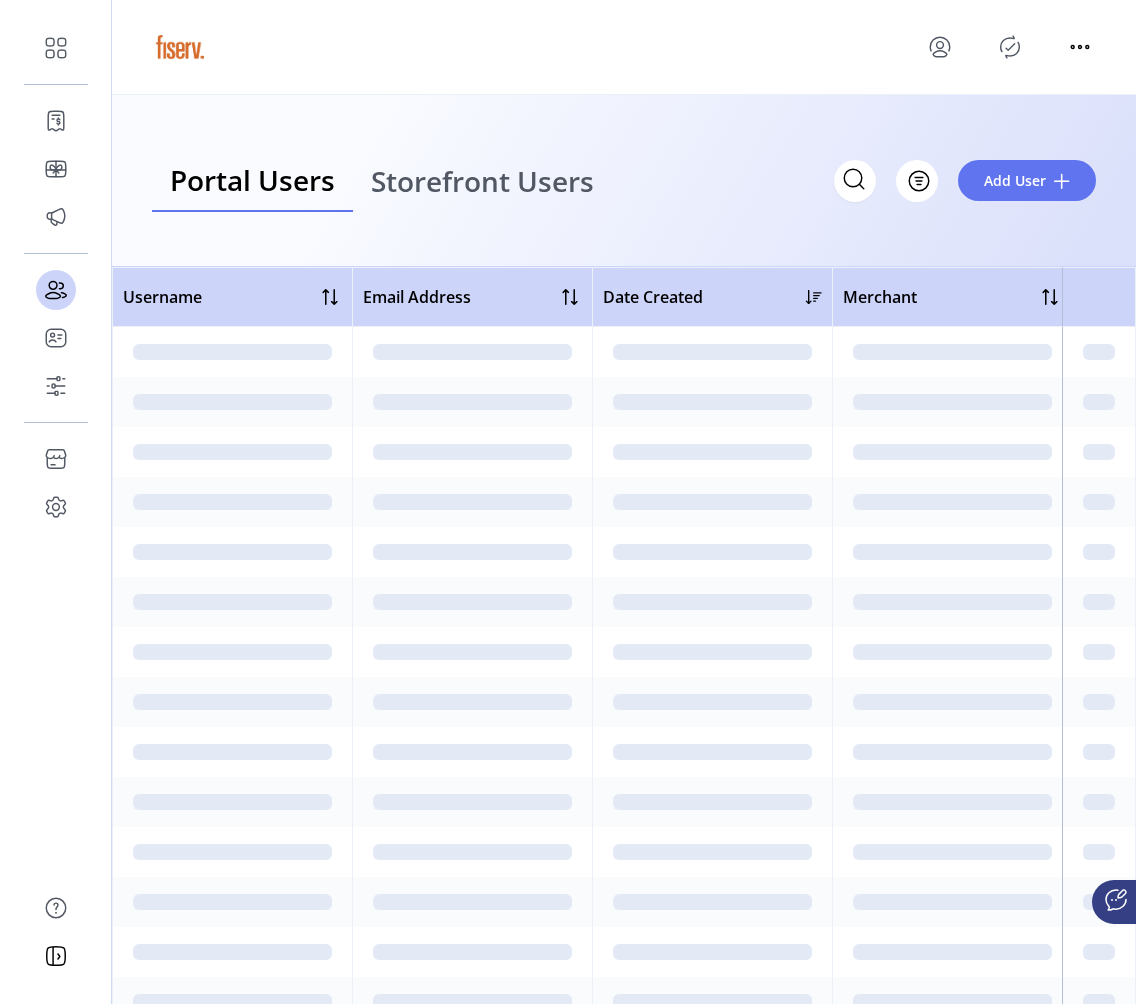 click on "Storefront Users" at bounding box center (482, 181) 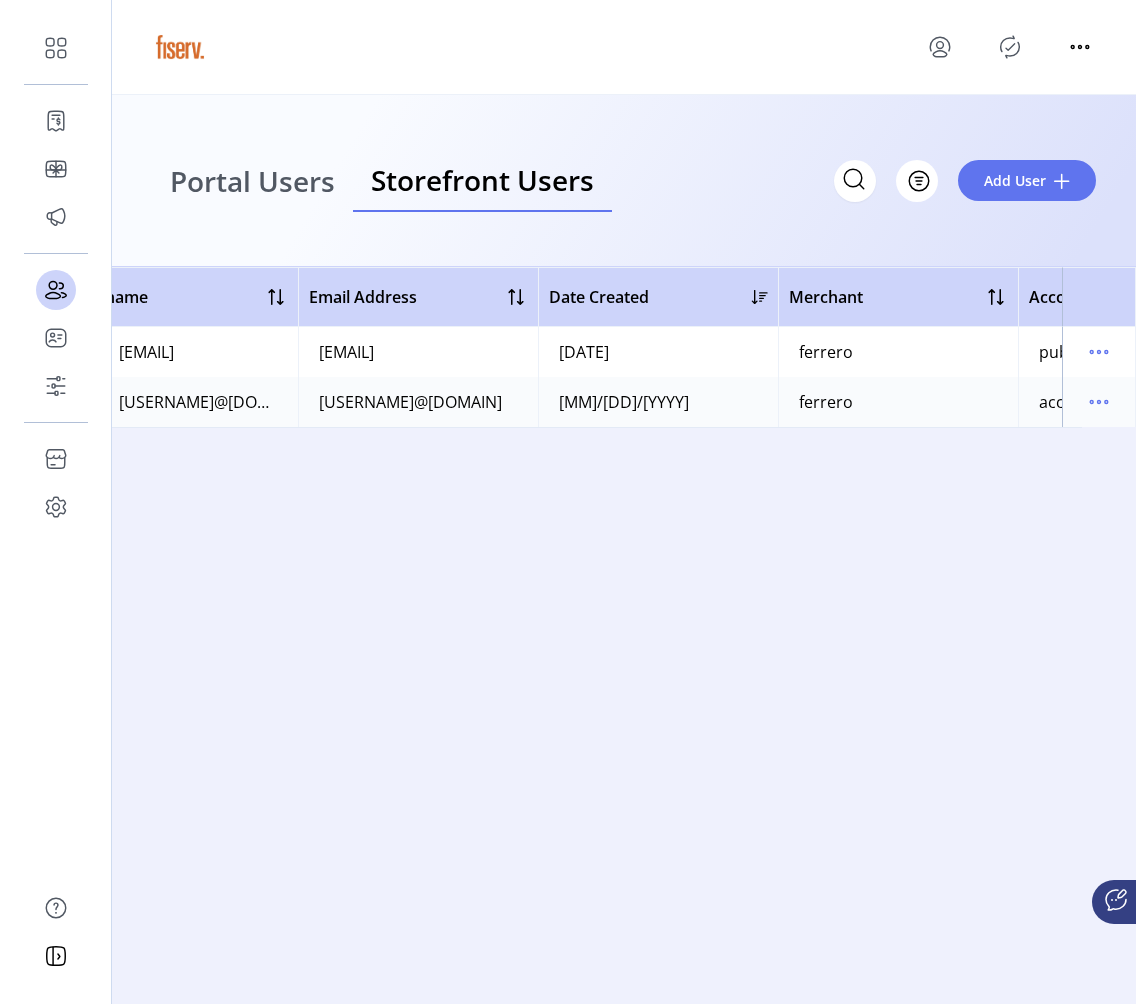 scroll, scrollTop: 0, scrollLeft: 0, axis: both 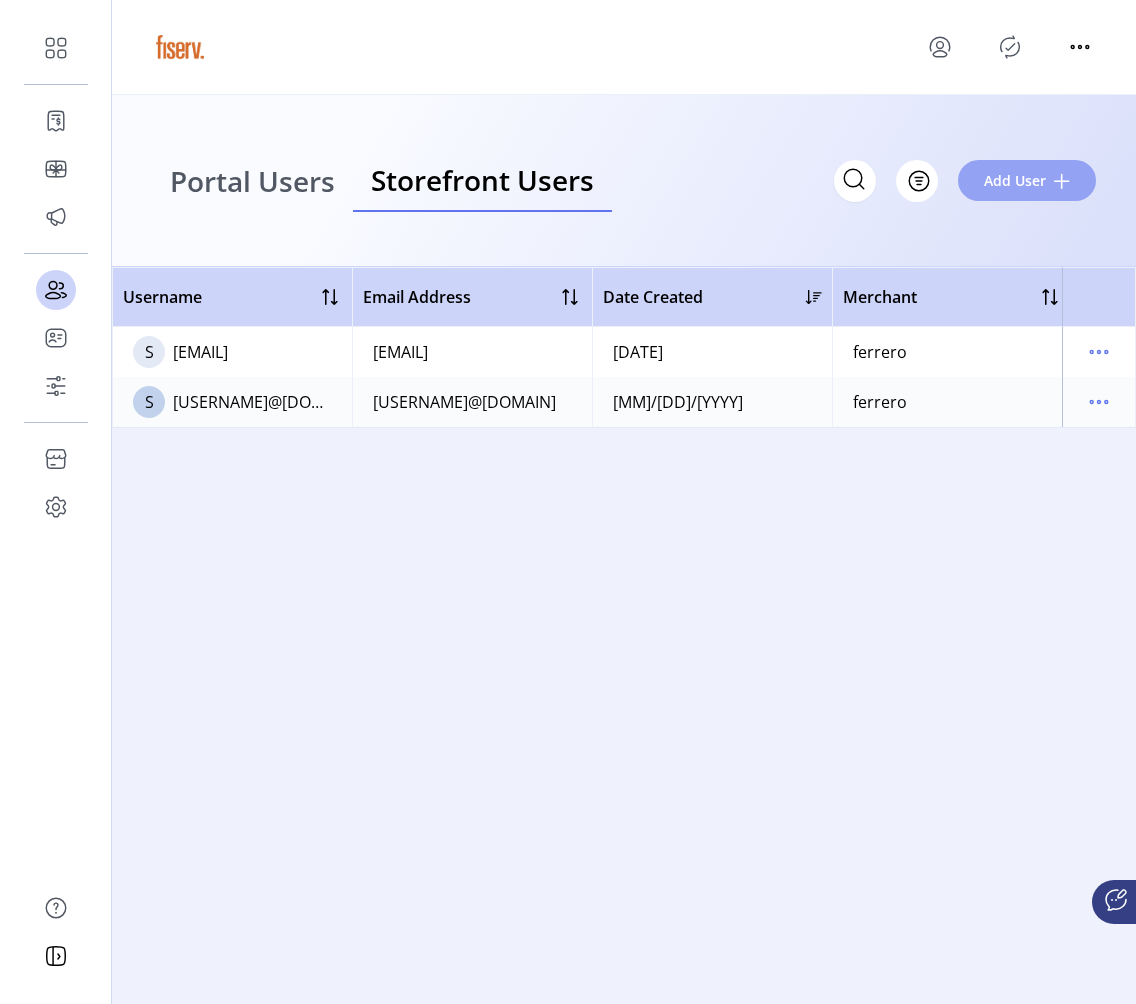 click on "Add User" 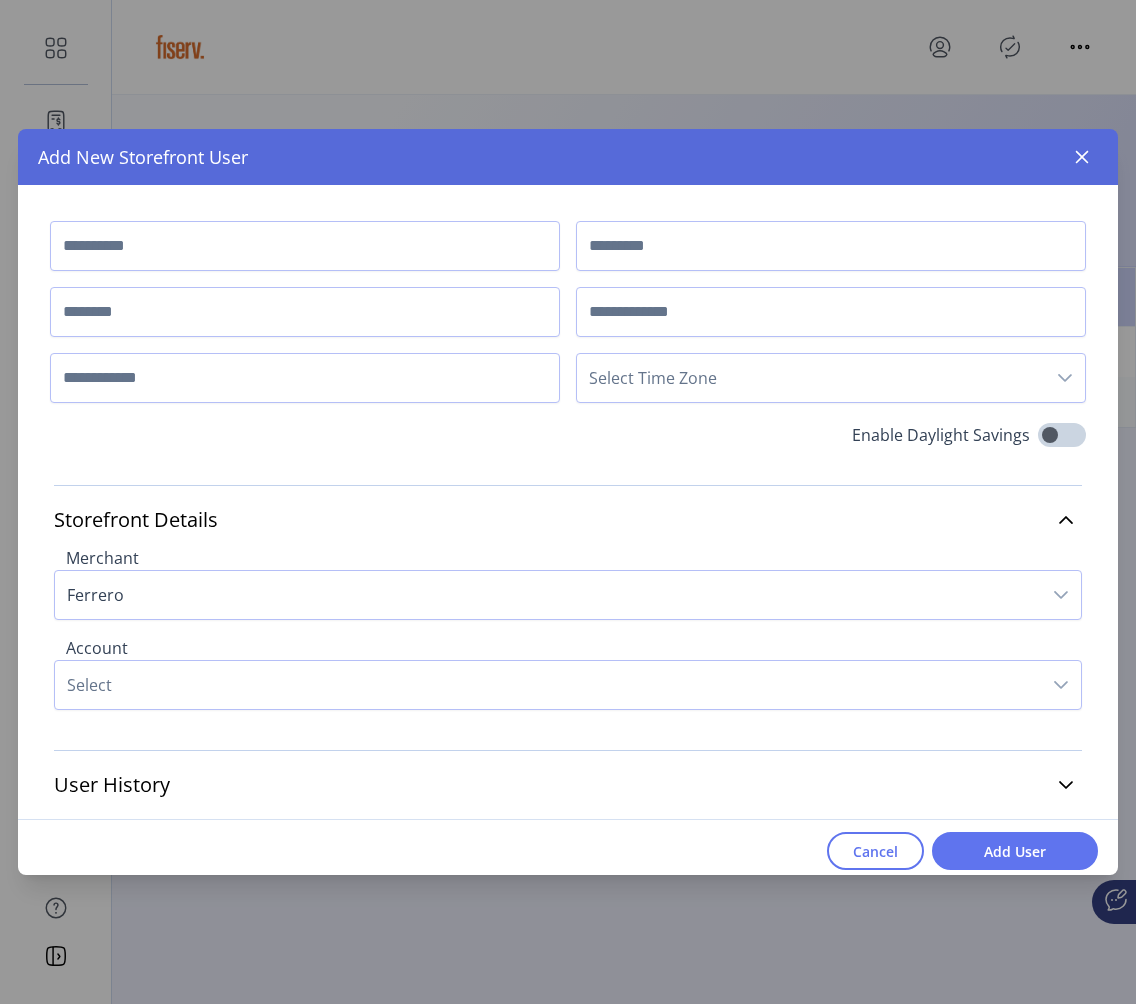 click on "Select" at bounding box center [548, 685] 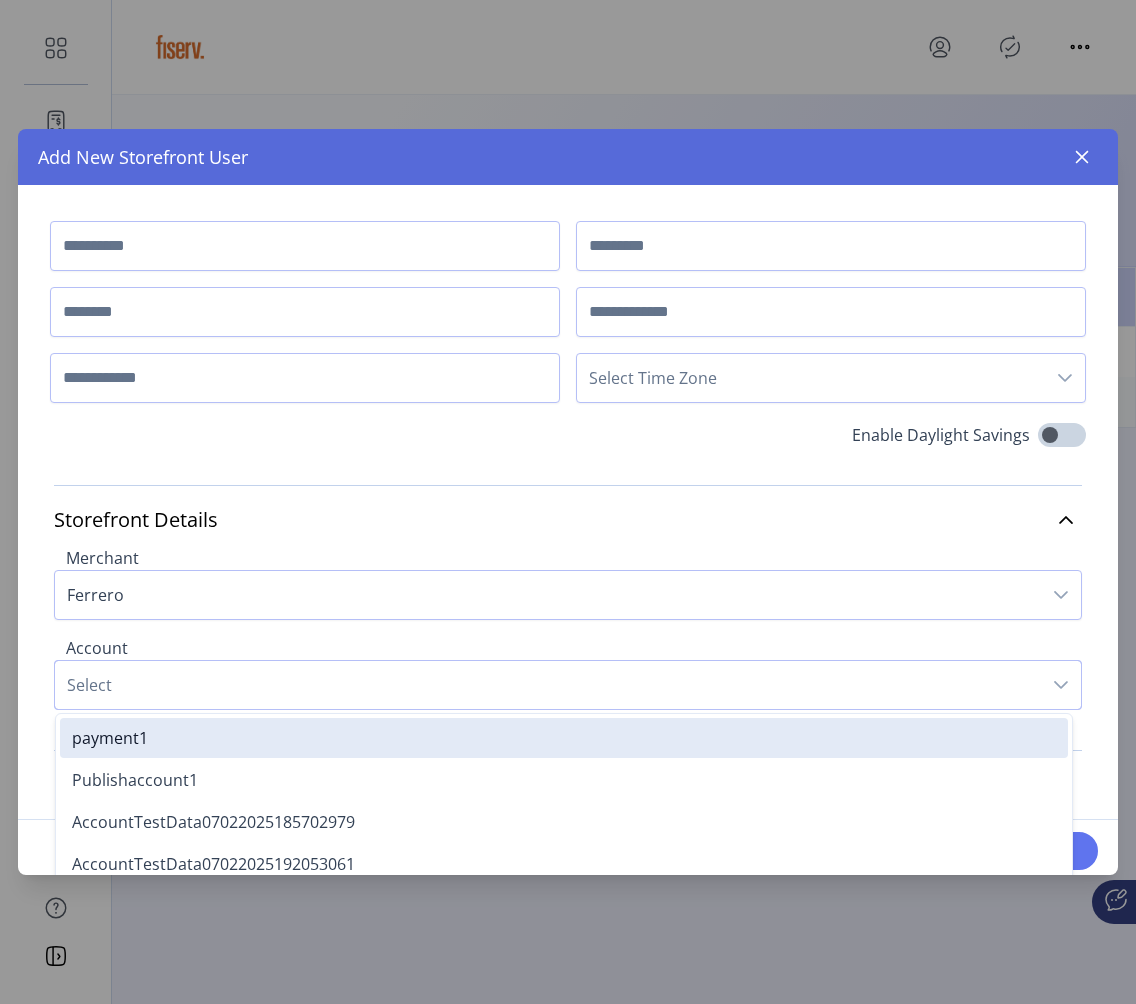 click on "Select" at bounding box center [548, 685] 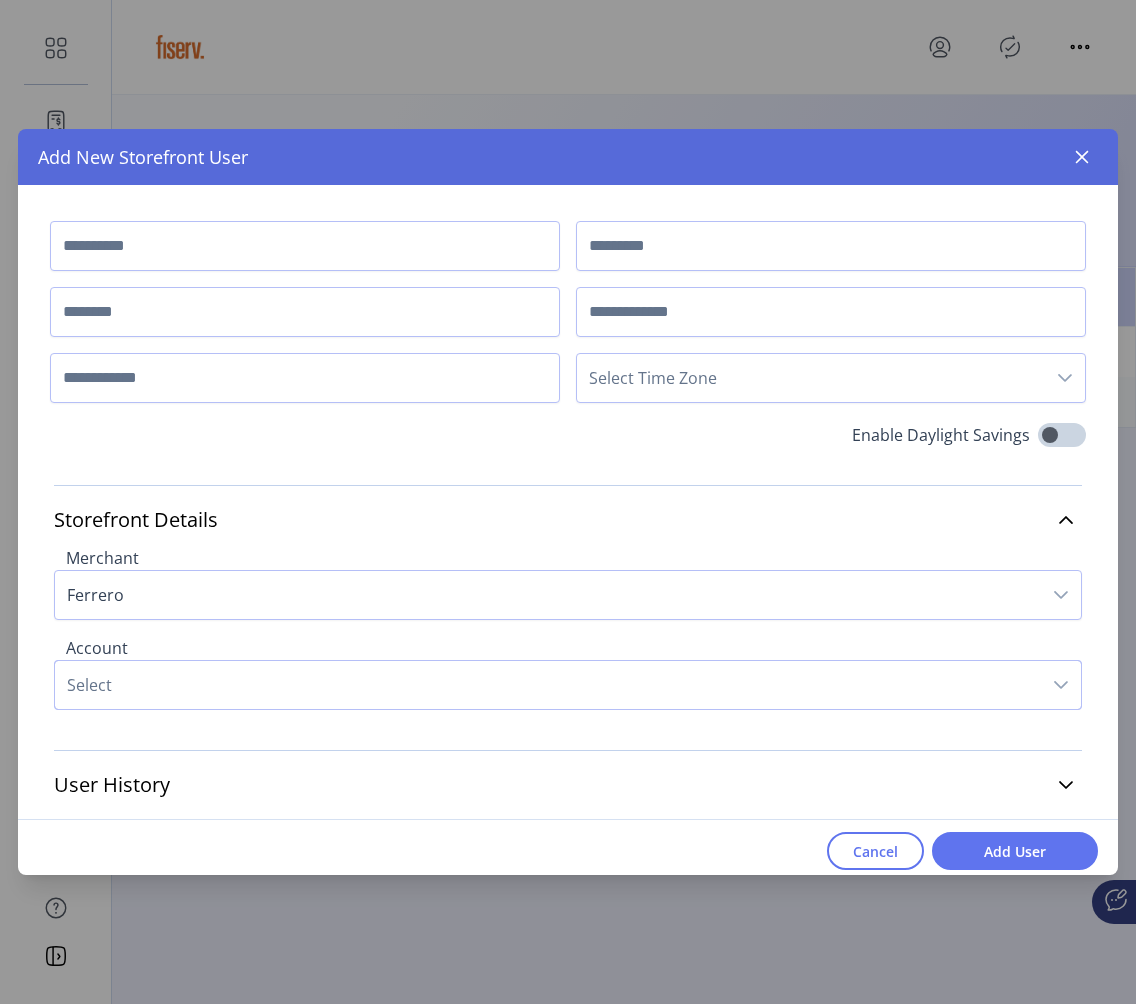 click on "Select" at bounding box center (548, 685) 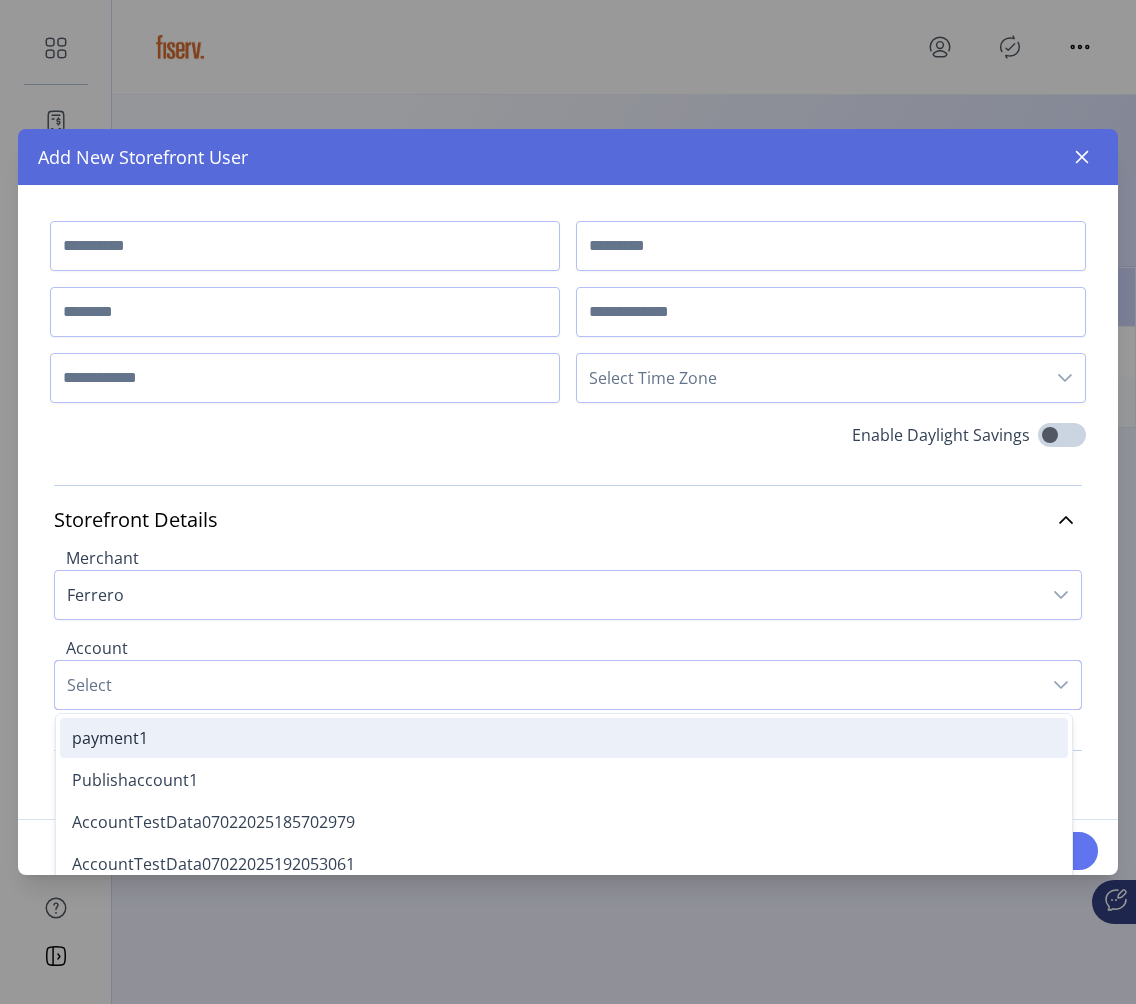 click on "payment1" at bounding box center [564, 738] 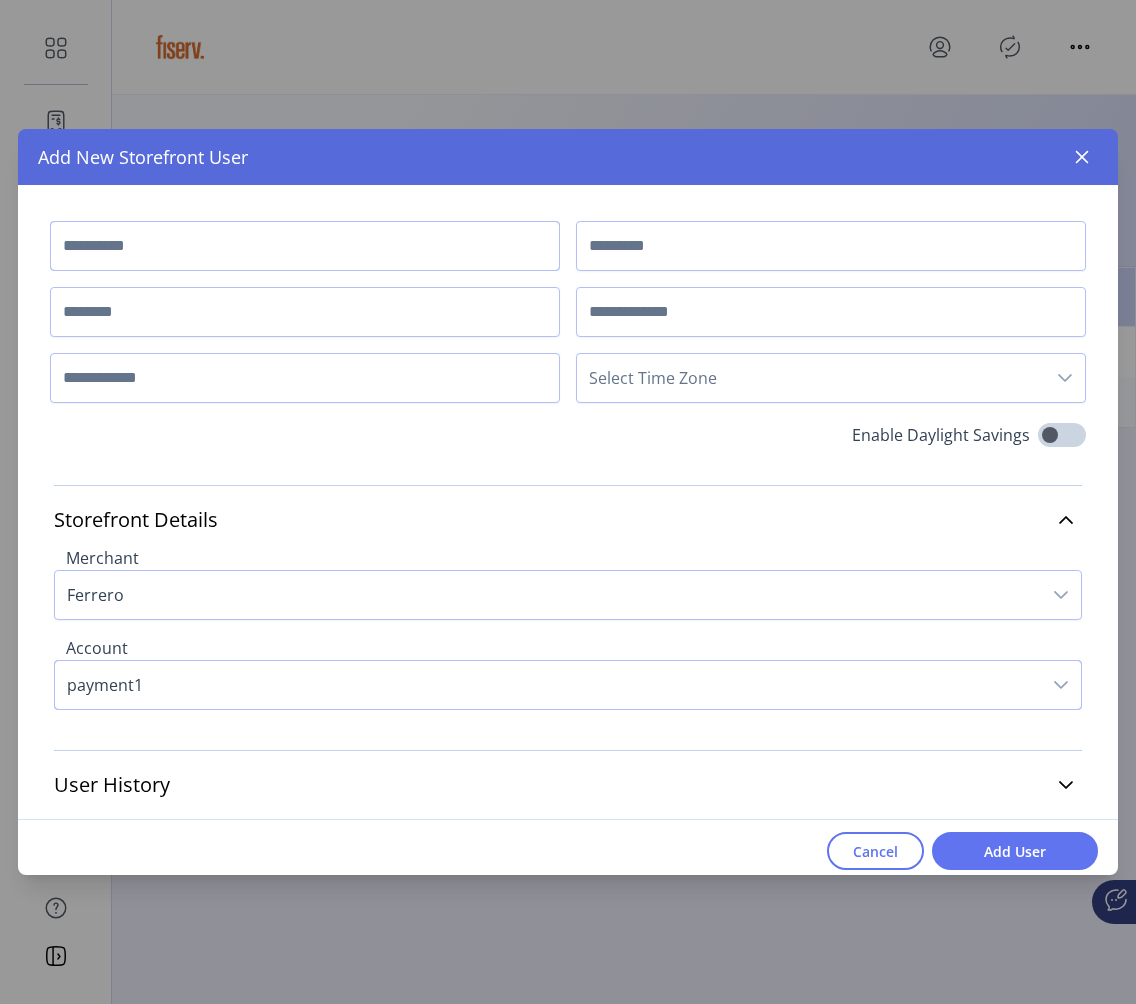 click at bounding box center (305, 246) 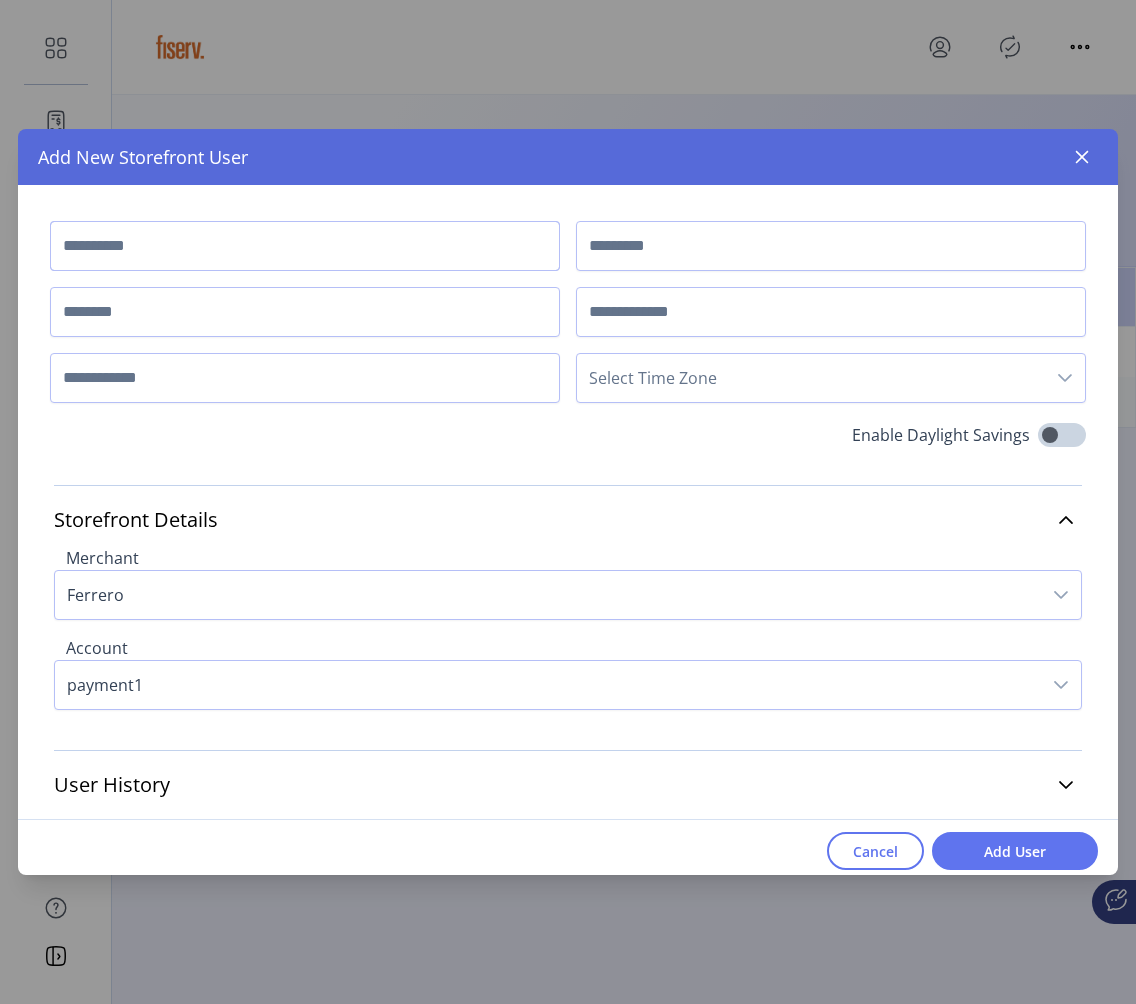 type on "*******" 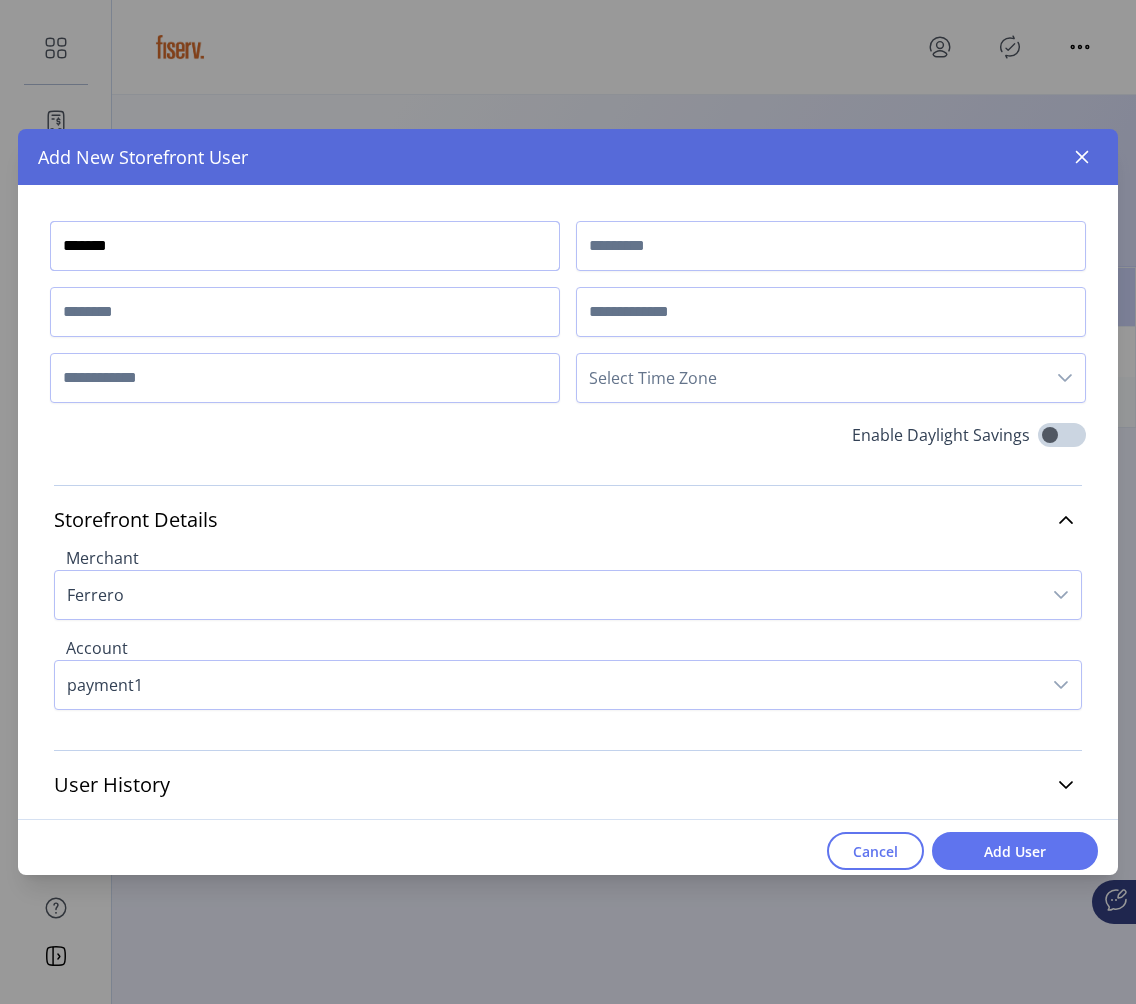 type on "****" 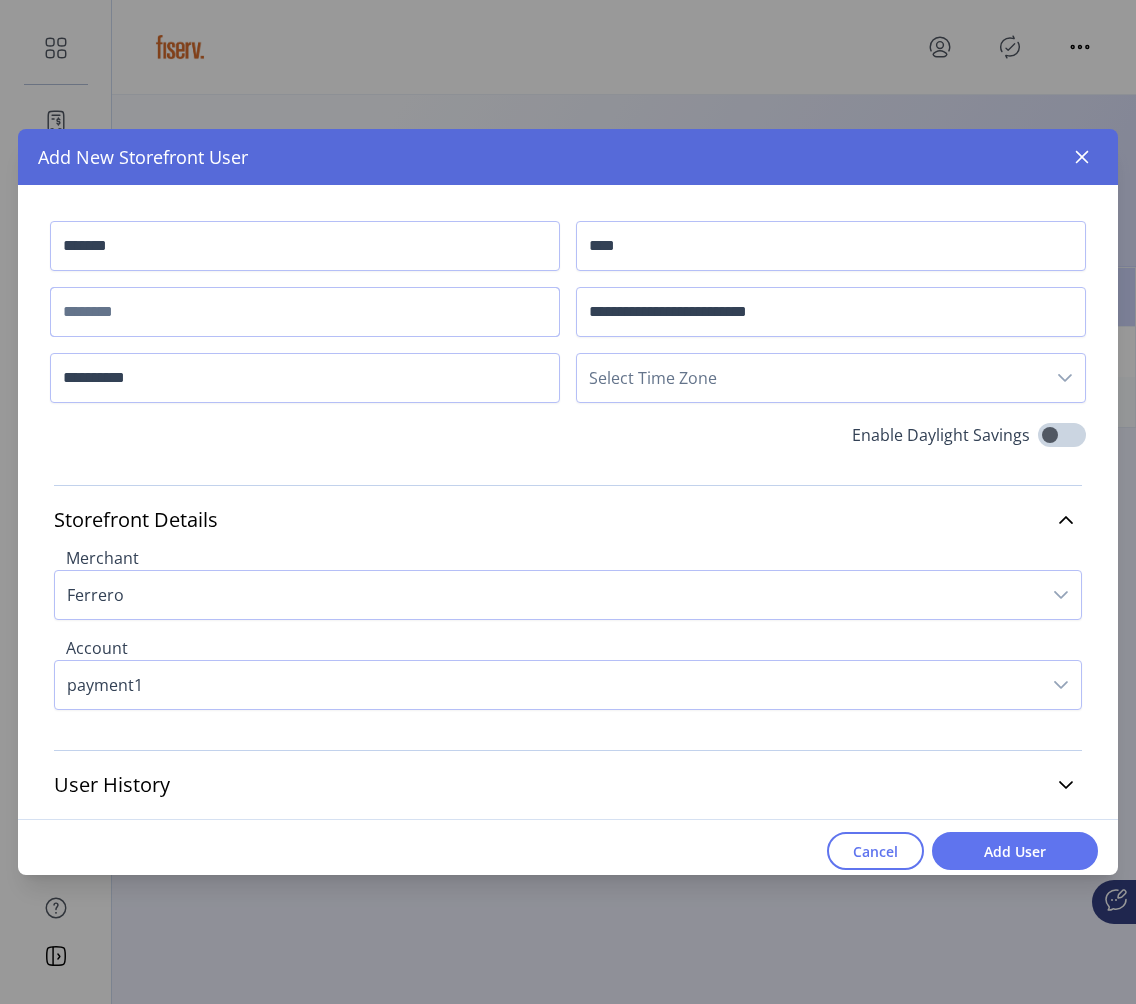 click at bounding box center (305, 312) 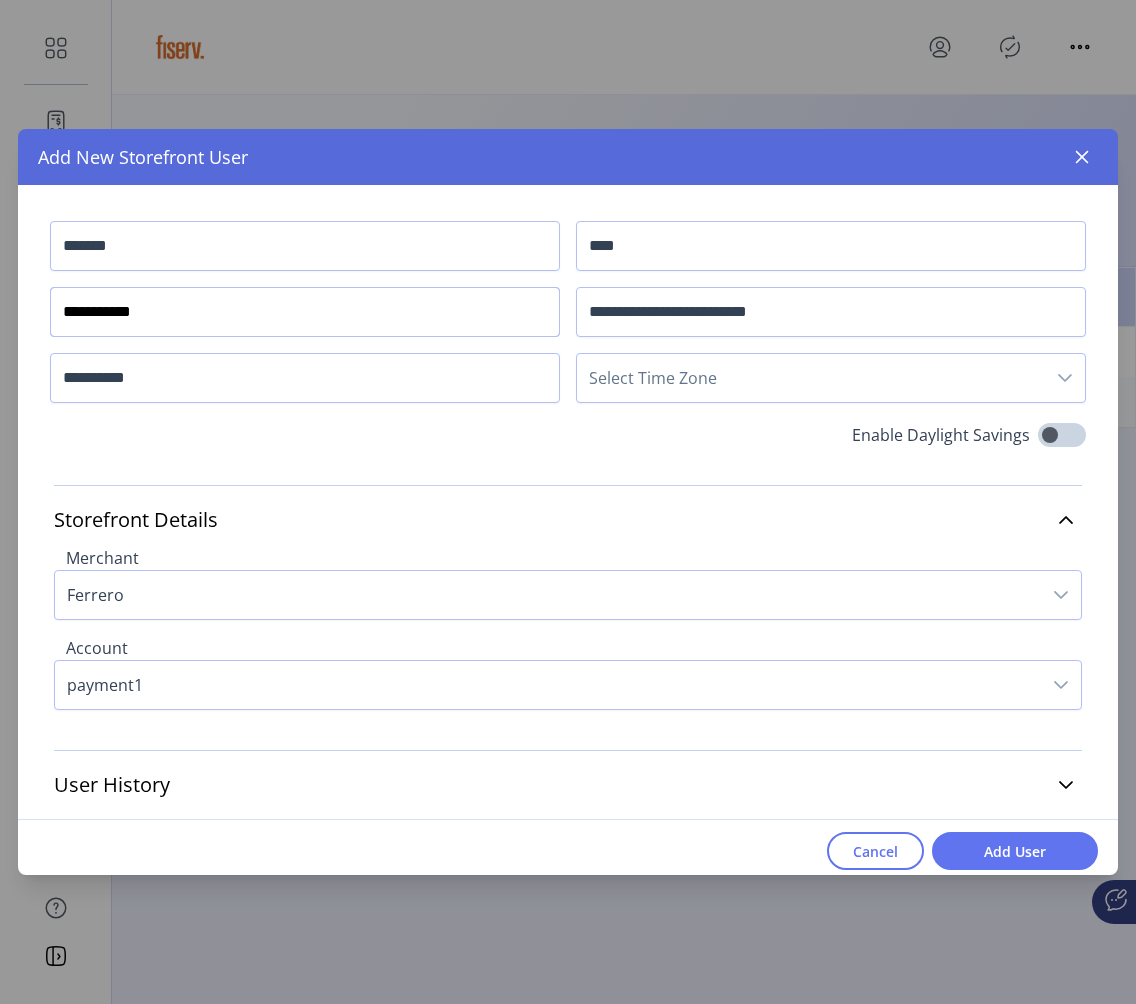 type on "**********" 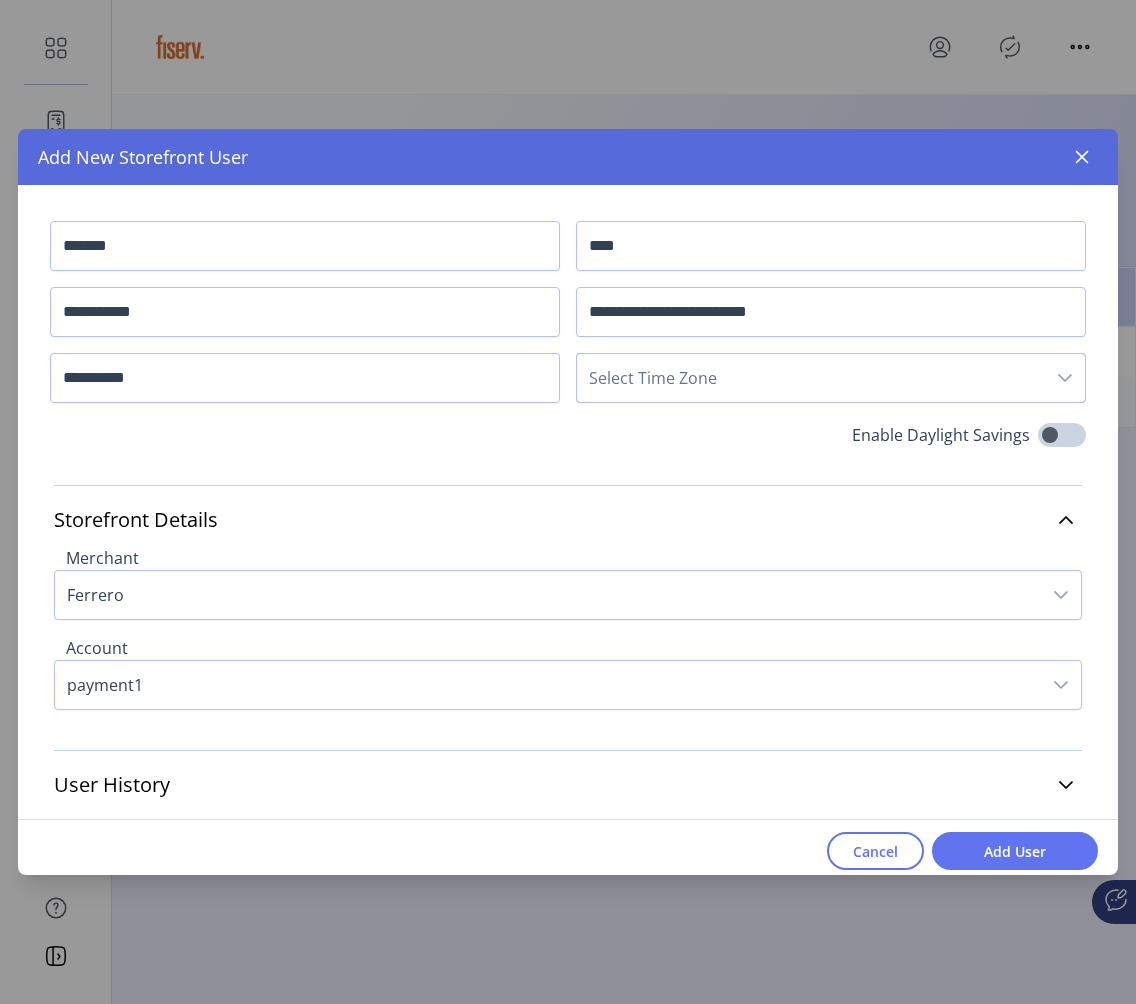 click on "Select Time Zone" at bounding box center (811, 378) 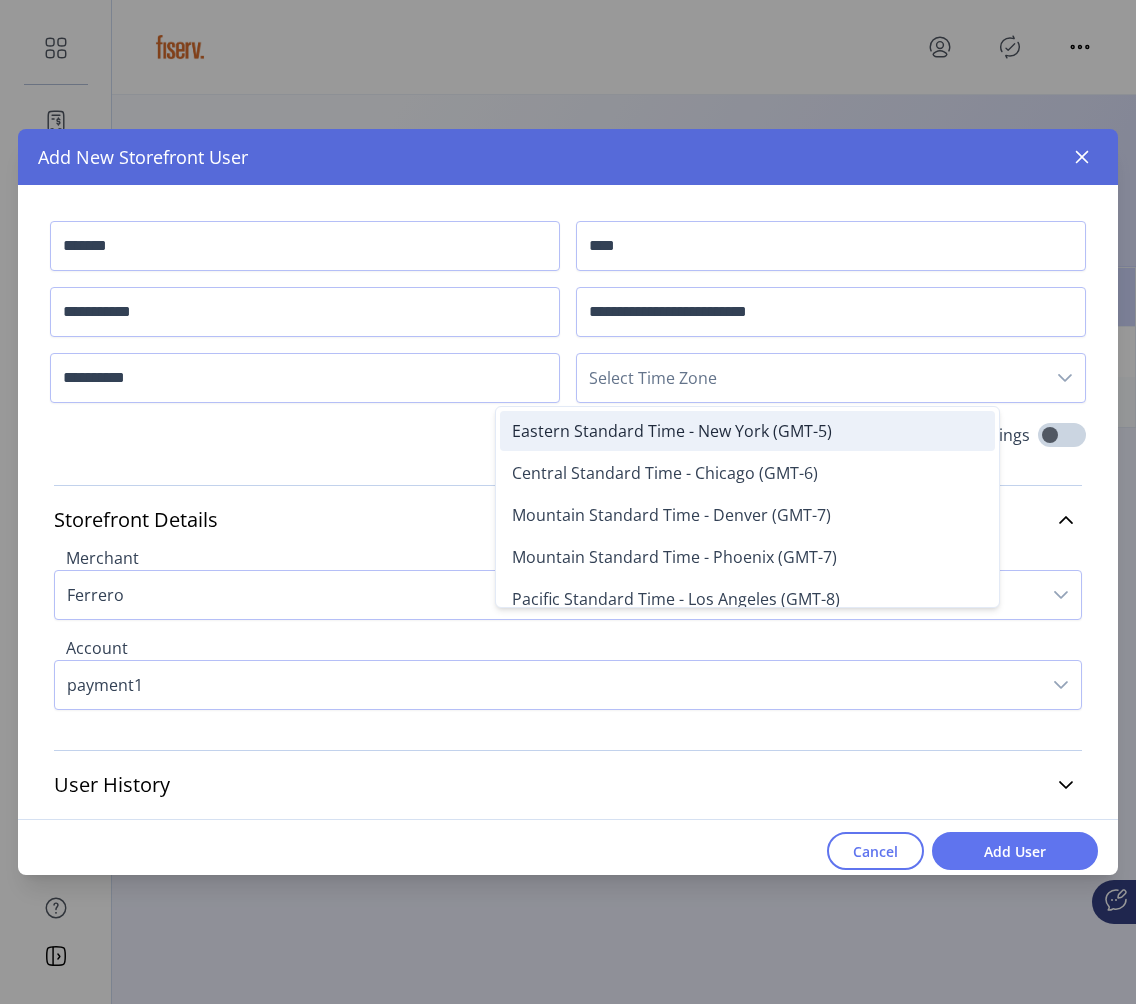drag, startPoint x: 647, startPoint y: 464, endPoint x: 647, endPoint y: 447, distance: 17 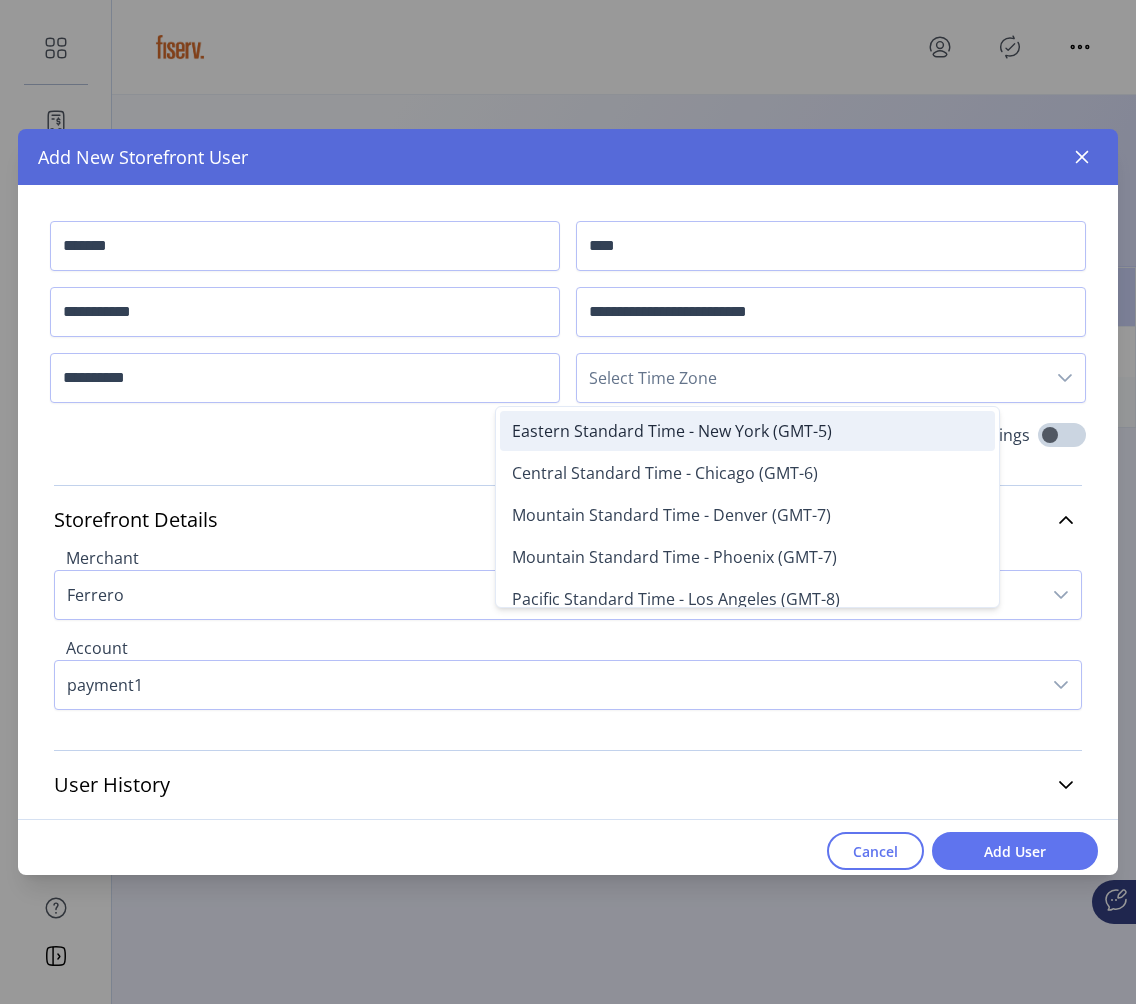 click on "Eastern Standard Time - New York (GMT-5)" at bounding box center [747, 431] 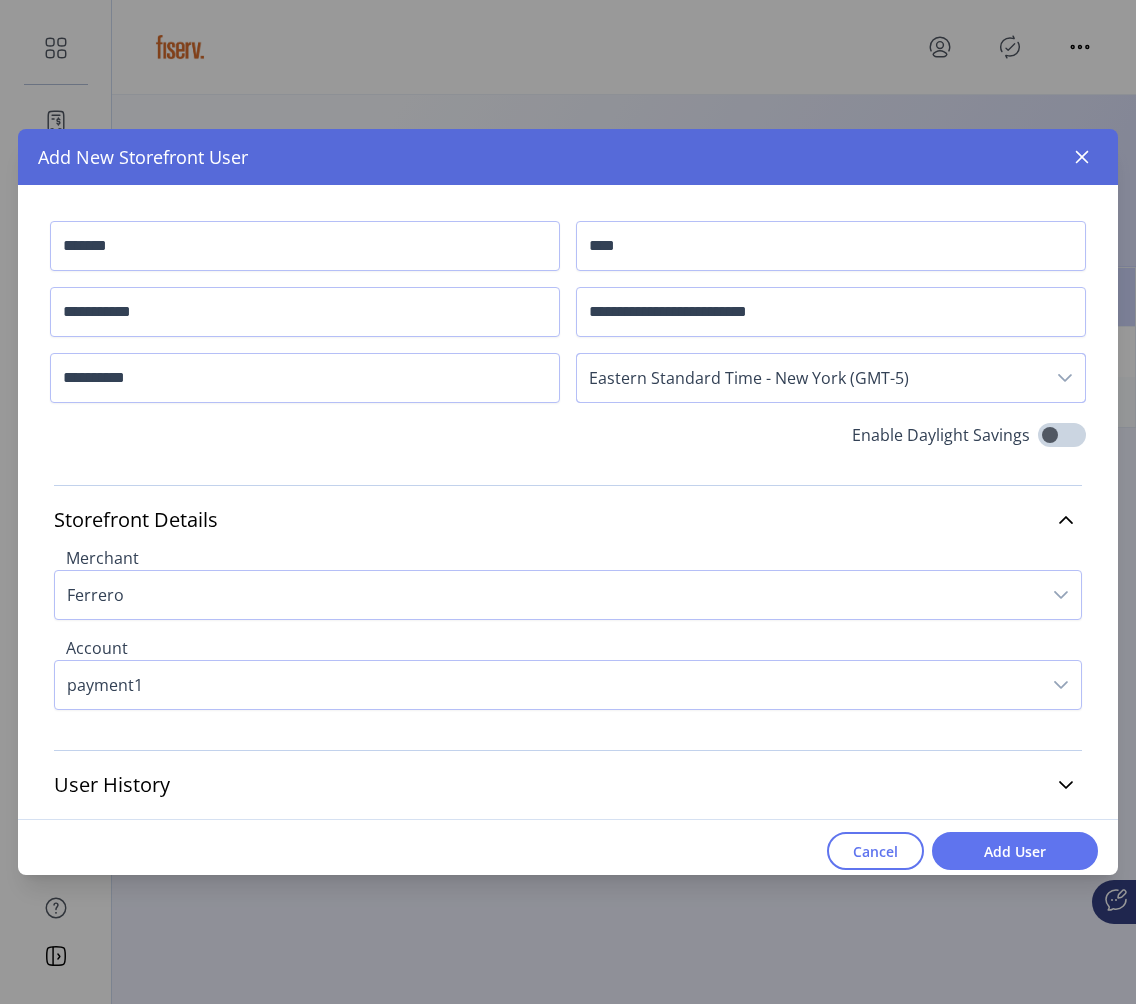 scroll, scrollTop: 7, scrollLeft: 0, axis: vertical 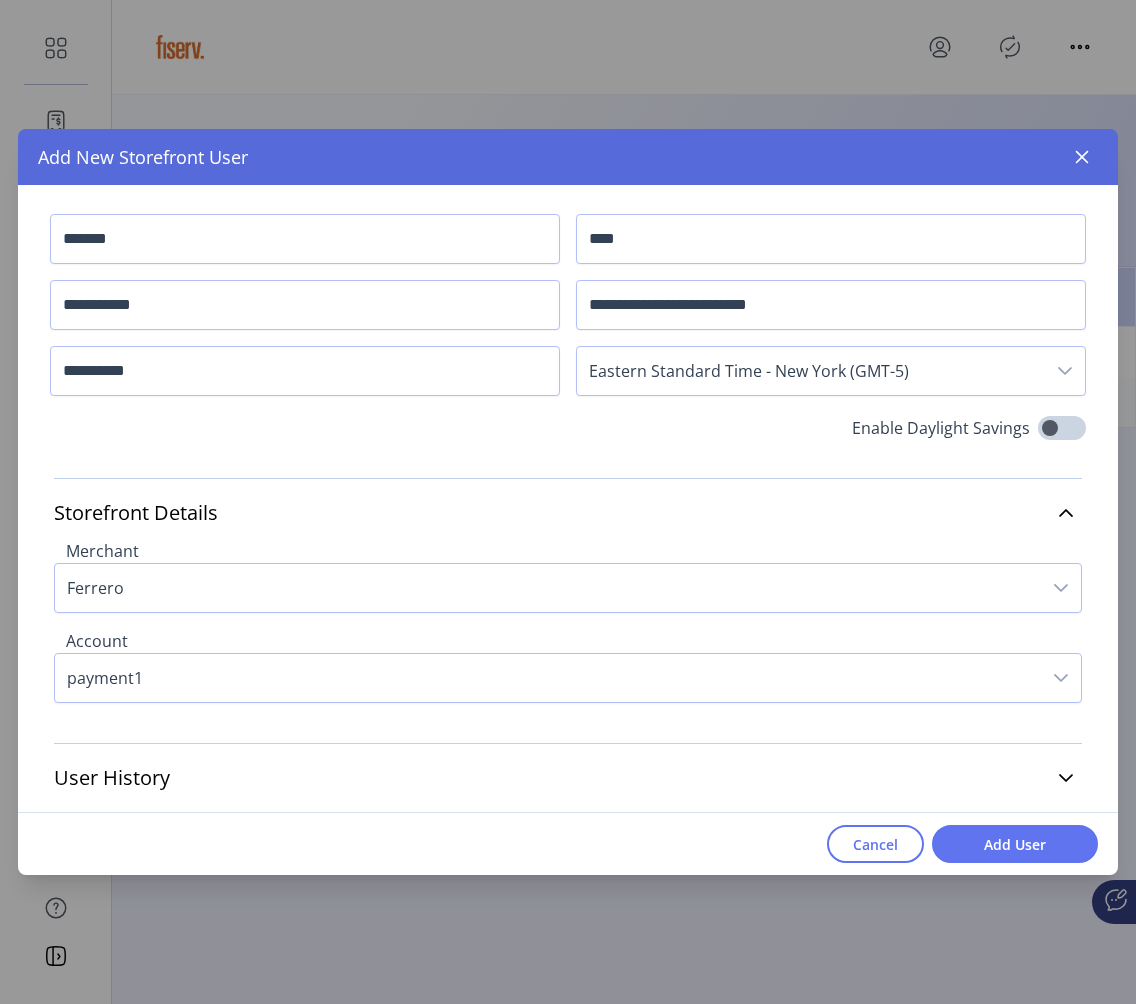 click on "Add User" at bounding box center [1015, 844] 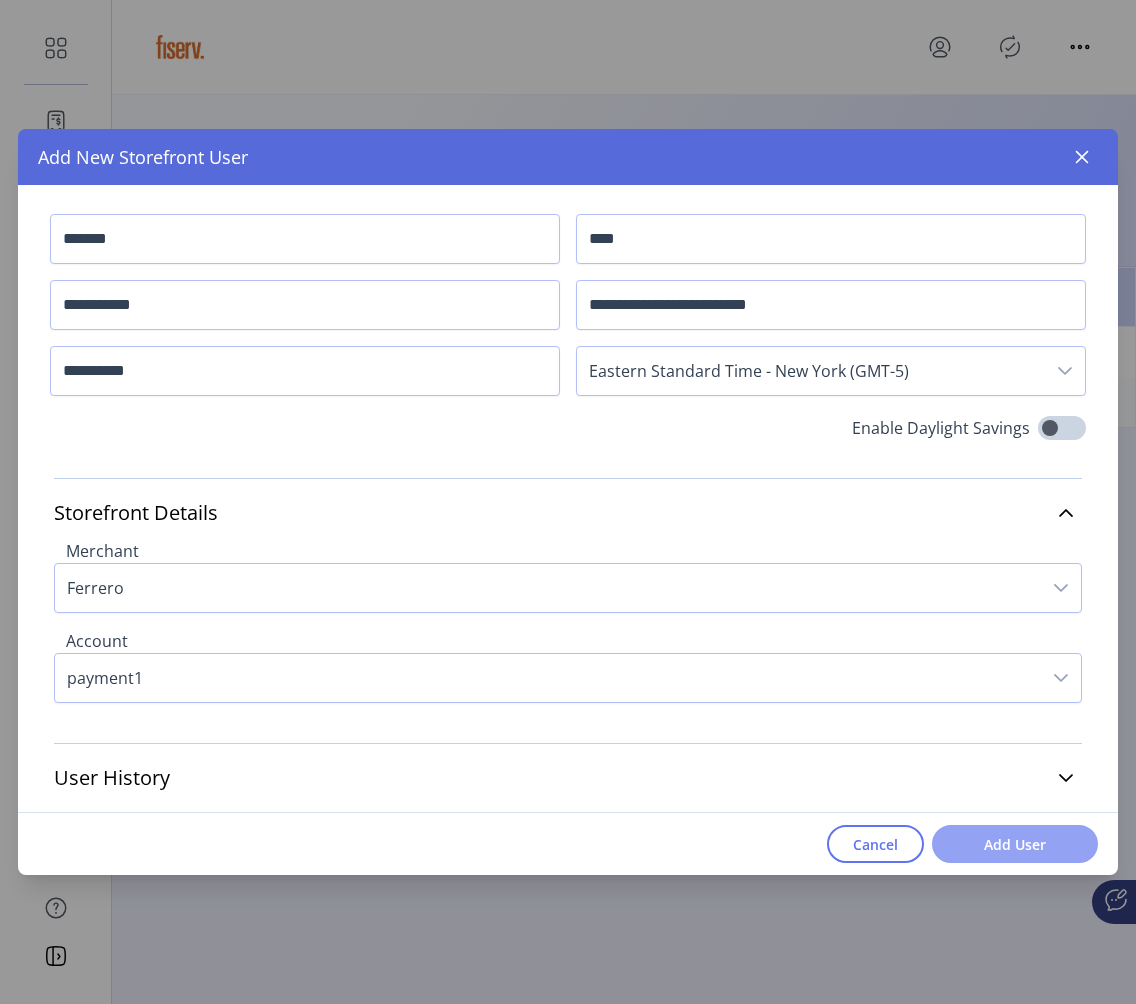 click on "Add User" at bounding box center [1015, 844] 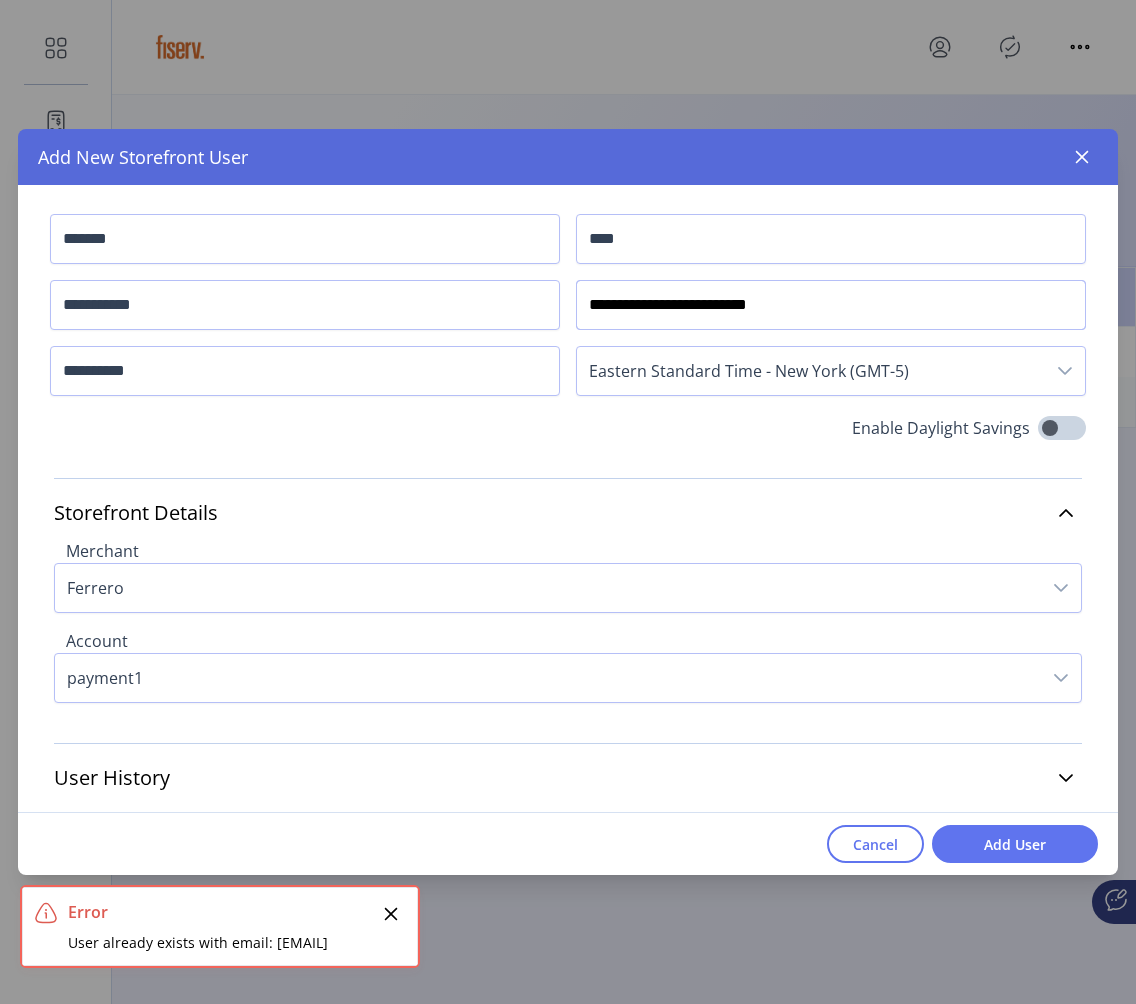 click on "**********" at bounding box center [831, 305] 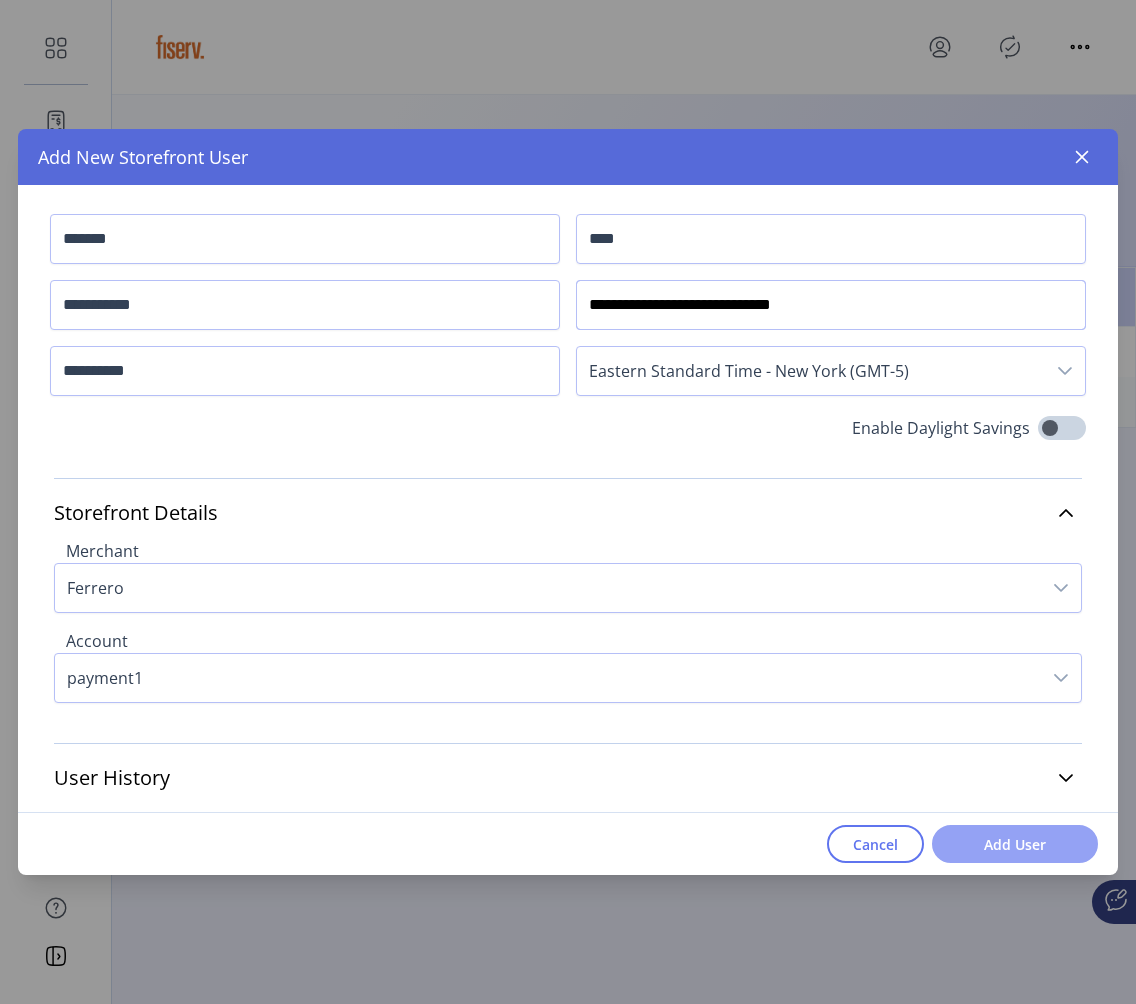 type on "**********" 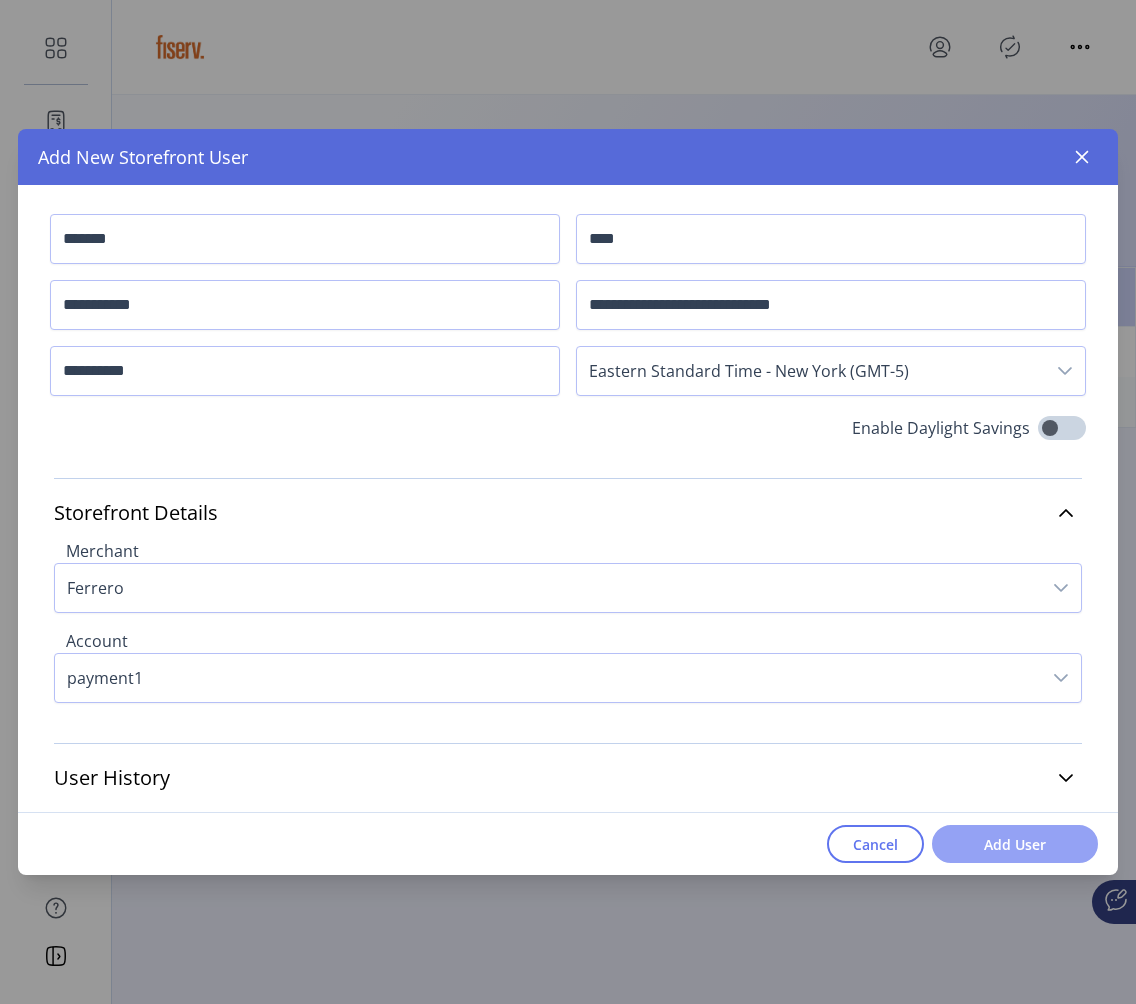 click on "Add User" at bounding box center [1015, 844] 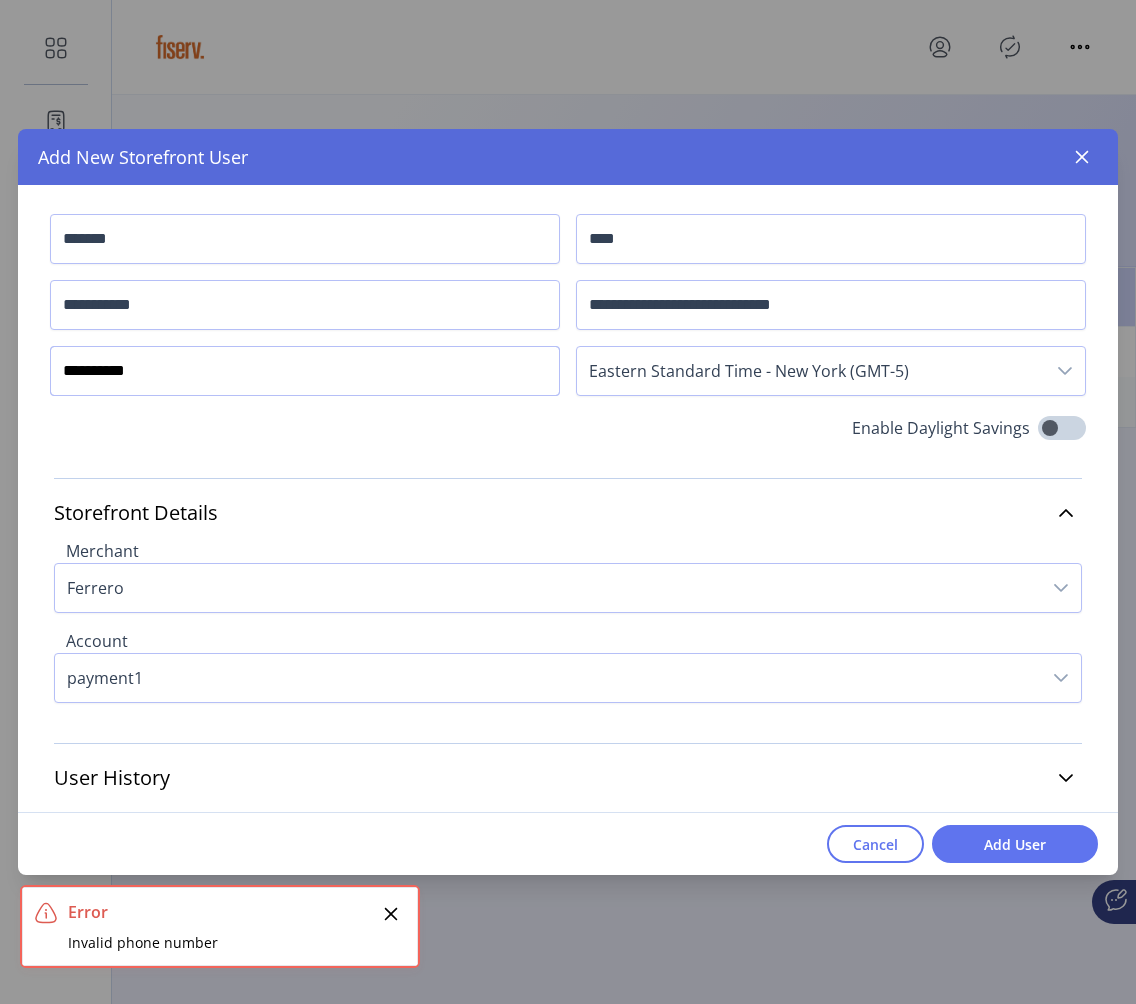 click on "**********" at bounding box center (305, 371) 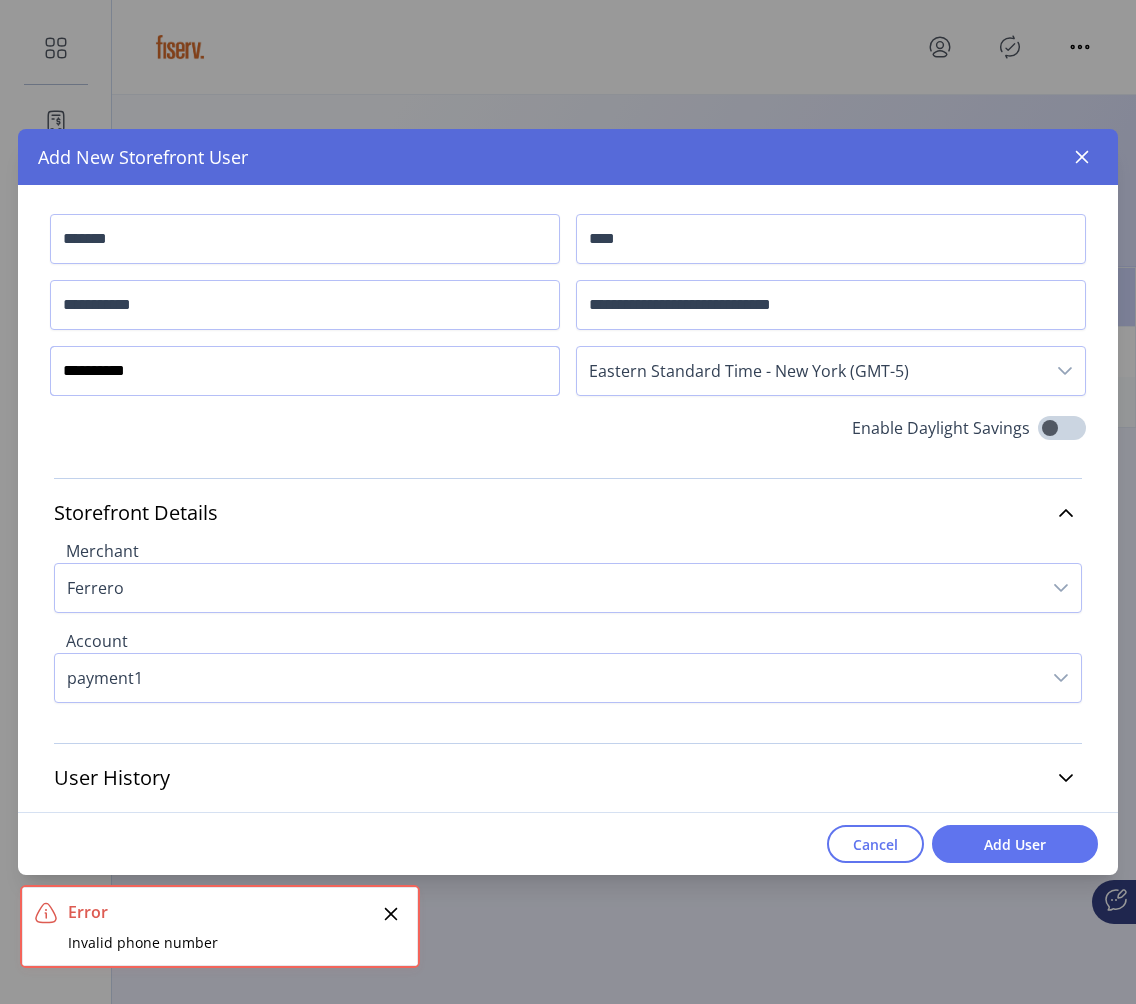 click on "**********" at bounding box center (305, 371) 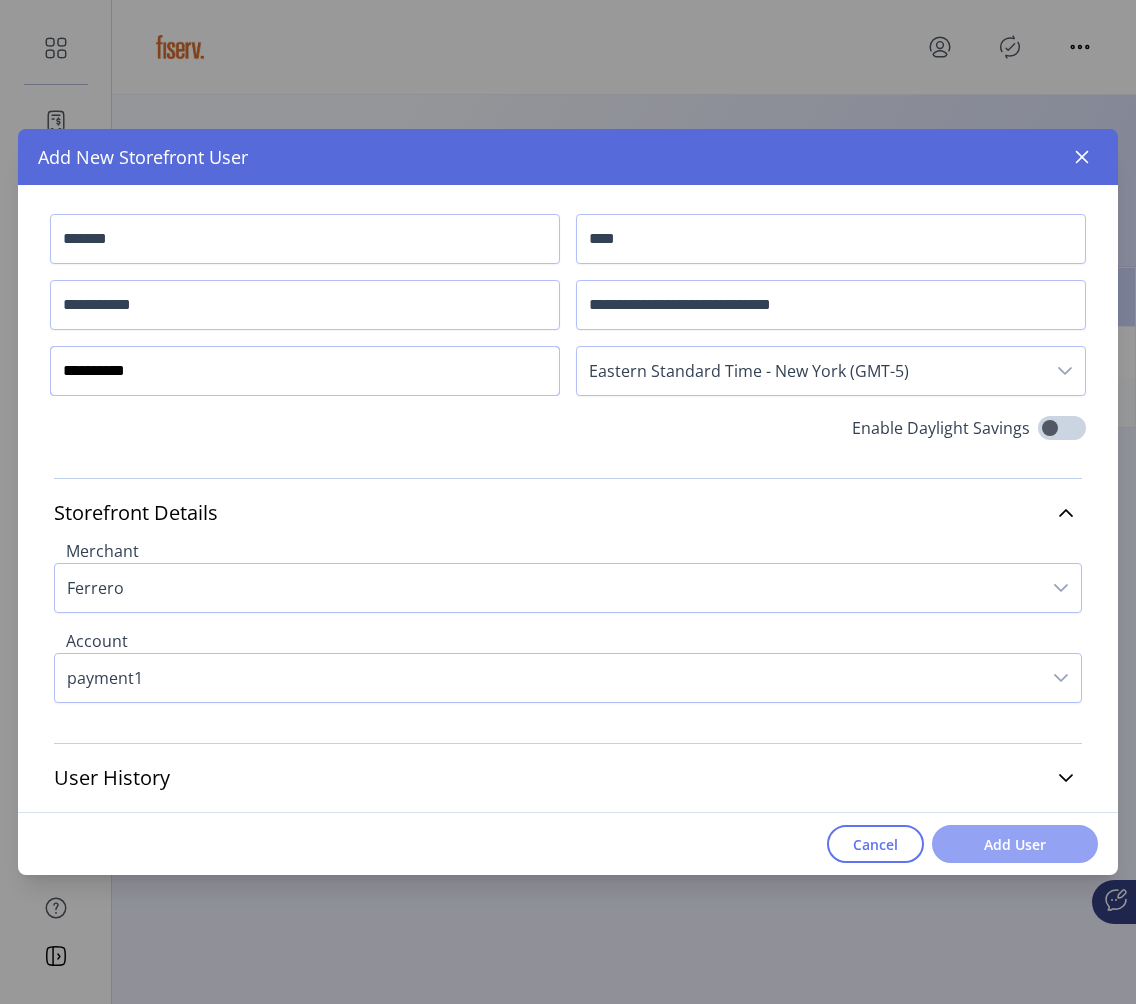 type on "**********" 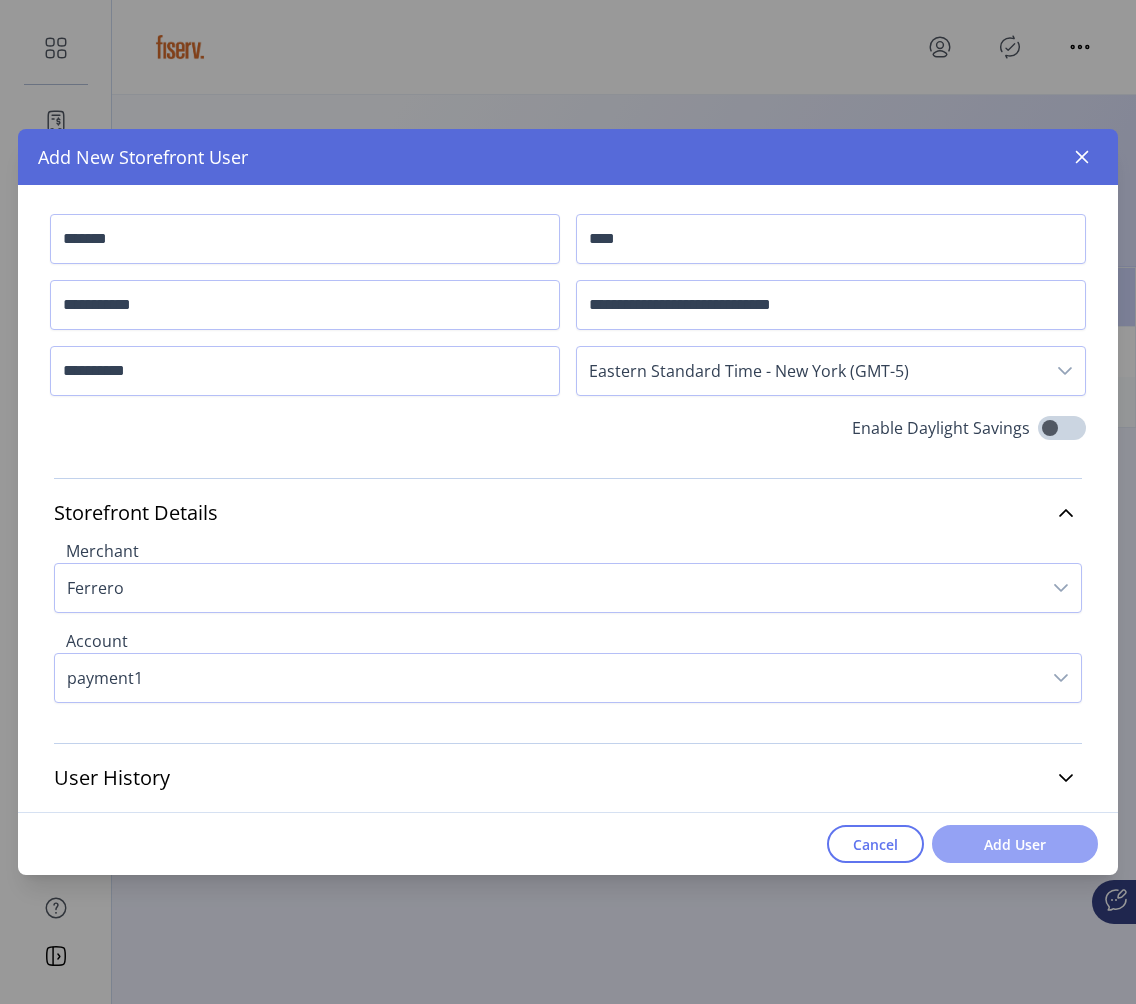 click on "Add User" at bounding box center (1015, 844) 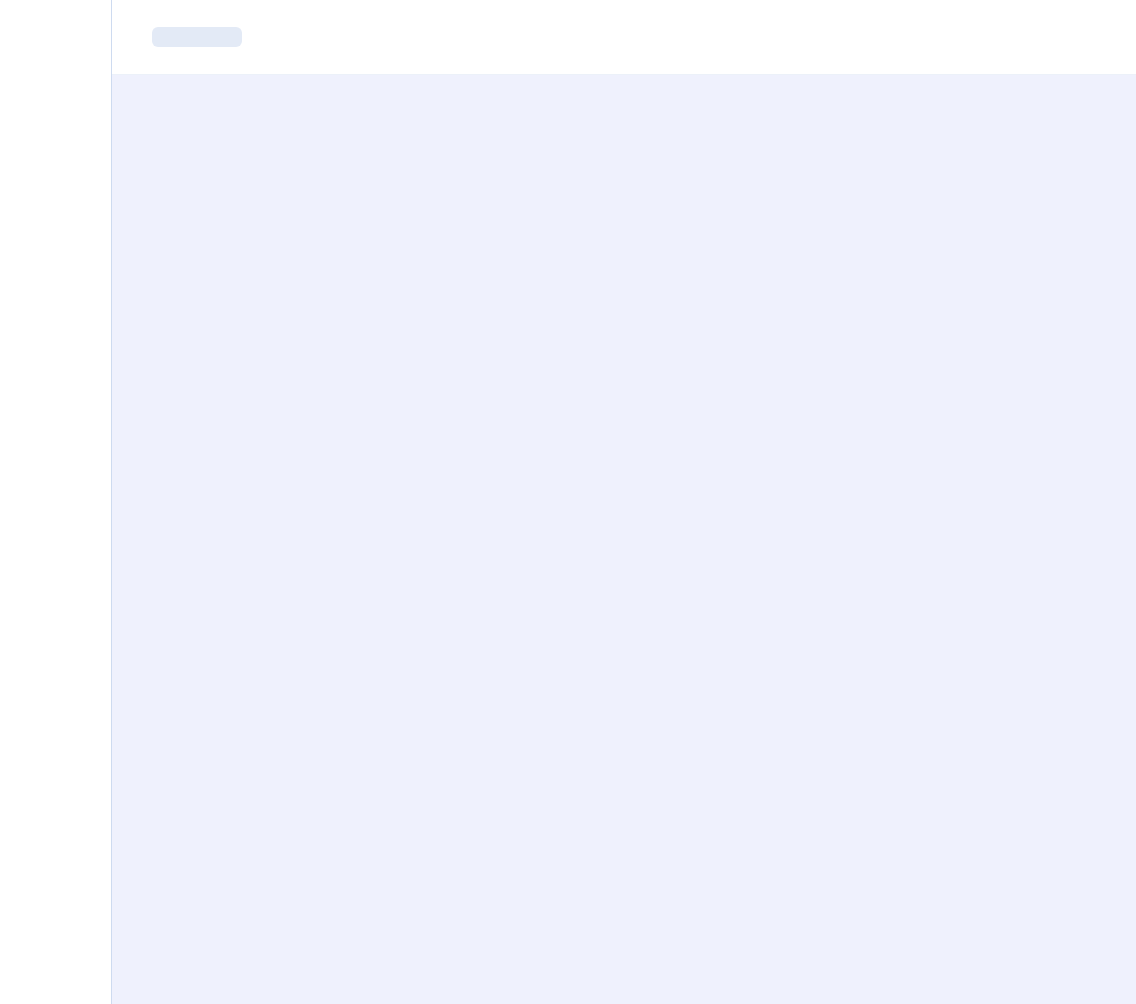 scroll, scrollTop: 0, scrollLeft: 0, axis: both 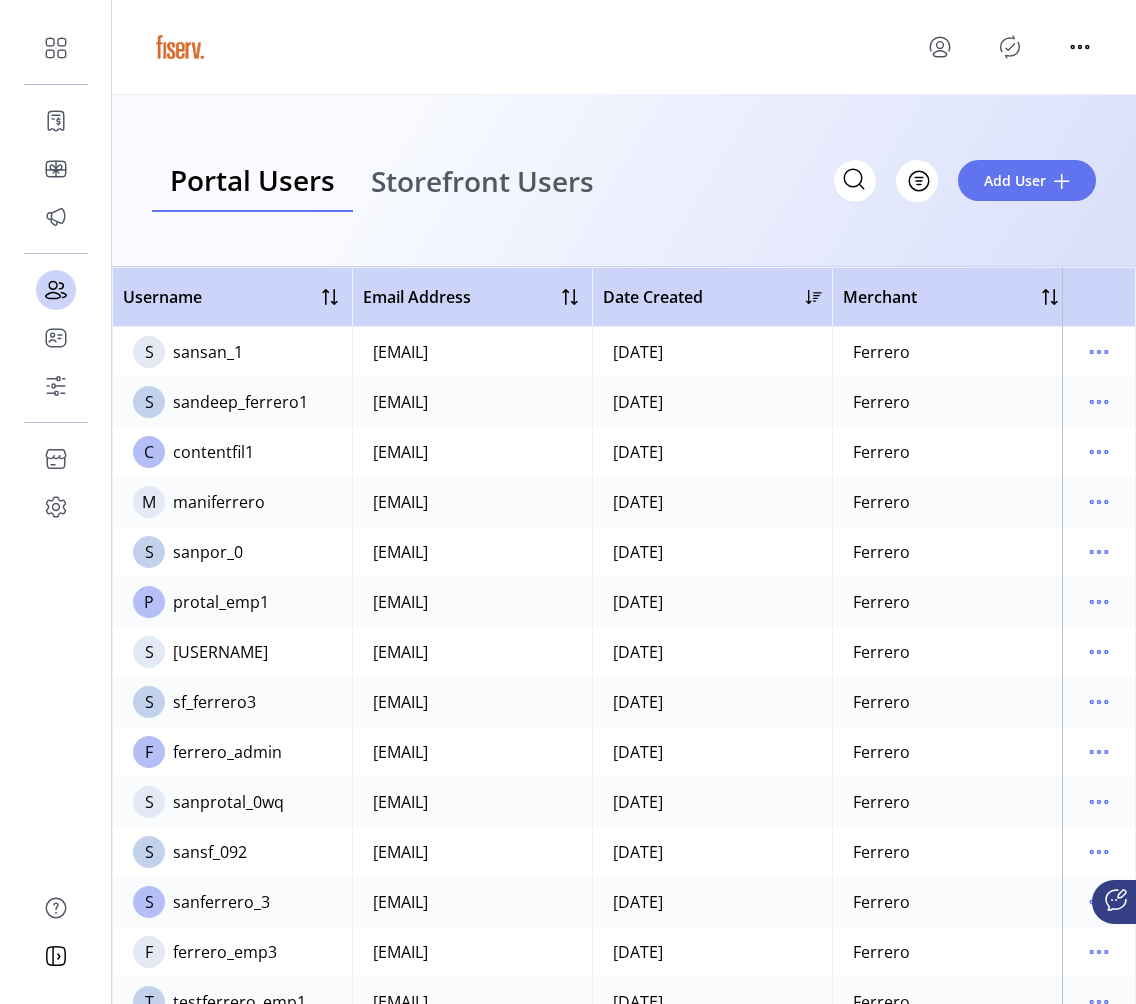 click on "Storefront Users" at bounding box center [482, 181] 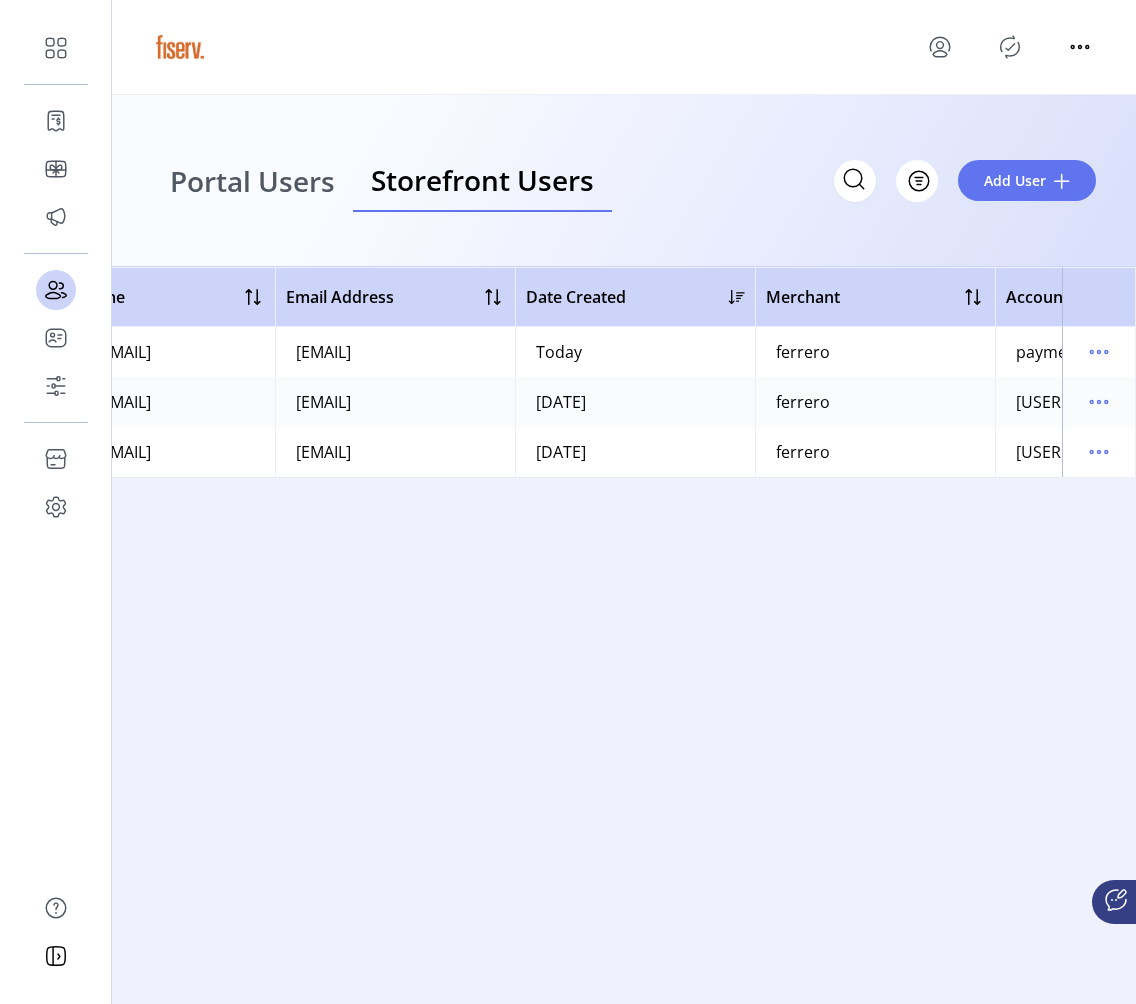 scroll, scrollTop: 0, scrollLeft: 0, axis: both 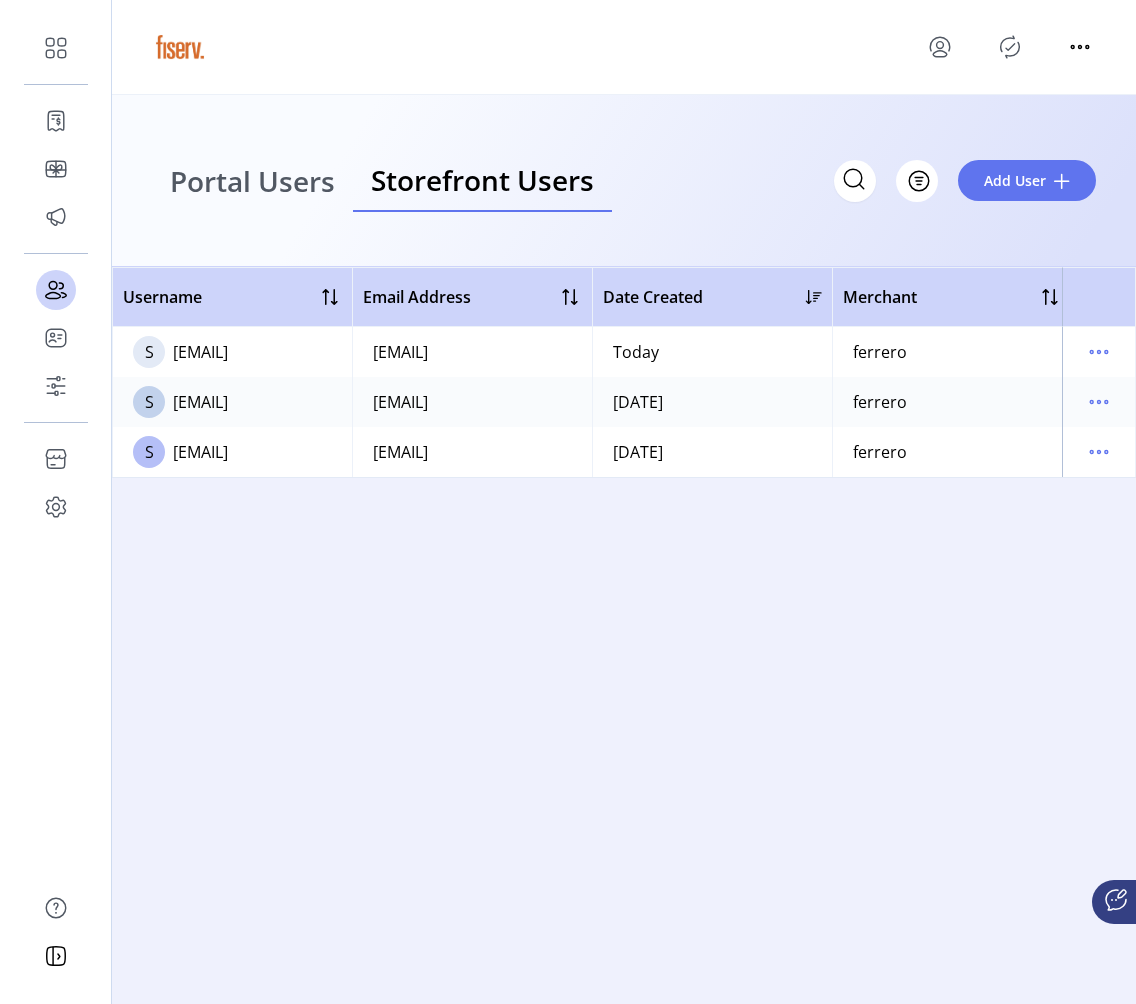click 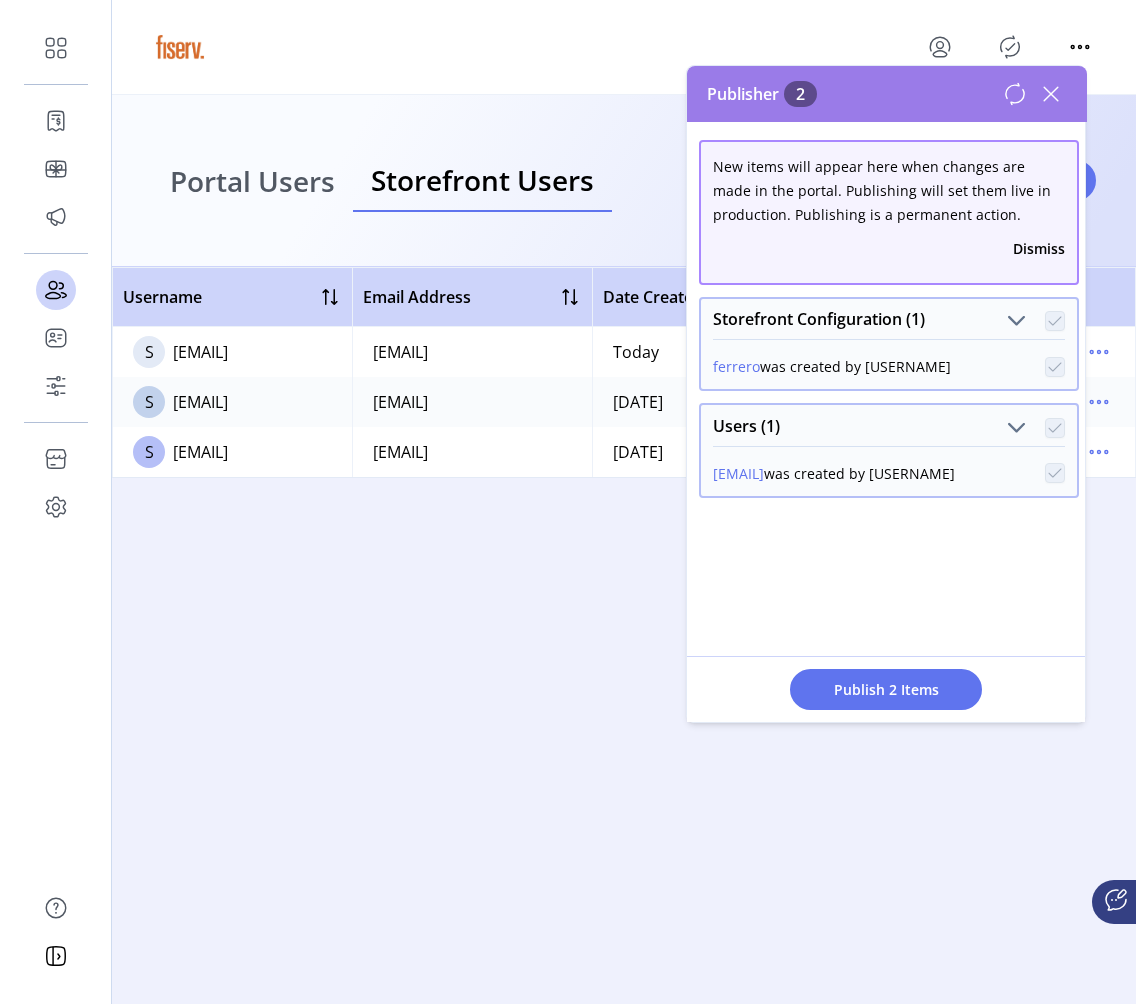 click 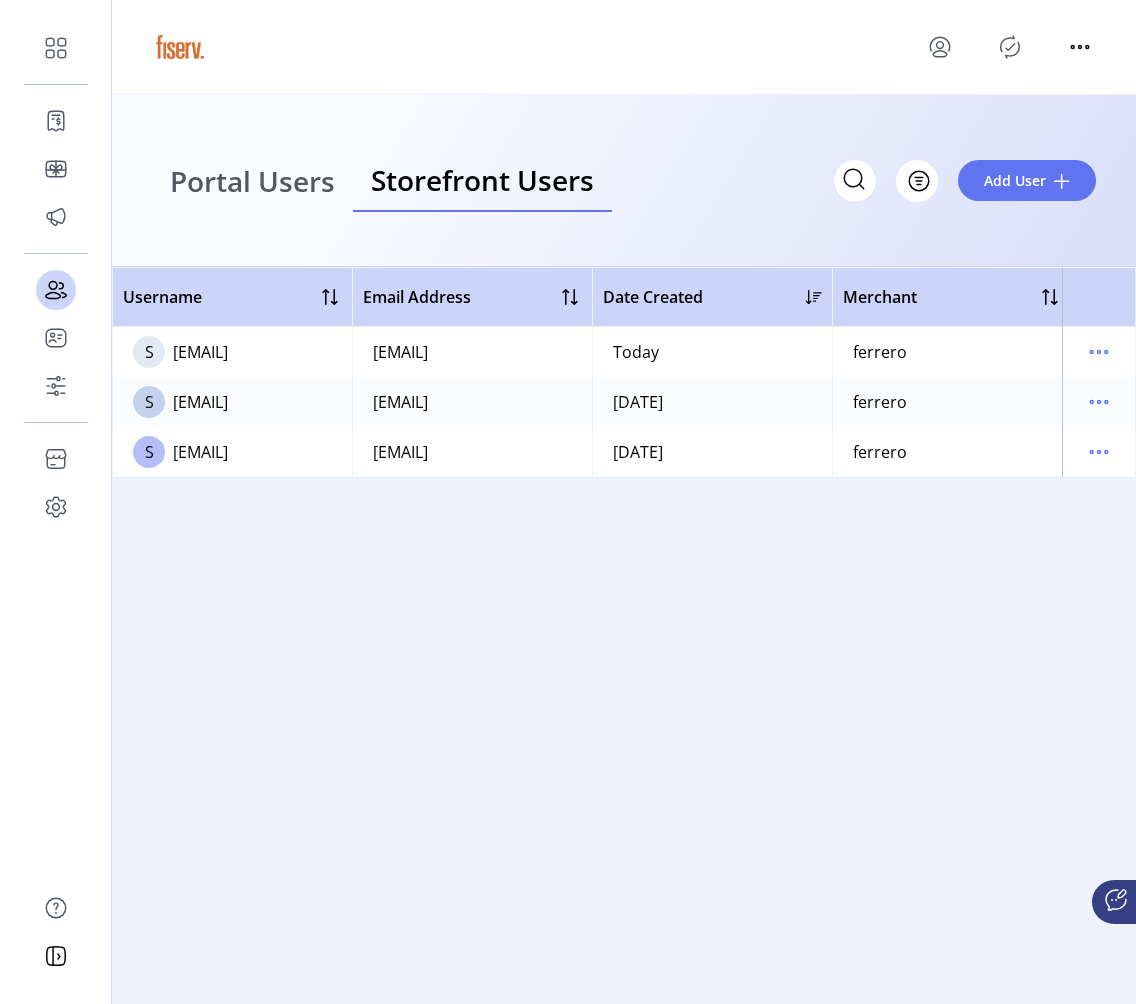 click on "Username   Email Address   Date Created   Merchant   Account   Status     S  sandeepkumar.ma+000@fiserv.com   sandeepkumar.ma+000@fiserv.com   Today   ferrero   payment1   Active
S  sandeepkumar.ma+01@fiserv.com   sandeepkumar.ma+01@fiserv.com   07/24/2025   ferrero   publishaccount1   Active
S  sandeepkumar.ma@fiserv.com   sandeepkumar.ma@fiserv.com   07/23/2025   ferrero   accounttestdata07022025185702979   Disabled" 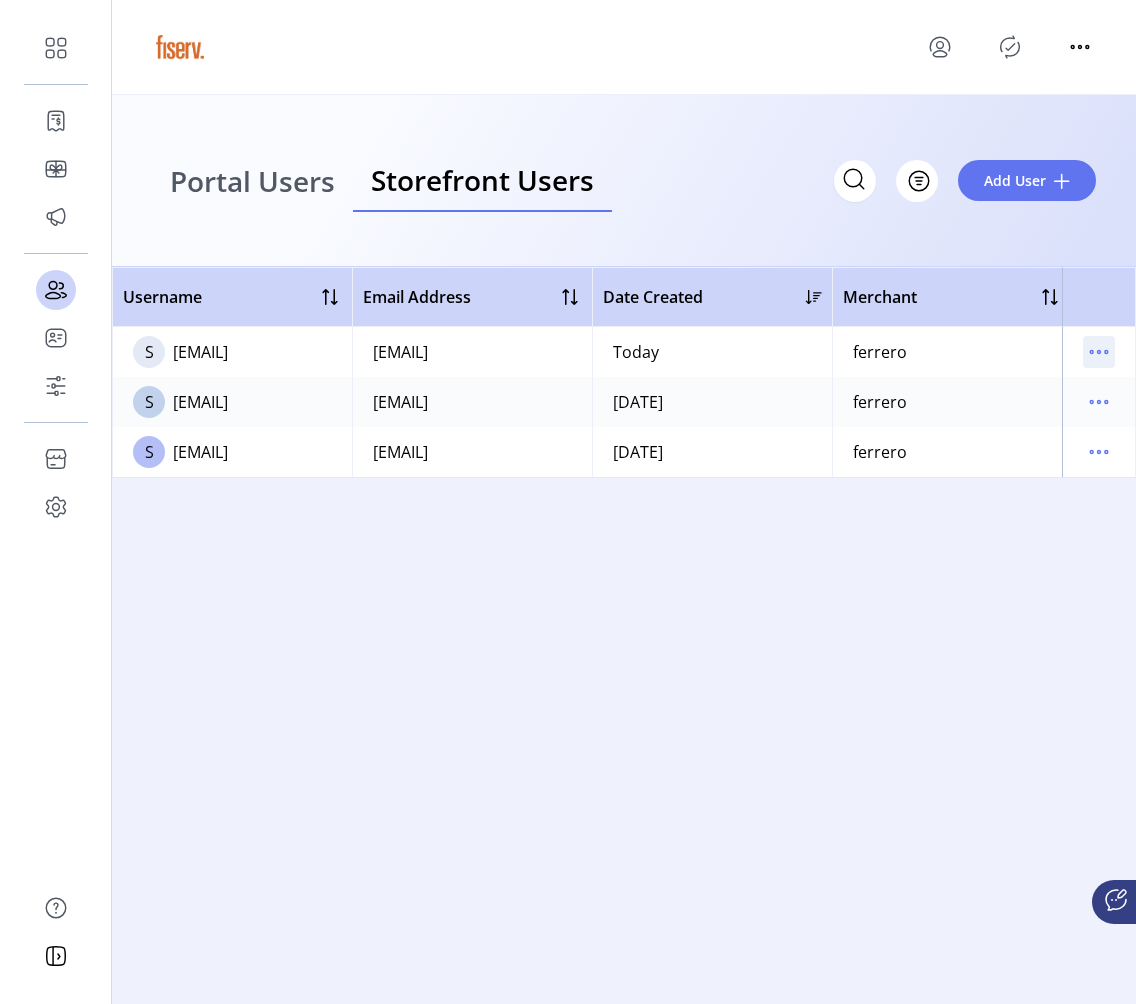 click 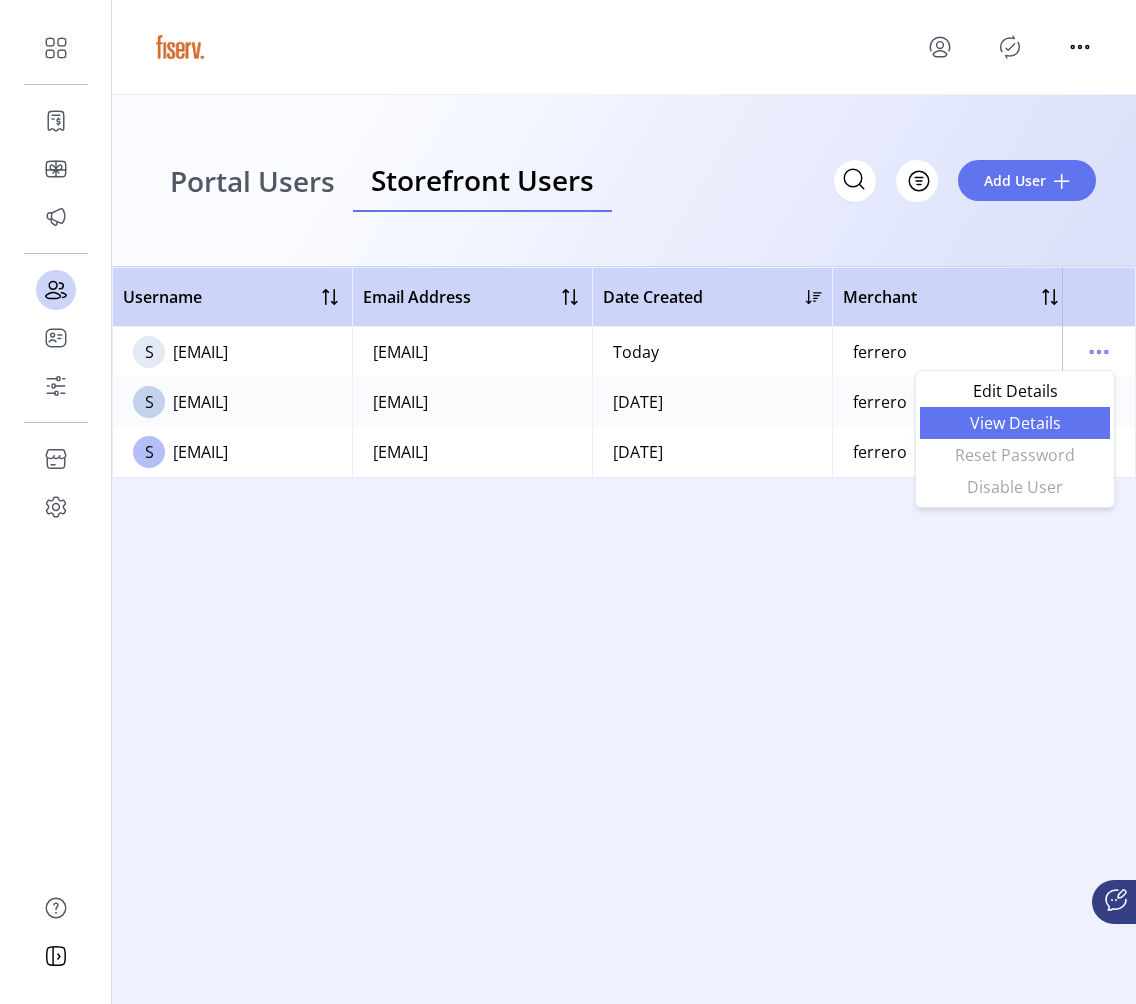 click on "View Details" at bounding box center (1015, 423) 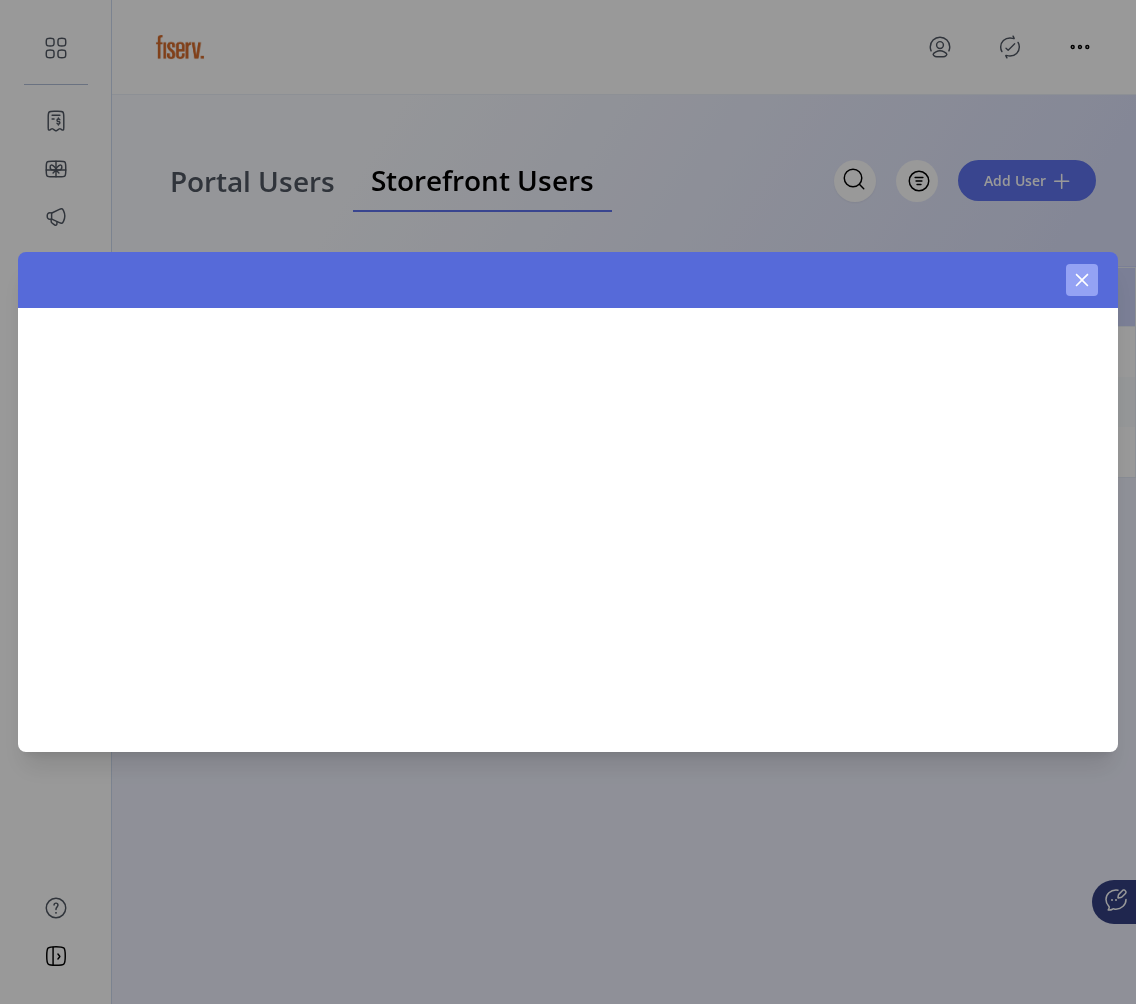 click 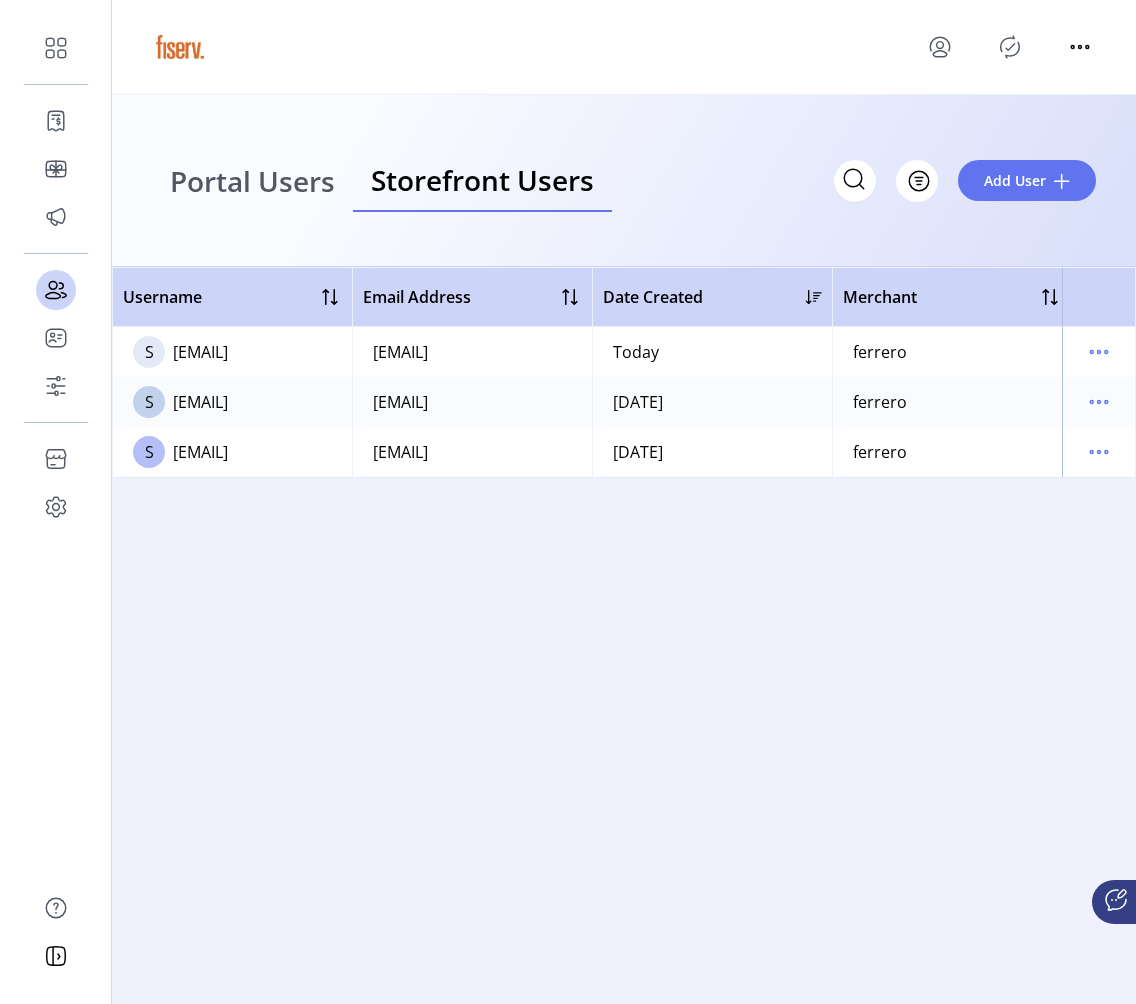 click on "Username   Email Address   Date Created   Merchant   Account   Status     S  sandeepkumar.ma+000@fiserv.com   sandeepkumar.ma+000@fiserv.com   Today   ferrero   payment1   Active
S  sandeepkumar.ma+01@fiserv.com   sandeepkumar.ma+01@fiserv.com   07/24/2025   ferrero   publishaccount1   Active
S  sandeepkumar.ma@fiserv.com   sandeepkumar.ma@fiserv.com   07/23/2025   ferrero   accounttestdata07022025185702979   Disabled" 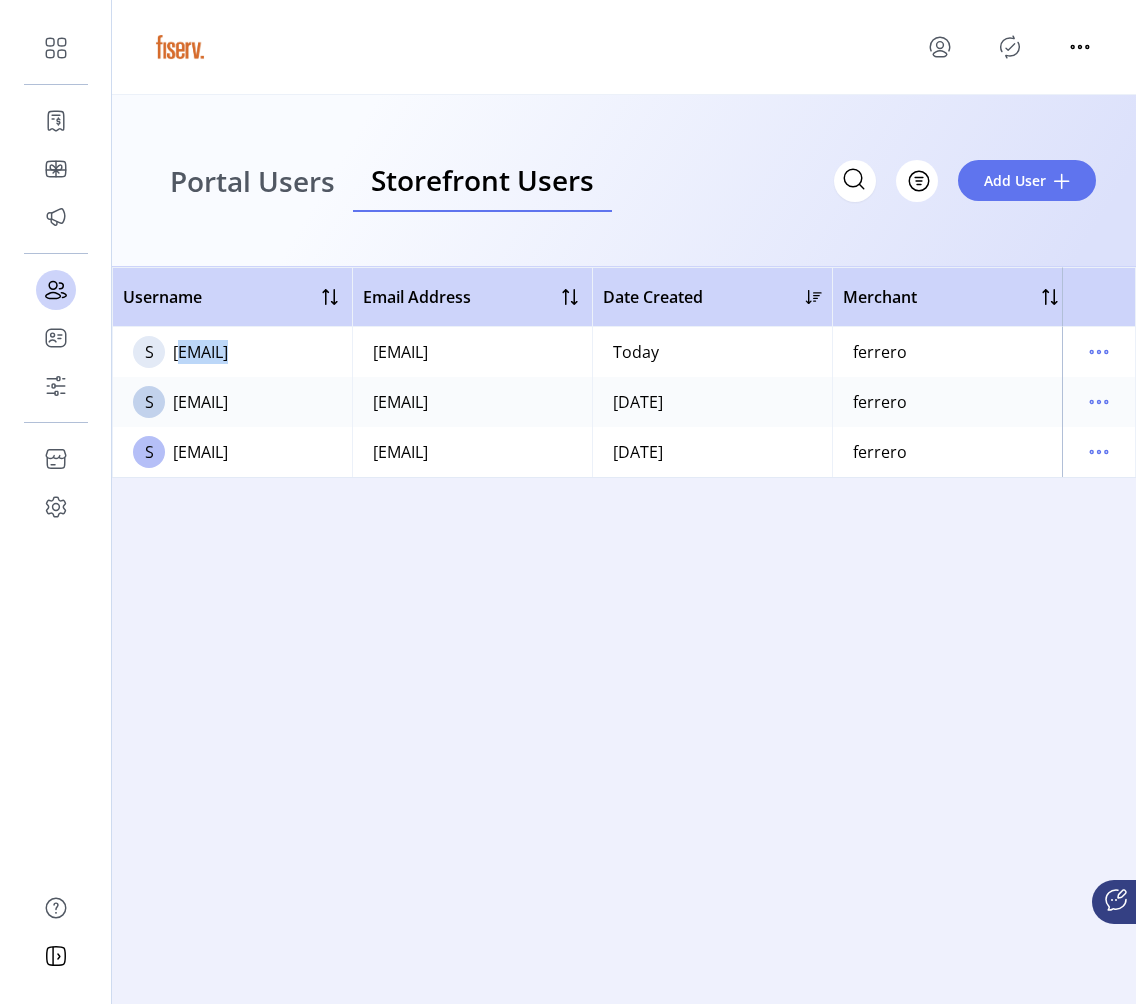 click on "Username   Email Address   Date Created   Merchant   Account   Status     S  sandeepkumar.ma+000@fiserv.com   sandeepkumar.ma+000@fiserv.com   Today   ferrero   payment1   Active
S  sandeepkumar.ma+01@fiserv.com   sandeepkumar.ma+01@fiserv.com   07/24/2025   ferrero   publishaccount1   Active
S  sandeepkumar.ma@fiserv.com   sandeepkumar.ma@fiserv.com   07/23/2025   ferrero   accounttestdata07022025185702979   Disabled" 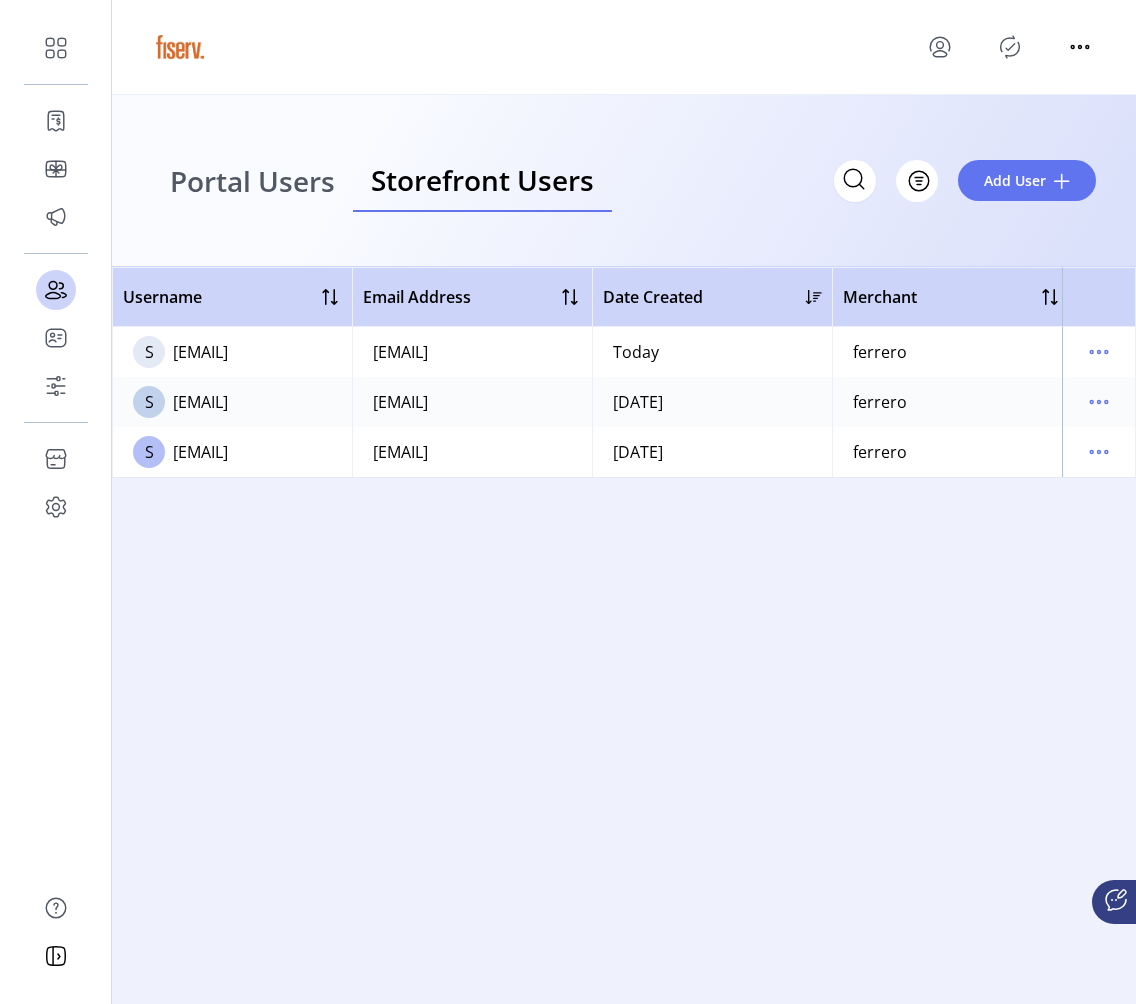 click on "Username   Email Address   Date Created   Merchant   Account   Status     S  sandeepkumar.ma+000@fiserv.com   sandeepkumar.ma+000@fiserv.com   Today   ferrero   payment1   Active
S  sandeepkumar.ma+01@fiserv.com   sandeepkumar.ma+01@fiserv.com   07/24/2025   ferrero   publishaccount1   Active
S  sandeepkumar.ma@fiserv.com   sandeepkumar.ma@fiserv.com   07/23/2025   ferrero   accounttestdata07022025185702979   Disabled" 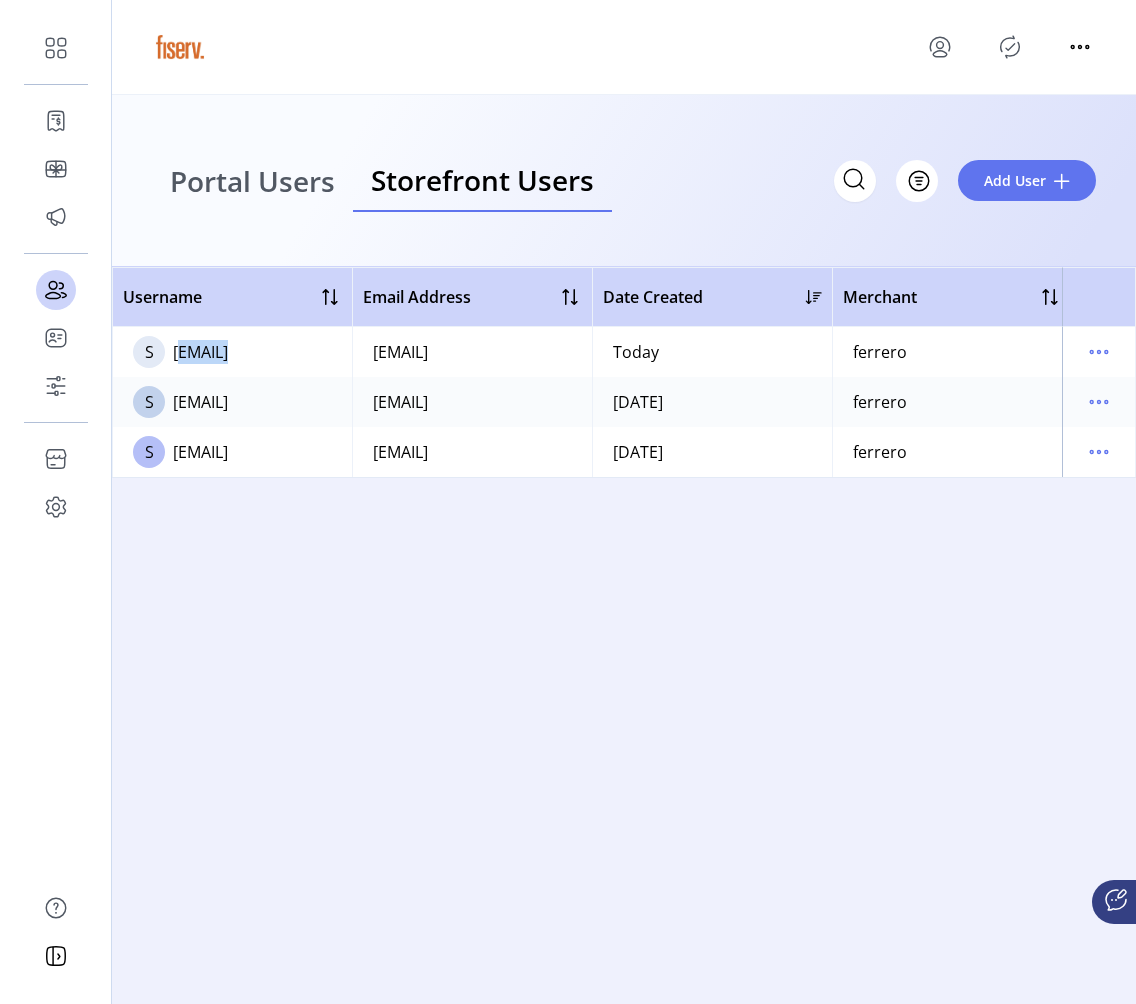 click on "Username   Email Address   Date Created   Merchant   Account   Status     S  sandeepkumar.ma+000@fiserv.com   sandeepkumar.ma+000@fiserv.com   Today   ferrero   payment1   Active
S  sandeepkumar.ma+01@fiserv.com   sandeepkumar.ma+01@fiserv.com   07/24/2025   ferrero   publishaccount1   Active
S  sandeepkumar.ma@fiserv.com   sandeepkumar.ma@fiserv.com   07/23/2025   ferrero   accounttestdata07022025185702979   Disabled" 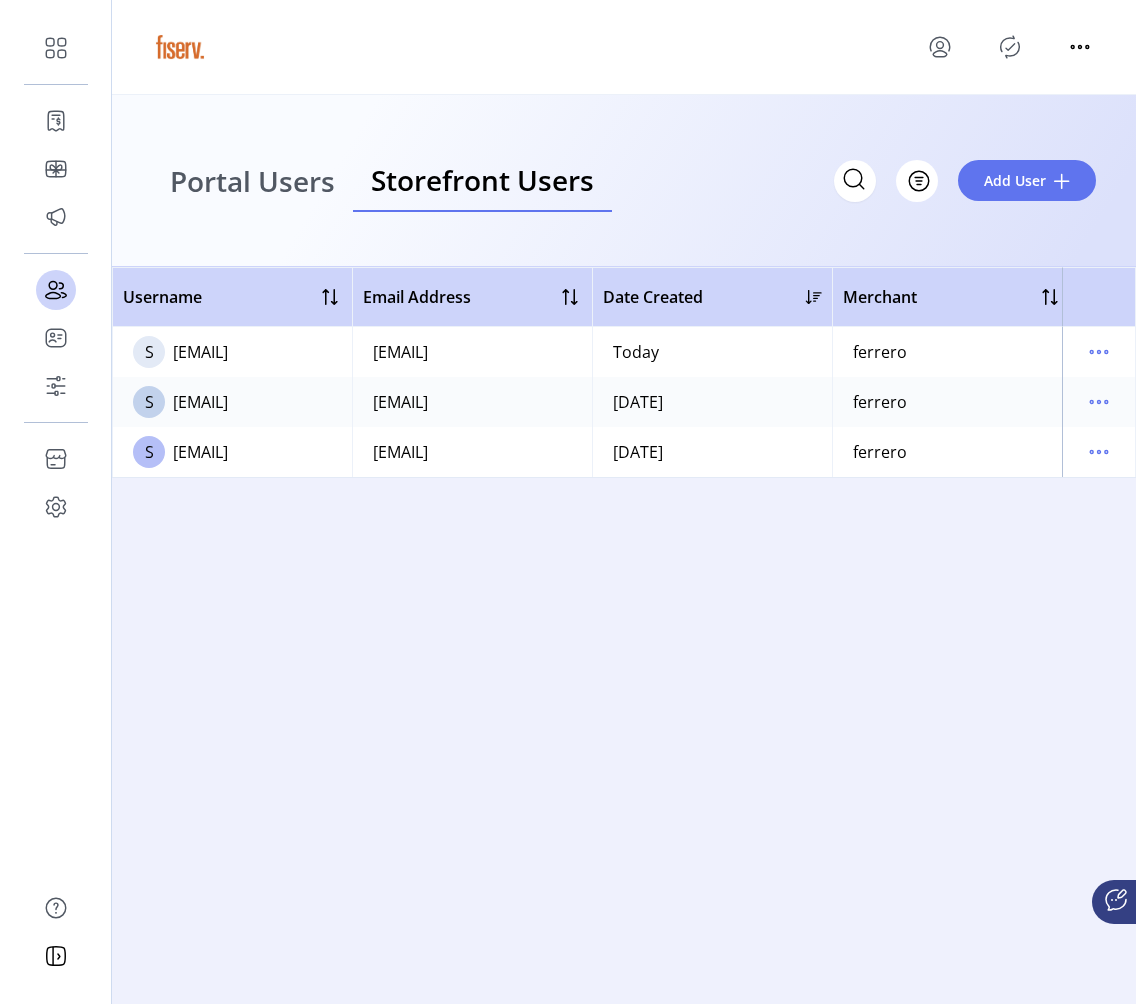 click on "Username   Email Address   Date Created   Merchant   Account   Status     S  sandeepkumar.ma+000@fiserv.com   sandeepkumar.ma+000@fiserv.com   Today   ferrero   payment1   Active
S  sandeepkumar.ma+01@fiserv.com   sandeepkumar.ma+01@fiserv.com   07/24/2025   ferrero   publishaccount1   Active
S  sandeepkumar.ma@fiserv.com   sandeepkumar.ma@fiserv.com   07/23/2025   ferrero   accounttestdata07022025185702979   Disabled" 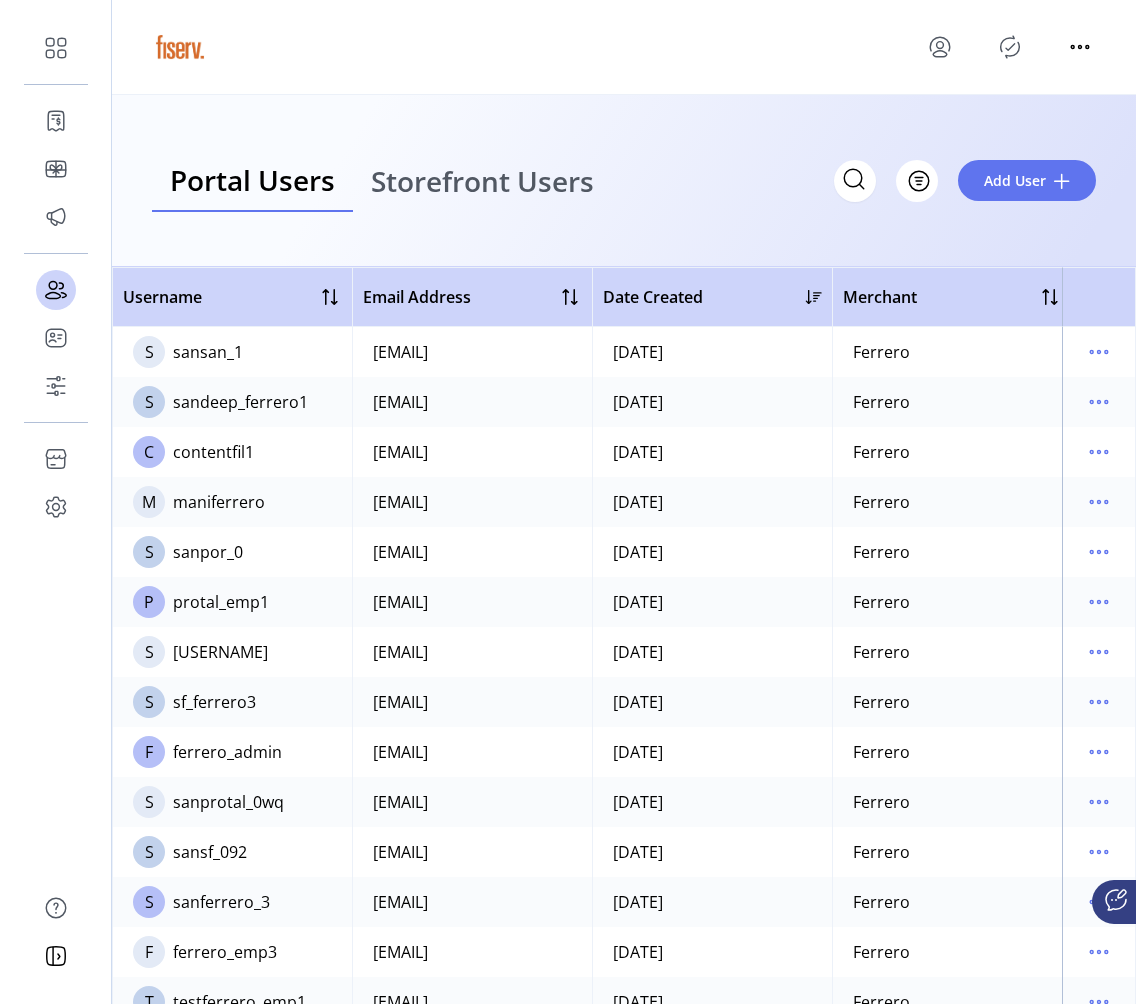click on "Storefront Users" at bounding box center (482, 181) 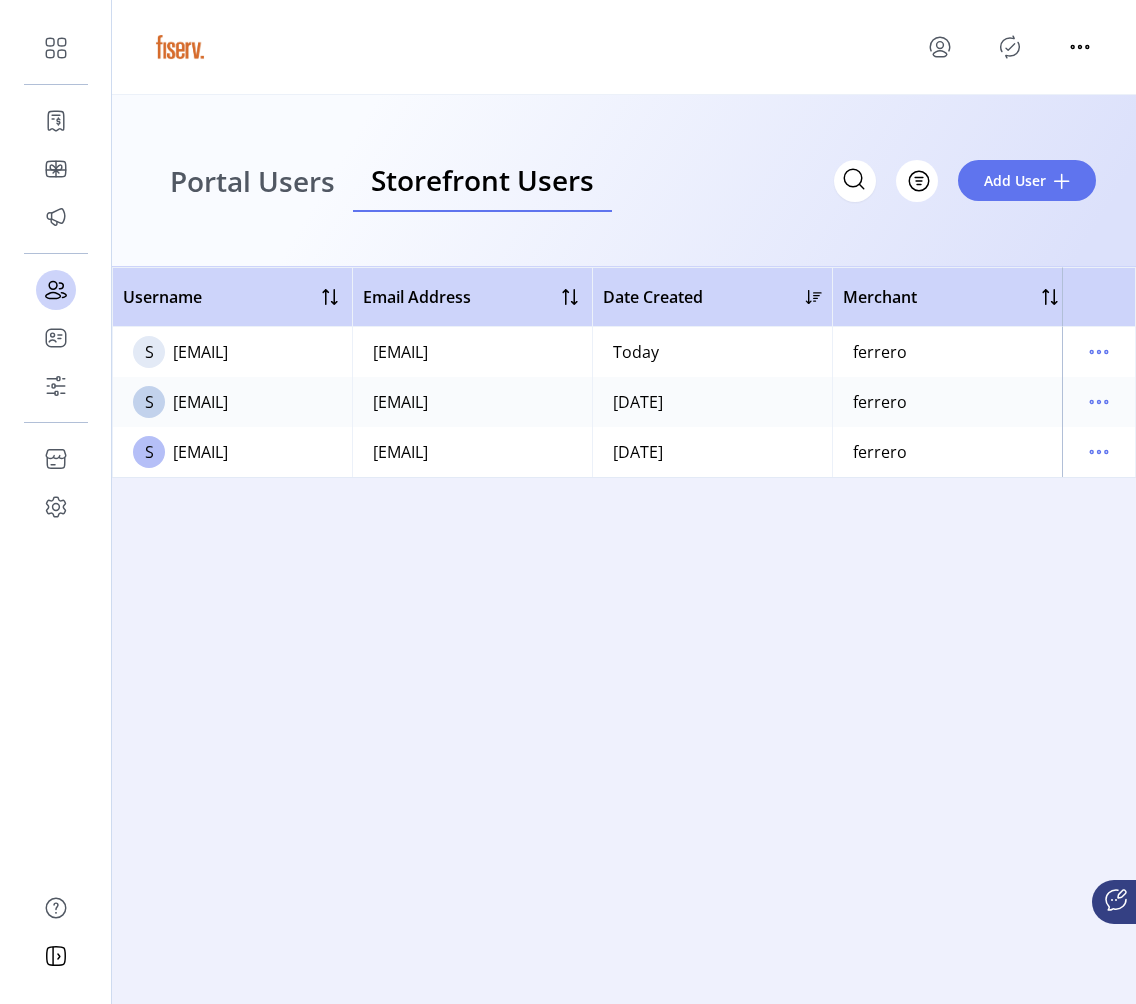 click on "Portal Users" at bounding box center (252, 181) 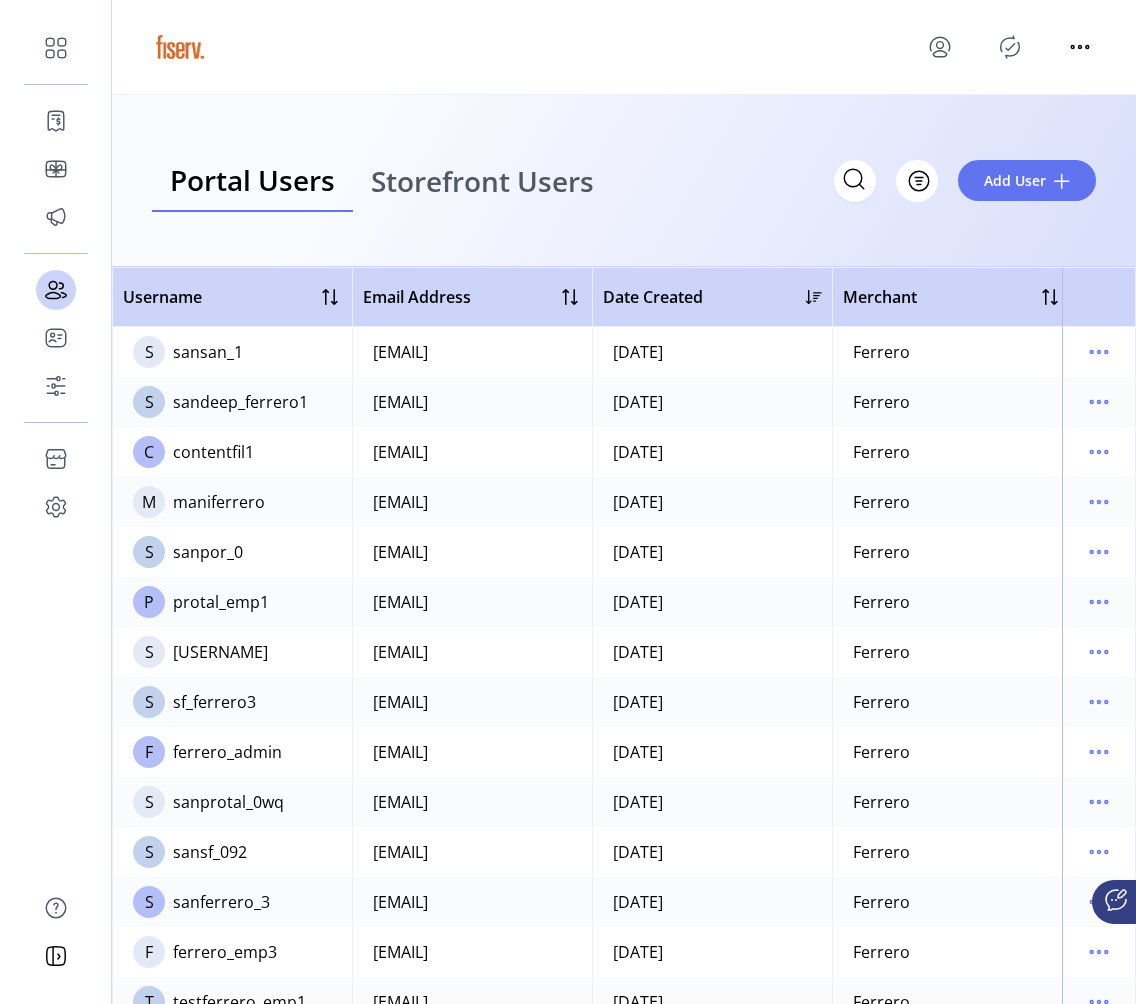 click on "Storefront Users" at bounding box center [482, 181] 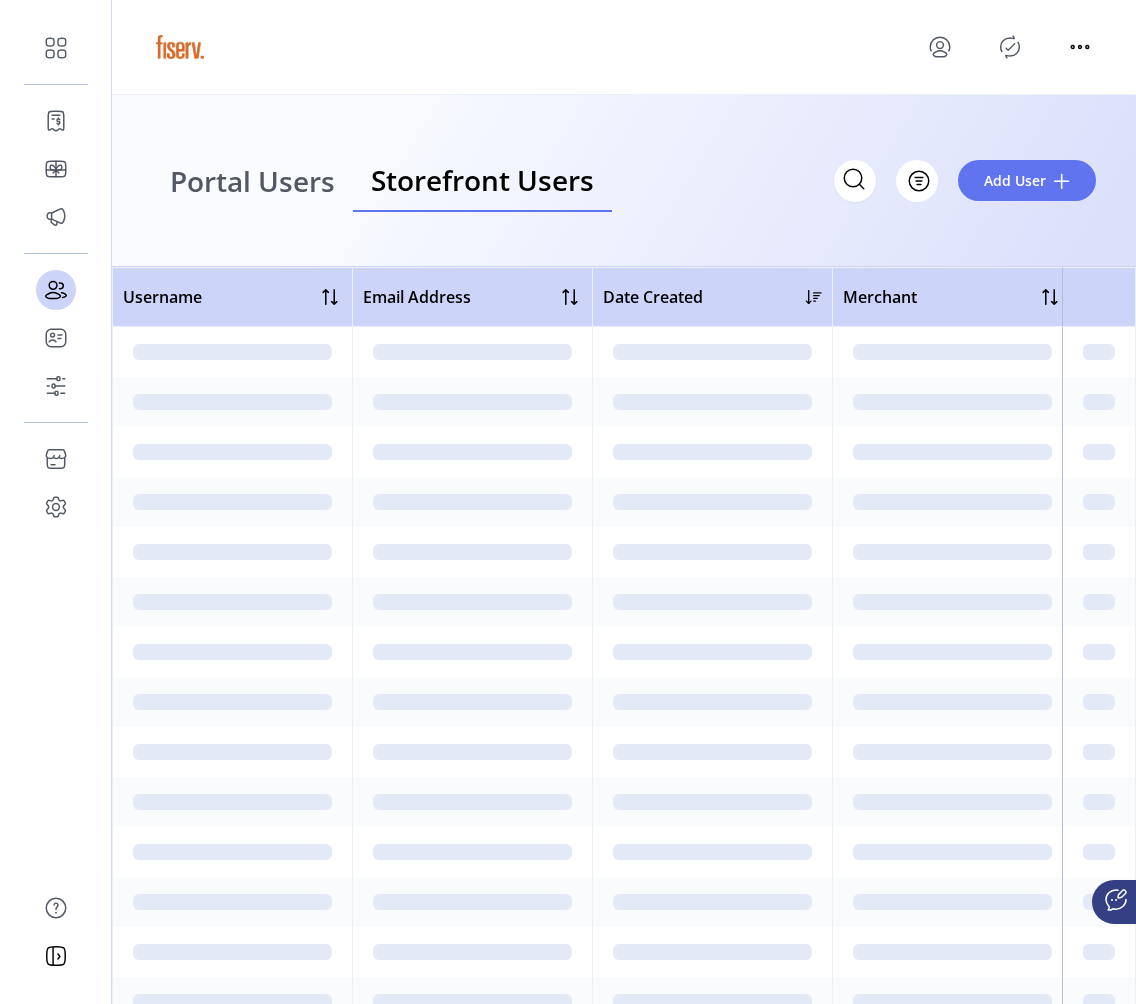 click on "Portal Users" at bounding box center [252, 181] 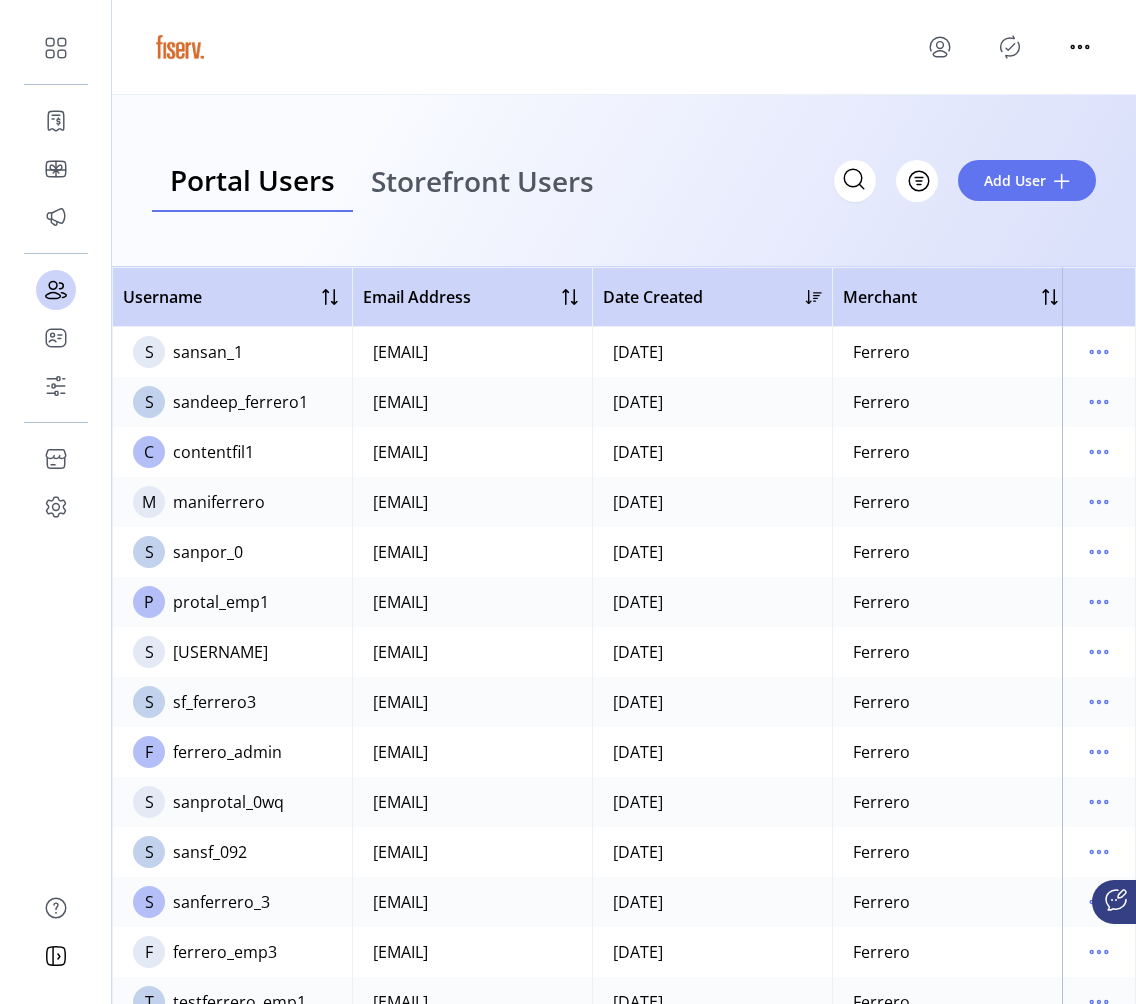 click on "Storefront Users" at bounding box center (482, 181) 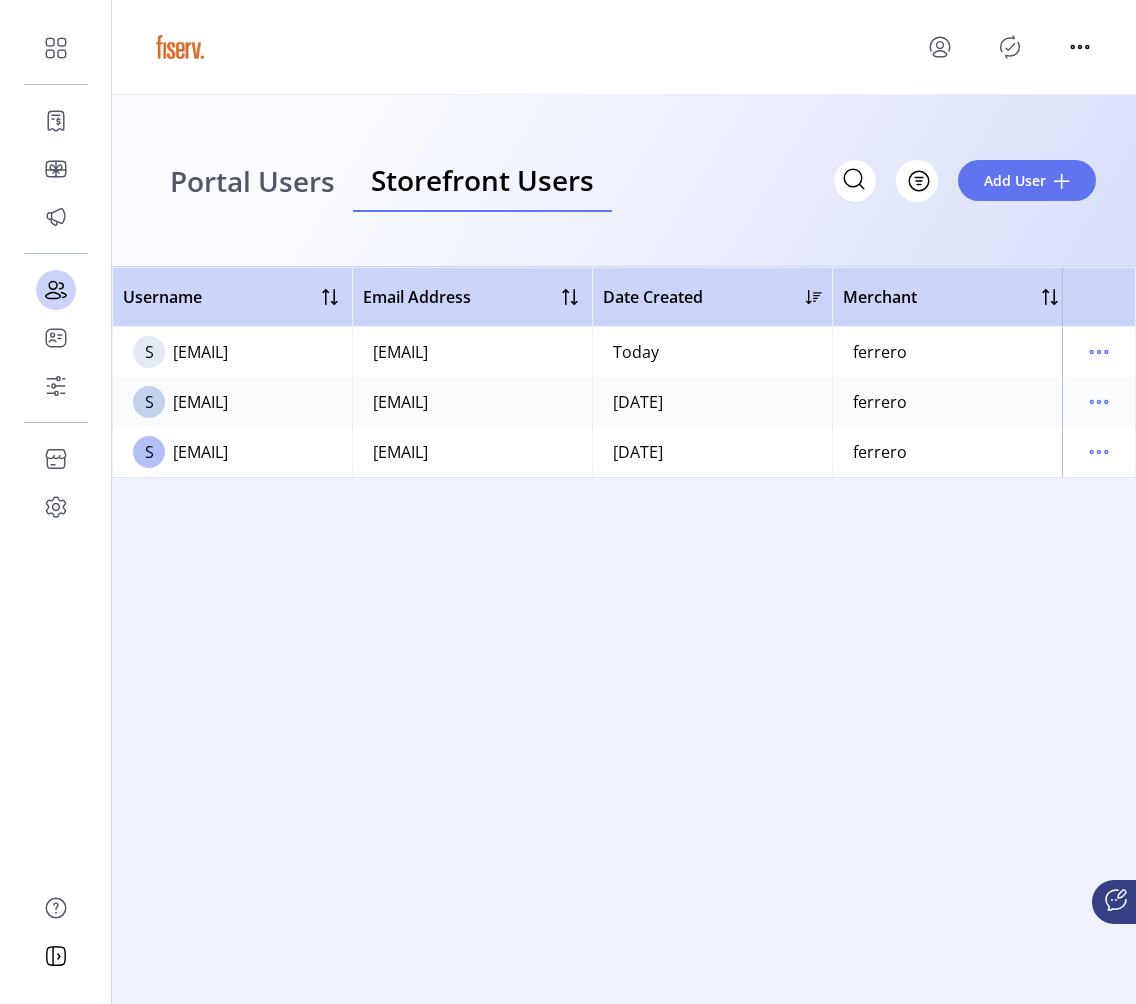 click on "Username   Email Address   Date Created   Merchant   Account   Status     S  sandeepkumar.ma+000@fiserv.com   sandeepkumar.ma+000@fiserv.com   Today   ferrero   payment1   Active
S  sandeepkumar.ma+01@fiserv.com   sandeepkumar.ma+01@fiserv.com   07/24/2025   ferrero   publishaccount1   Active
S  sandeepkumar.ma@fiserv.com   sandeepkumar.ma@fiserv.com   07/23/2025   ferrero   accounttestdata07022025185702979   Disabled" 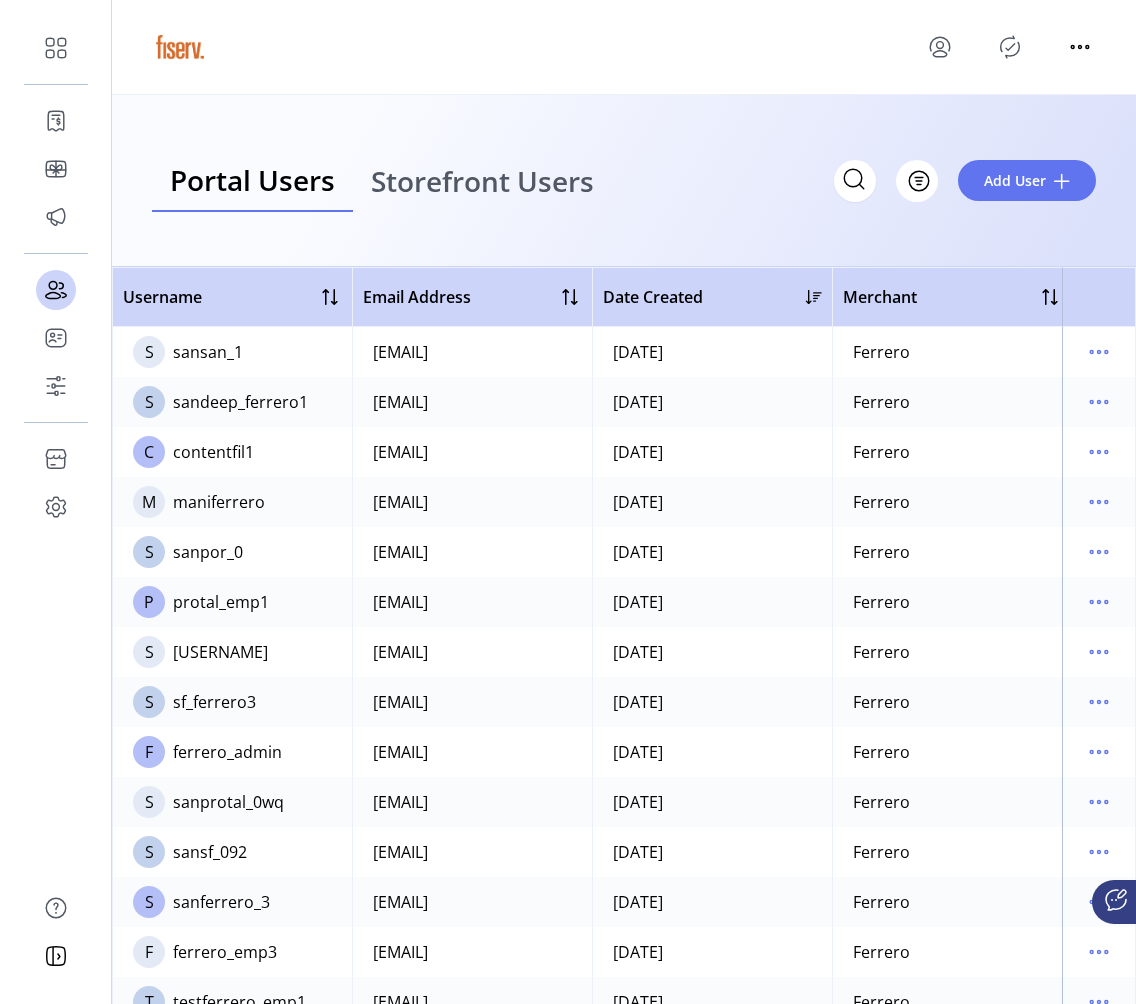 click on "Storefront Users" at bounding box center (482, 181) 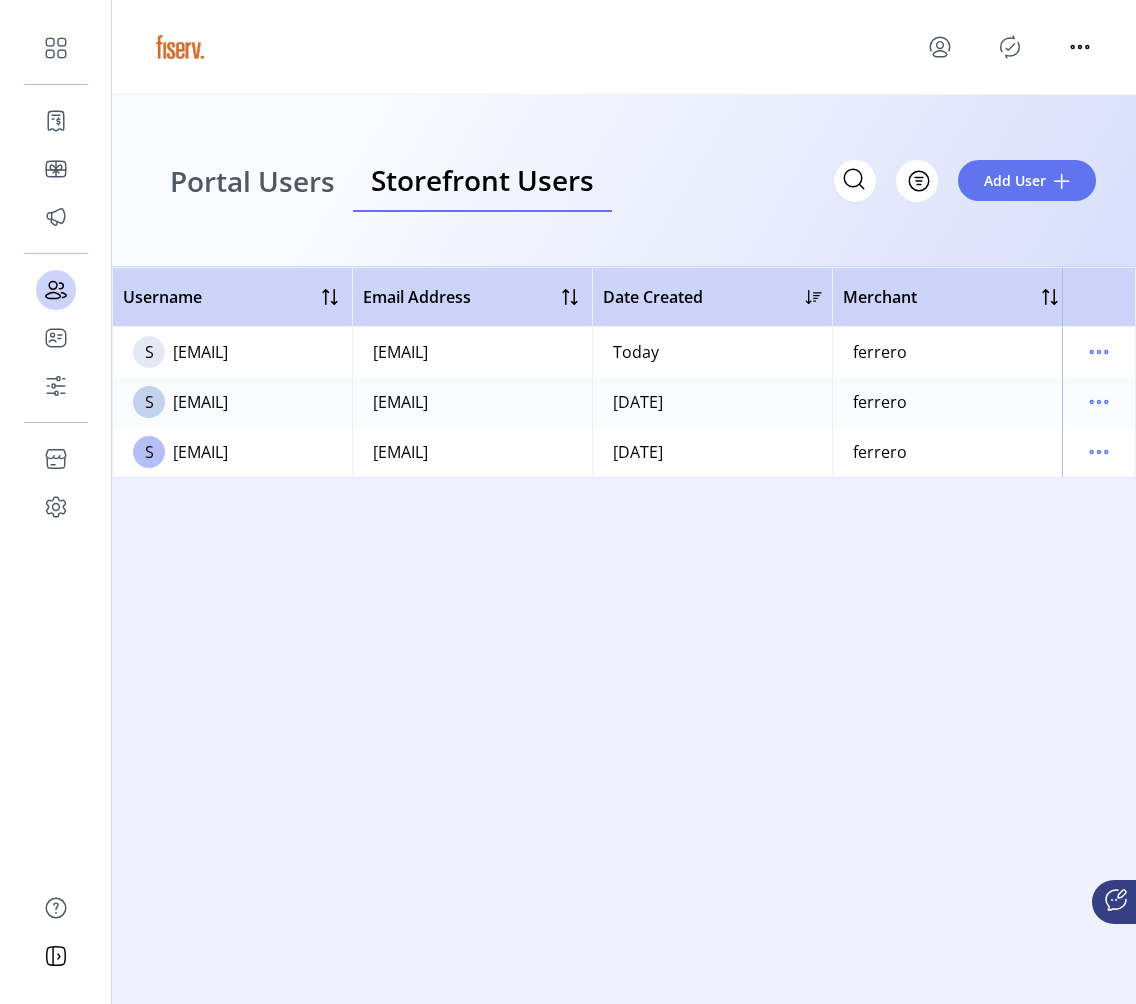 click on "sandeepkumar.ma+000@fiserv.com" 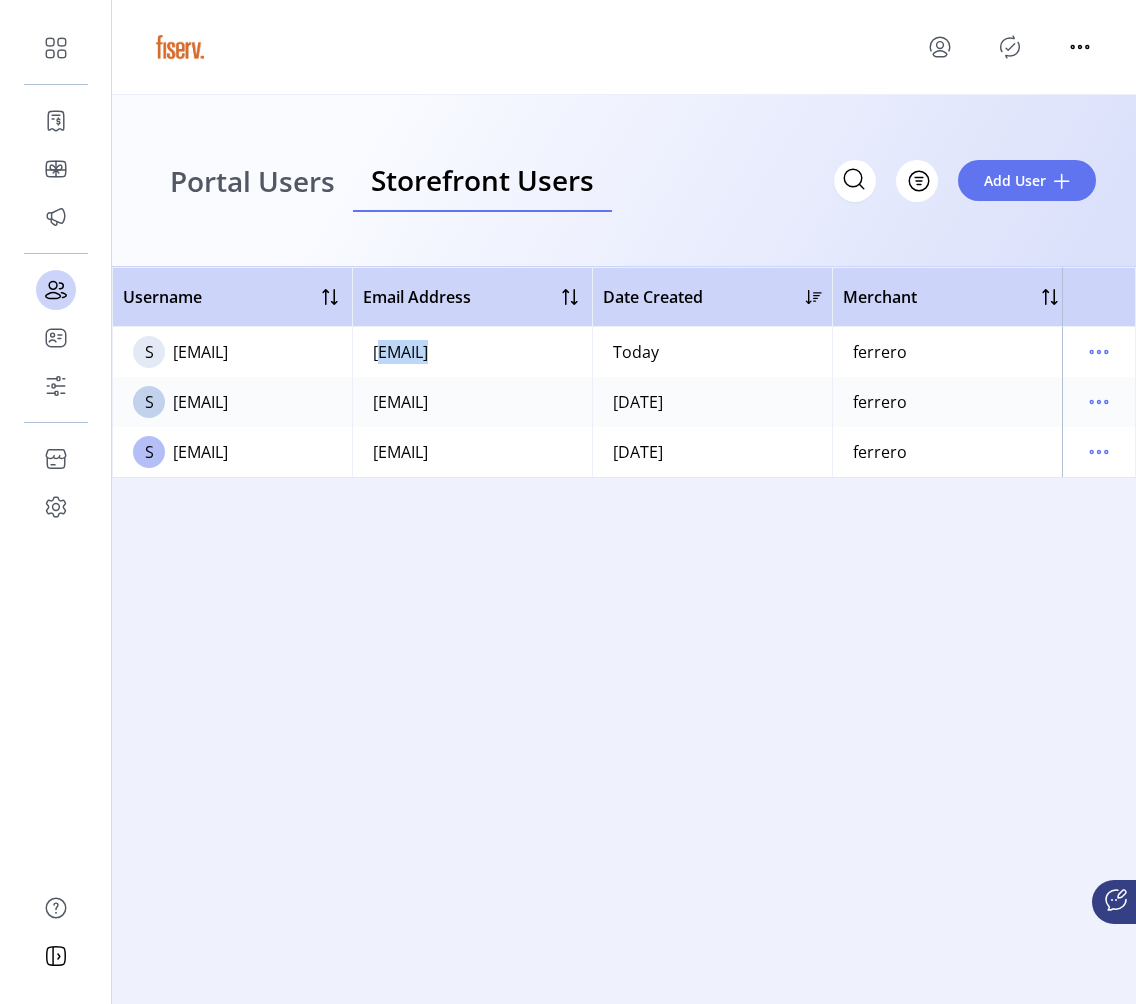 click on "sandeepkumar.ma+000@fiserv.com" 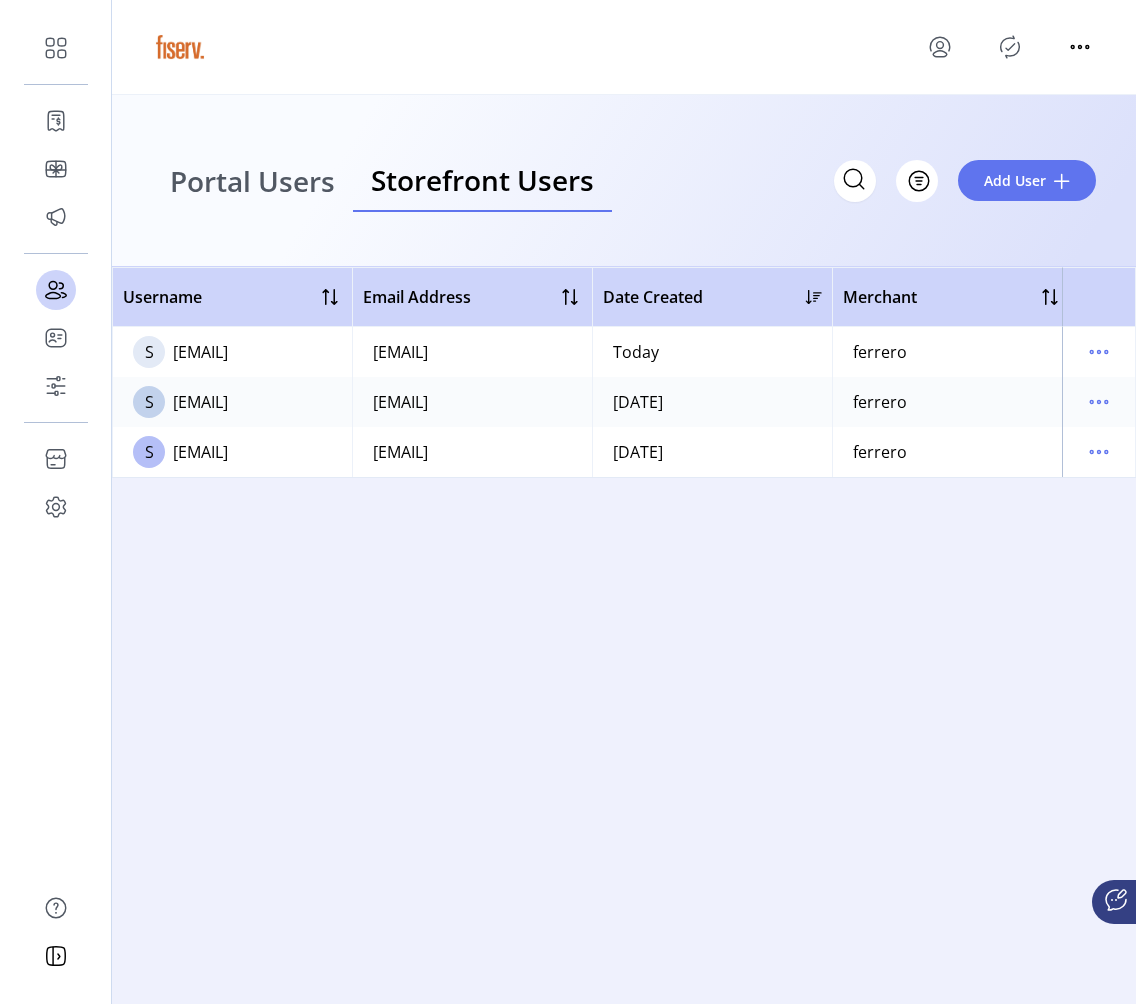 click on "sandeepkumar.ma+000@fiserv.com" 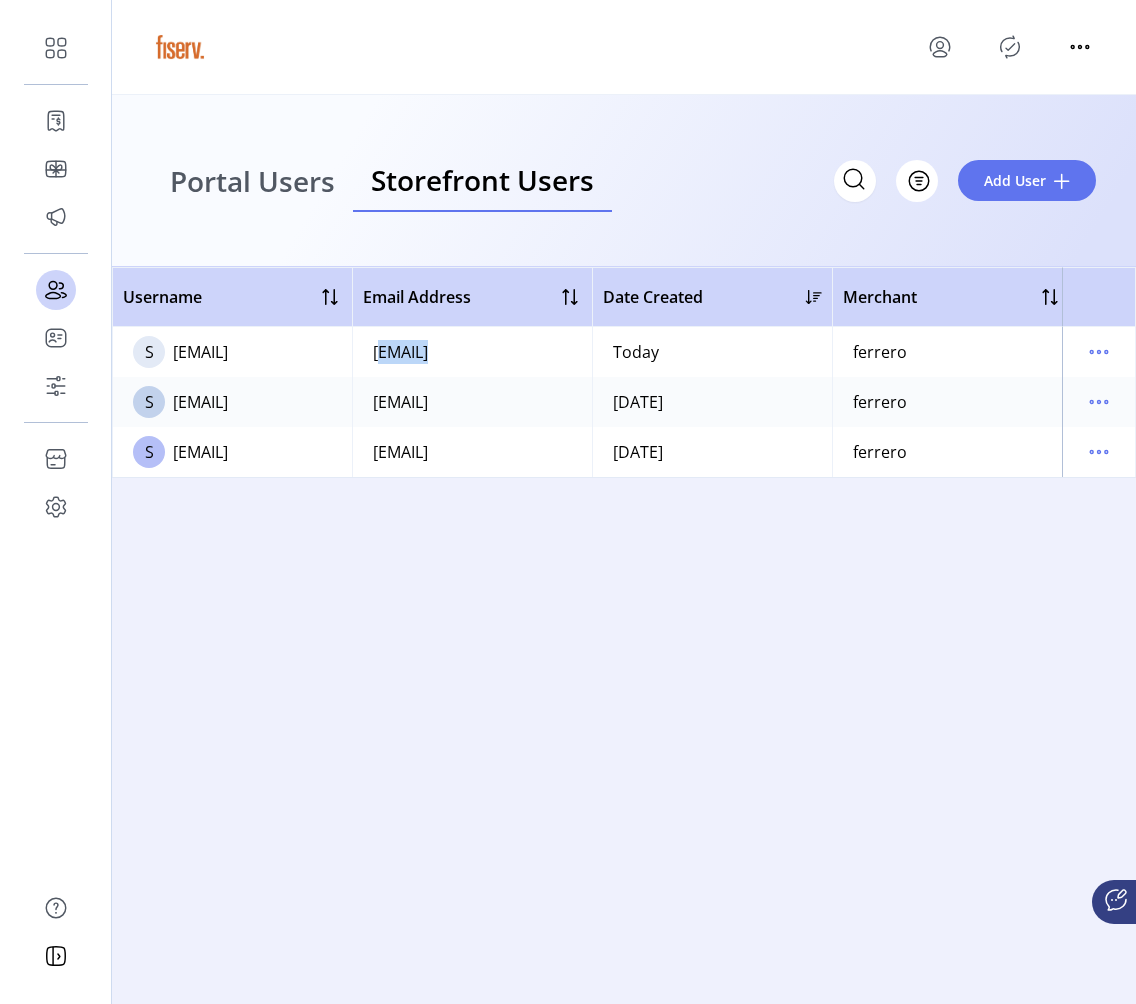 click on "sandeepkumar.ma+000@fiserv.com" 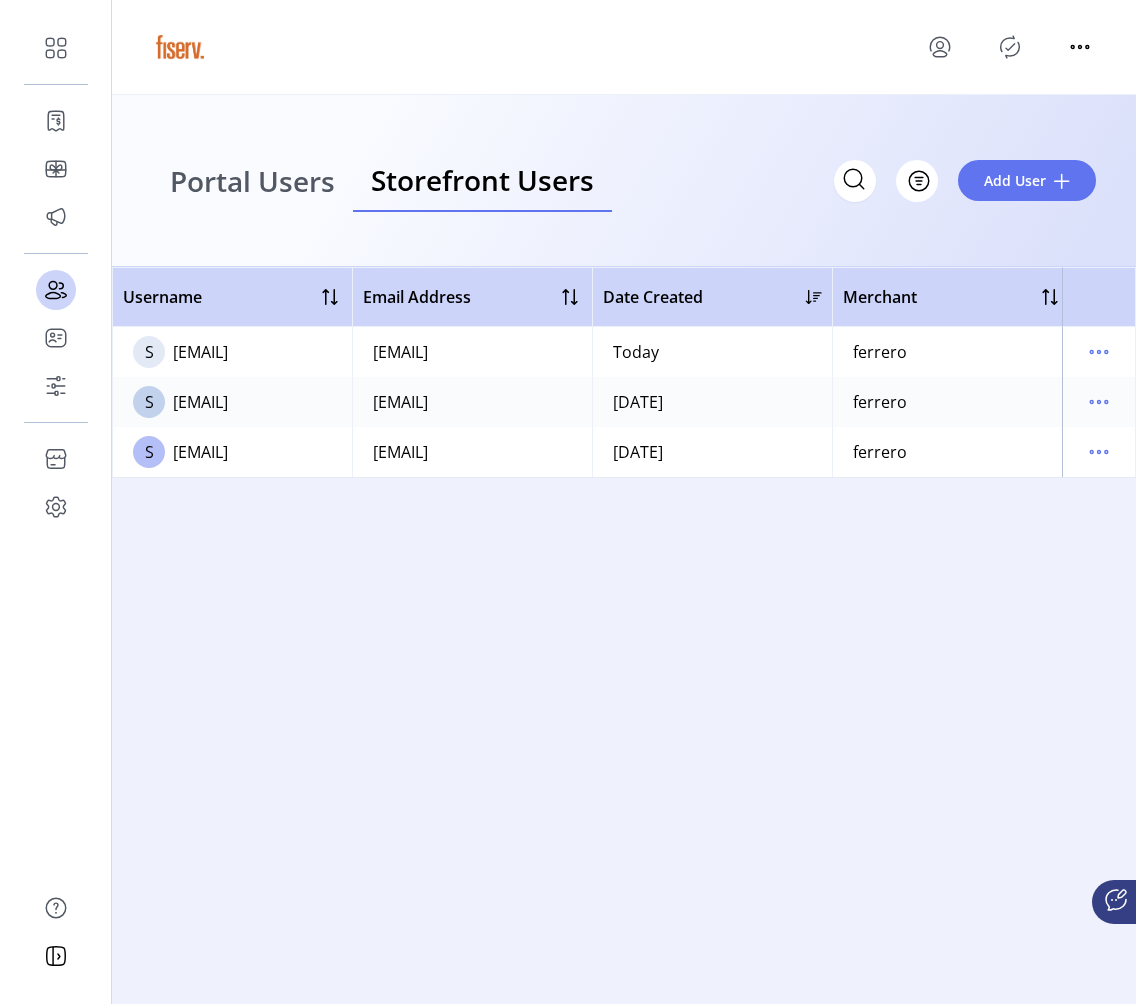 click on "[EMAIL]" 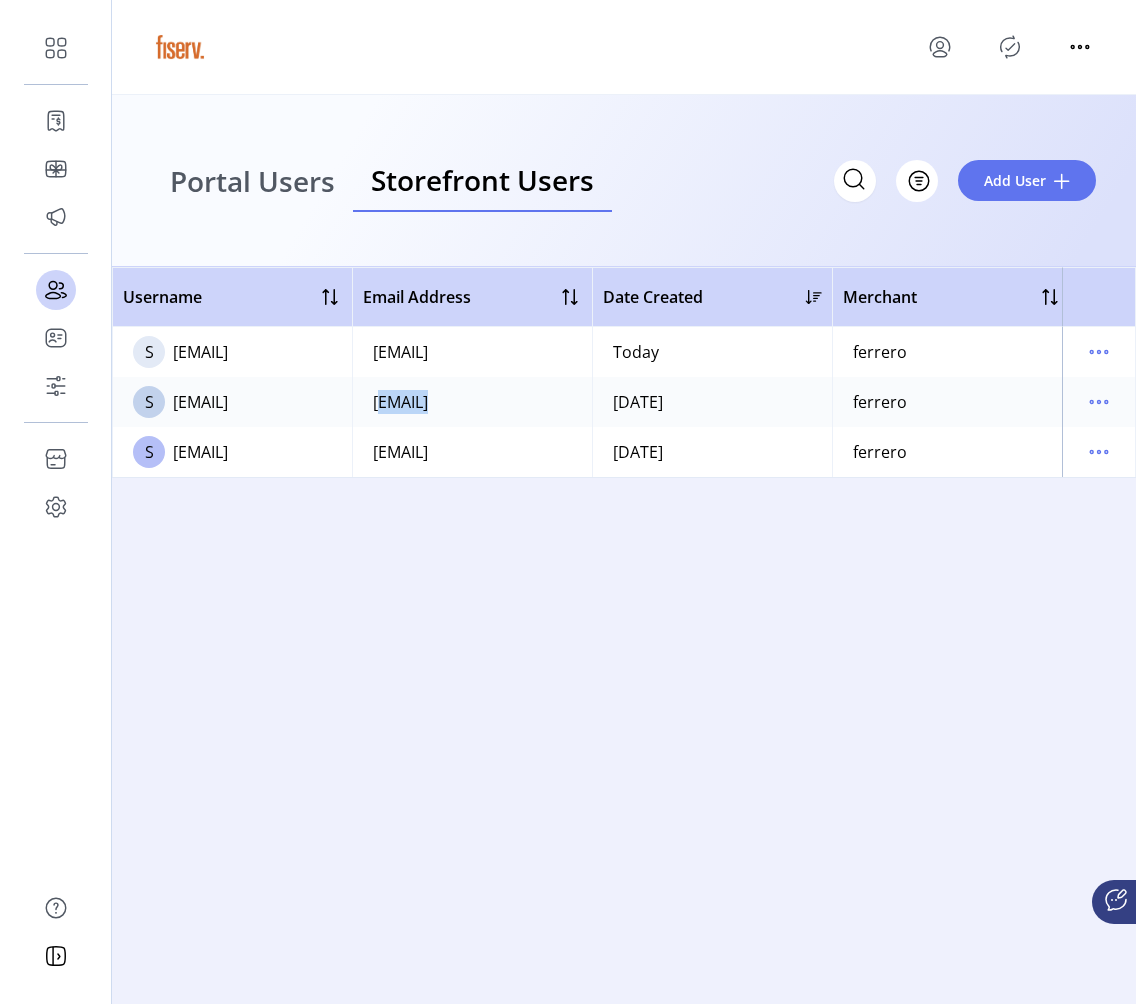 click on "[EMAIL]" 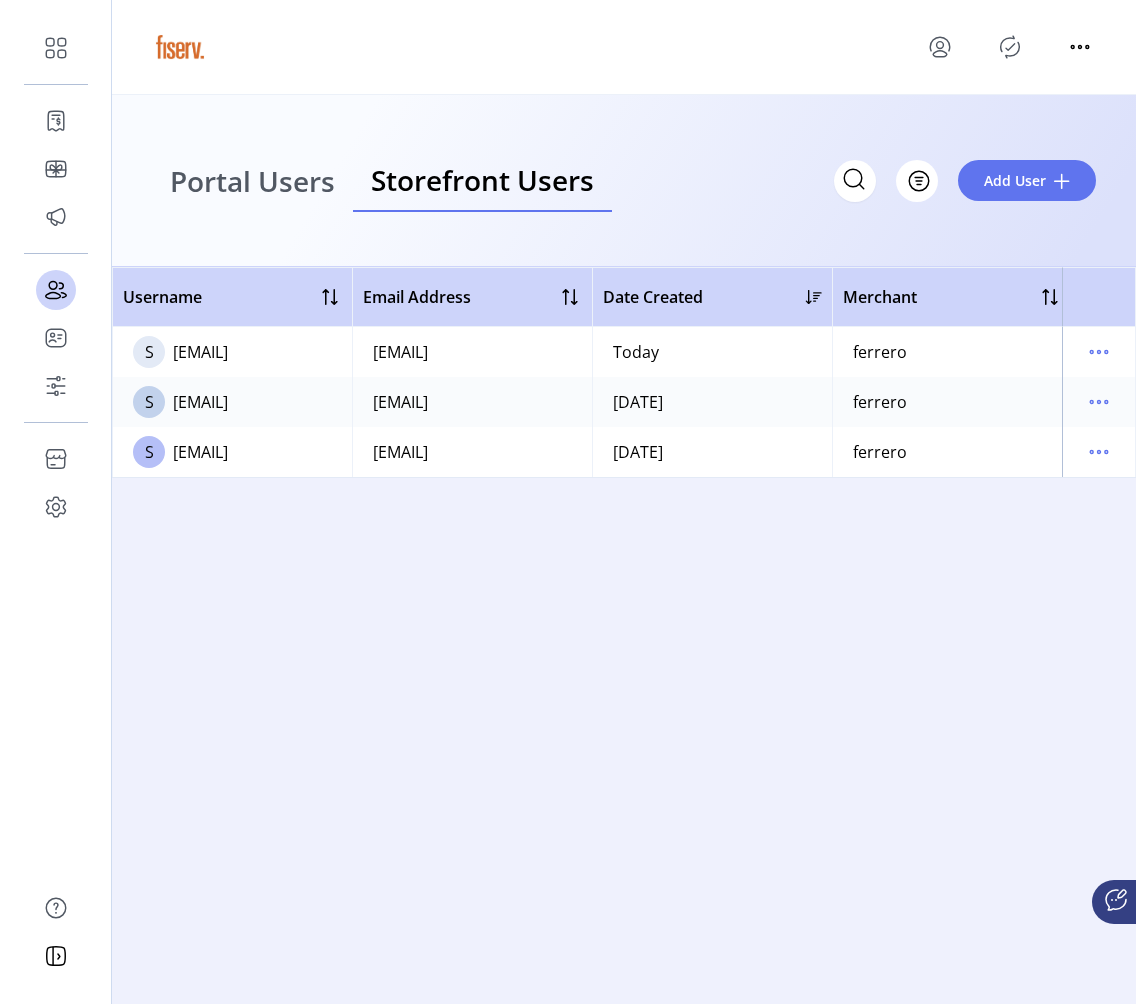 click on "[USERNAME]@[DOMAIN]" 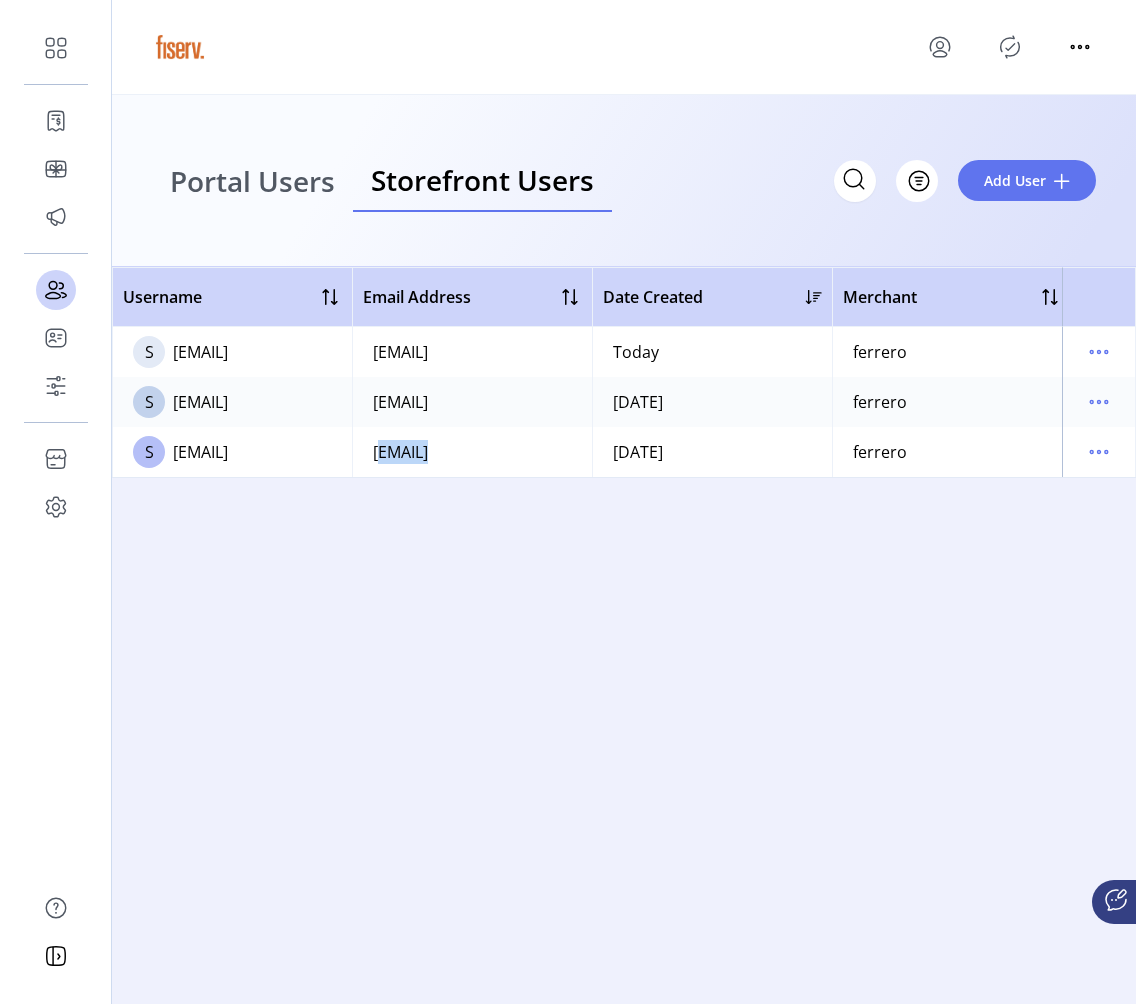 click on "[USERNAME]@[DOMAIN]" 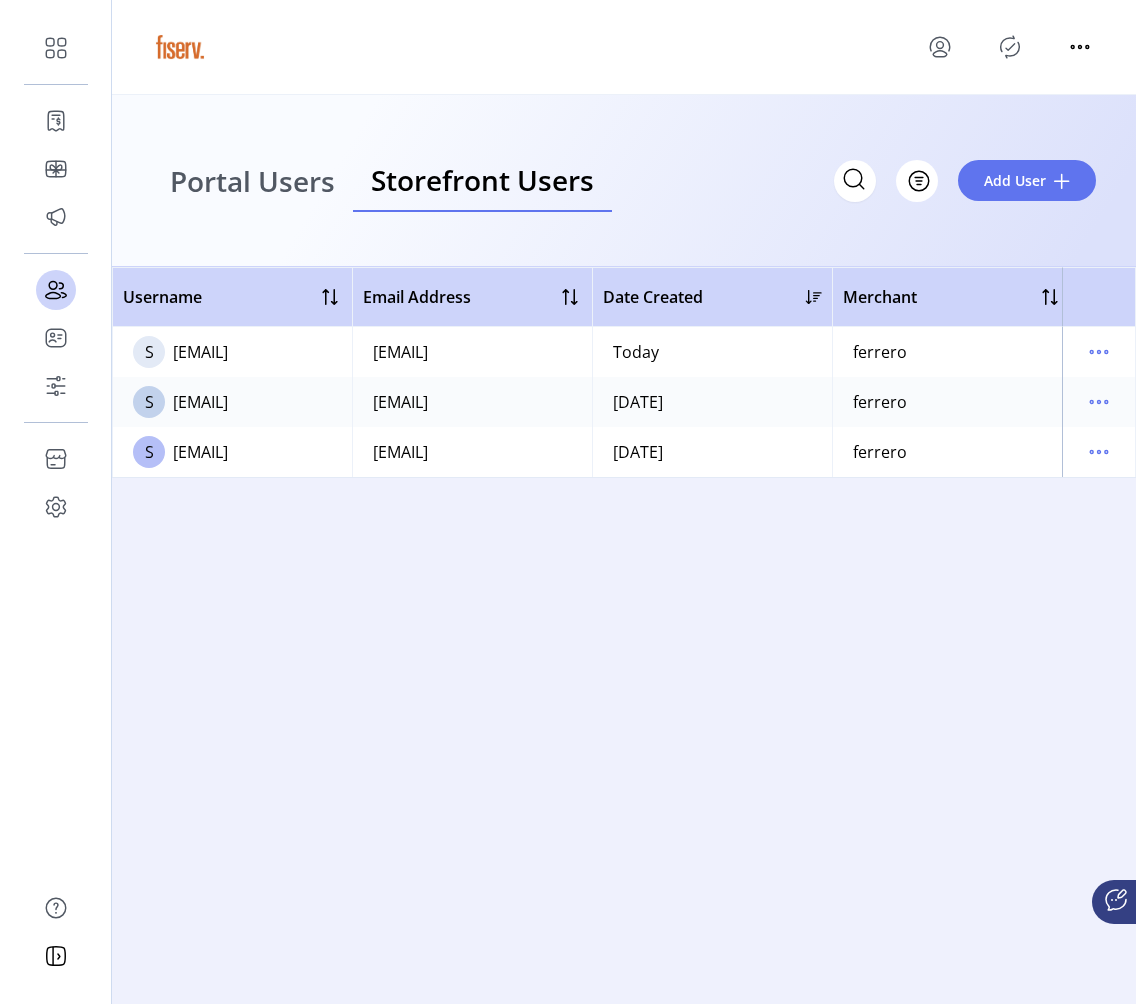 click on "Username   Email Address   Date Created   Merchant   Account   Status     S  sandeepkumar.ma+000@fiserv.com   sandeepkumar.ma+000@fiserv.com   Today   ferrero   payment1   Active
S  sandeepkumar.ma+01@fiserv.com   sandeepkumar.ma+01@fiserv.com   07/24/2025   ferrero   publishaccount1   Active
S  sandeepkumar.ma@fiserv.com   sandeepkumar.ma@fiserv.com   07/23/2025   ferrero   accounttestdata07022025185702979   Disabled" 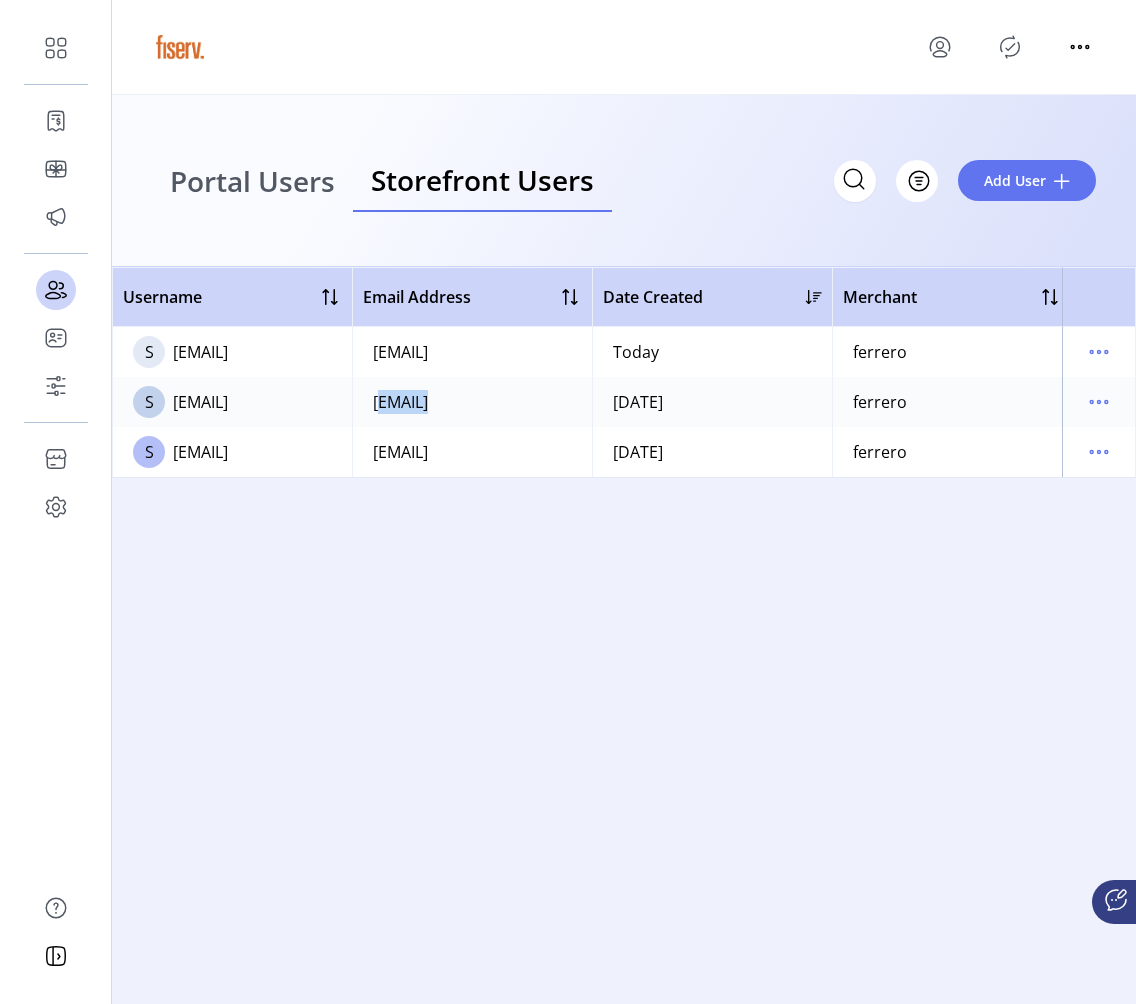 click on "[EMAIL]" 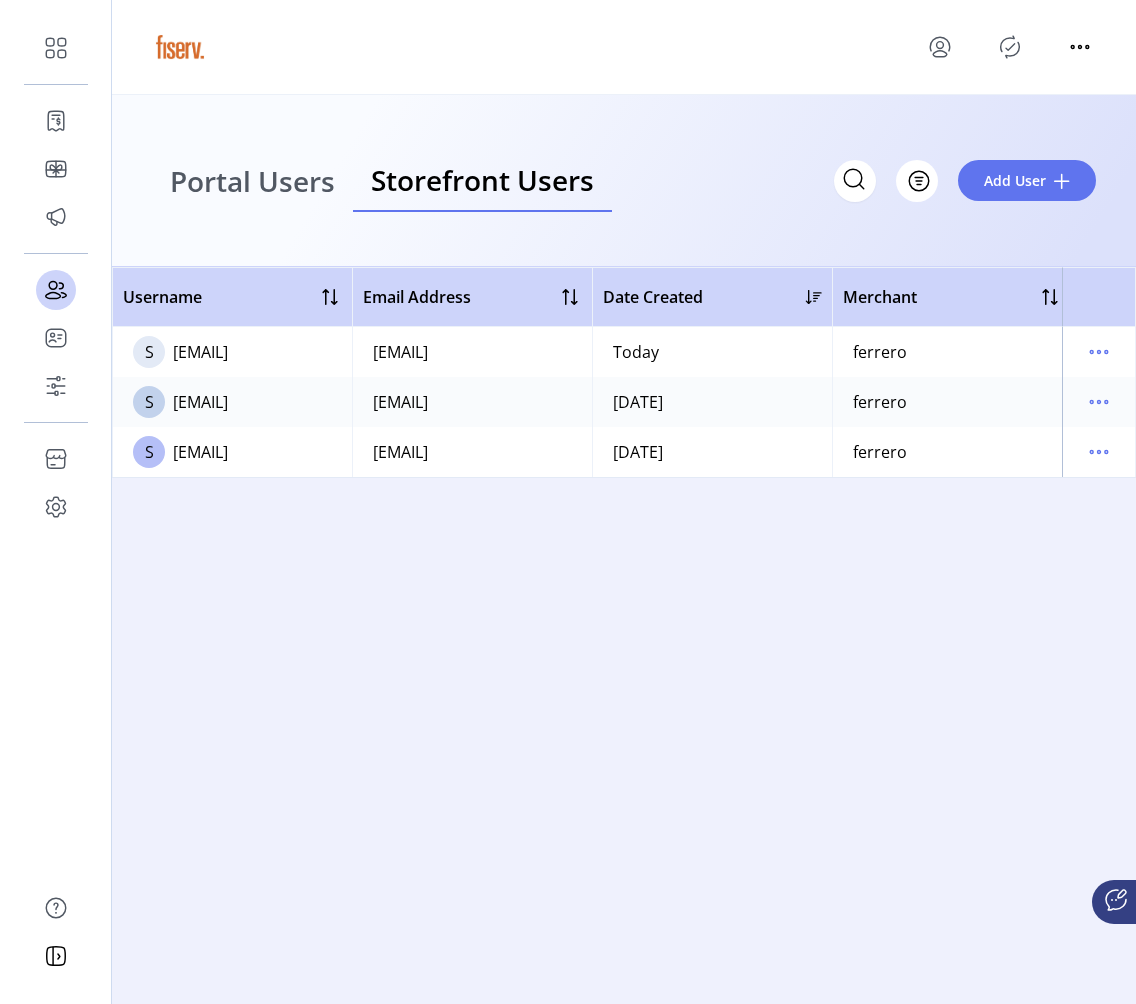 click on "sandeepkumar.ma+000@fiserv.com" 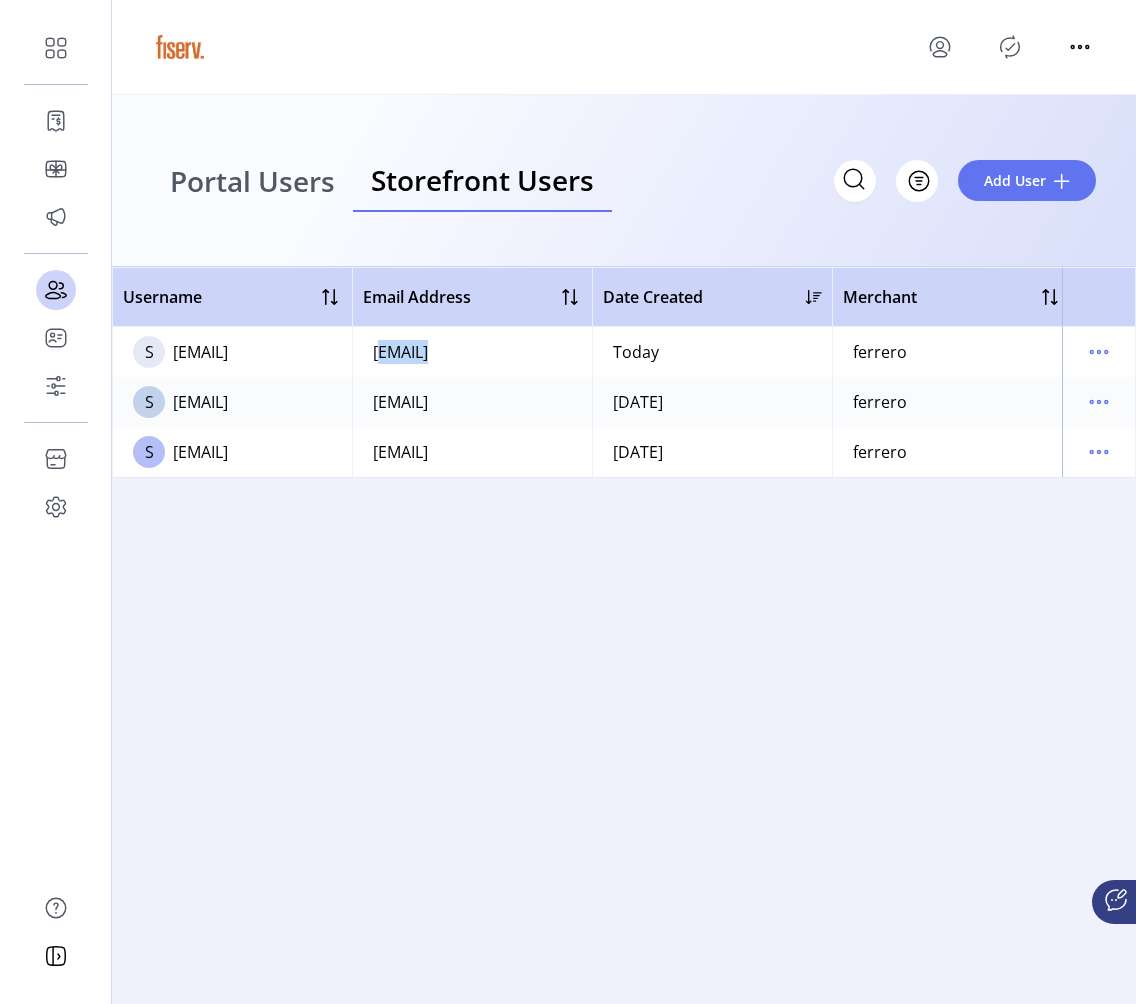 click on "sandeepkumar.ma+000@fiserv.com" 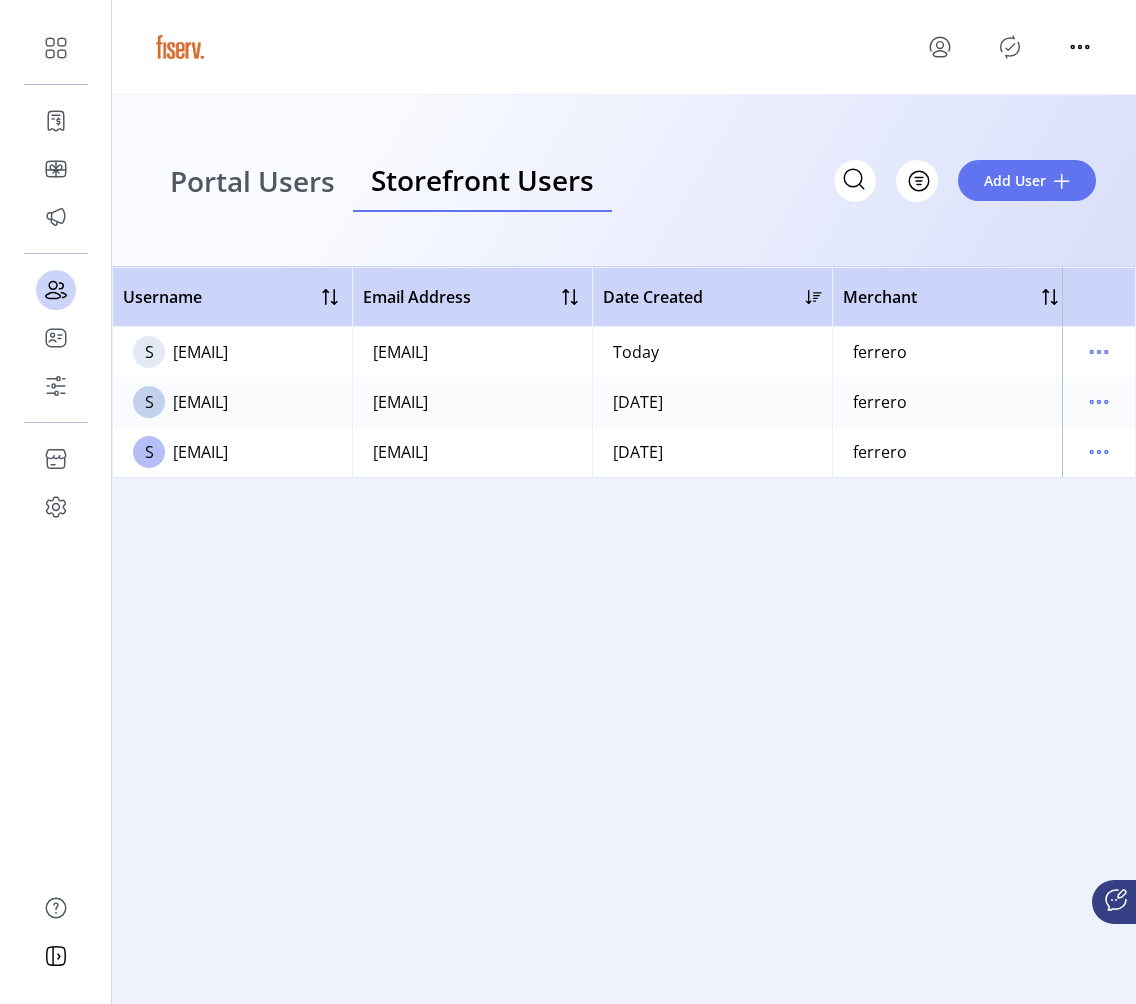 click on "[EMAIL]" 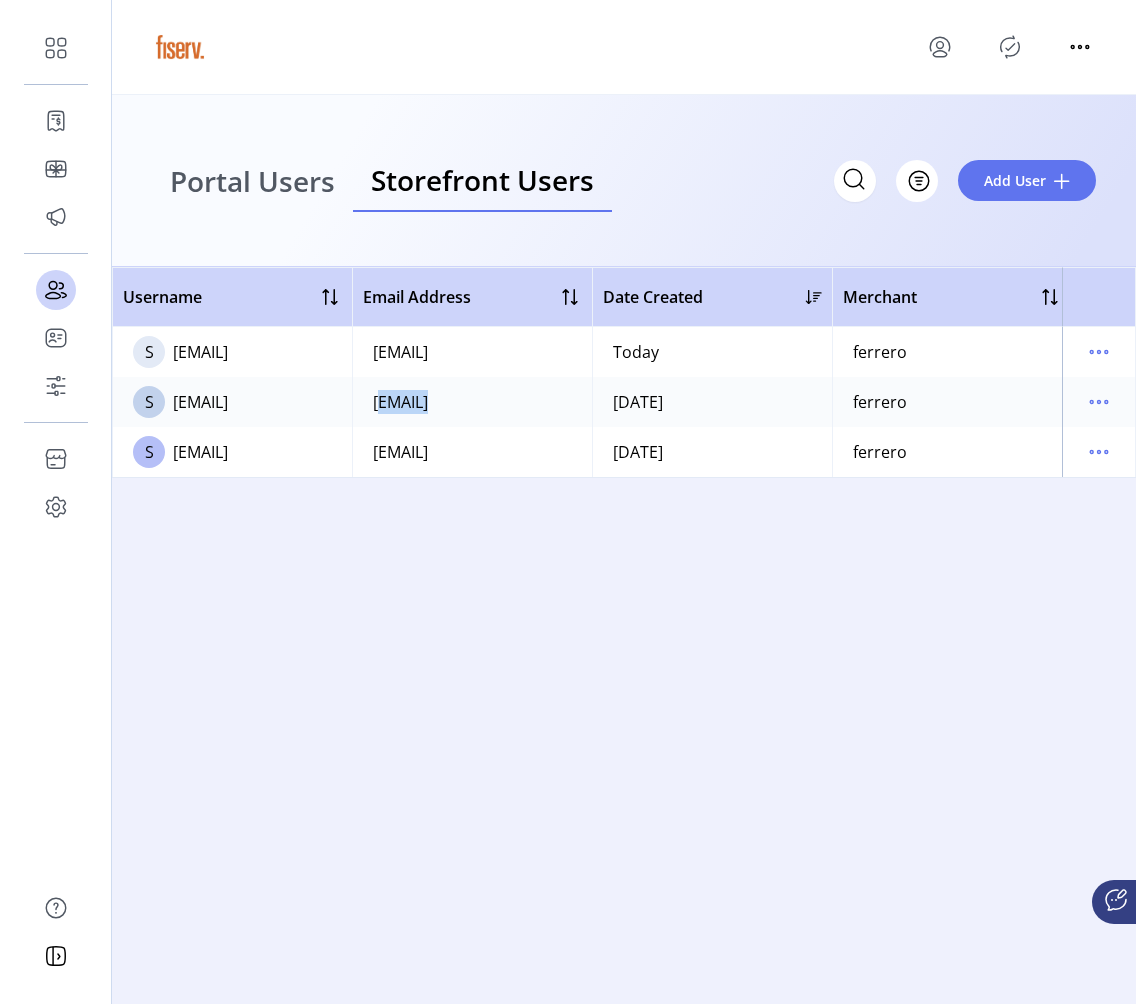 click on "[EMAIL]" 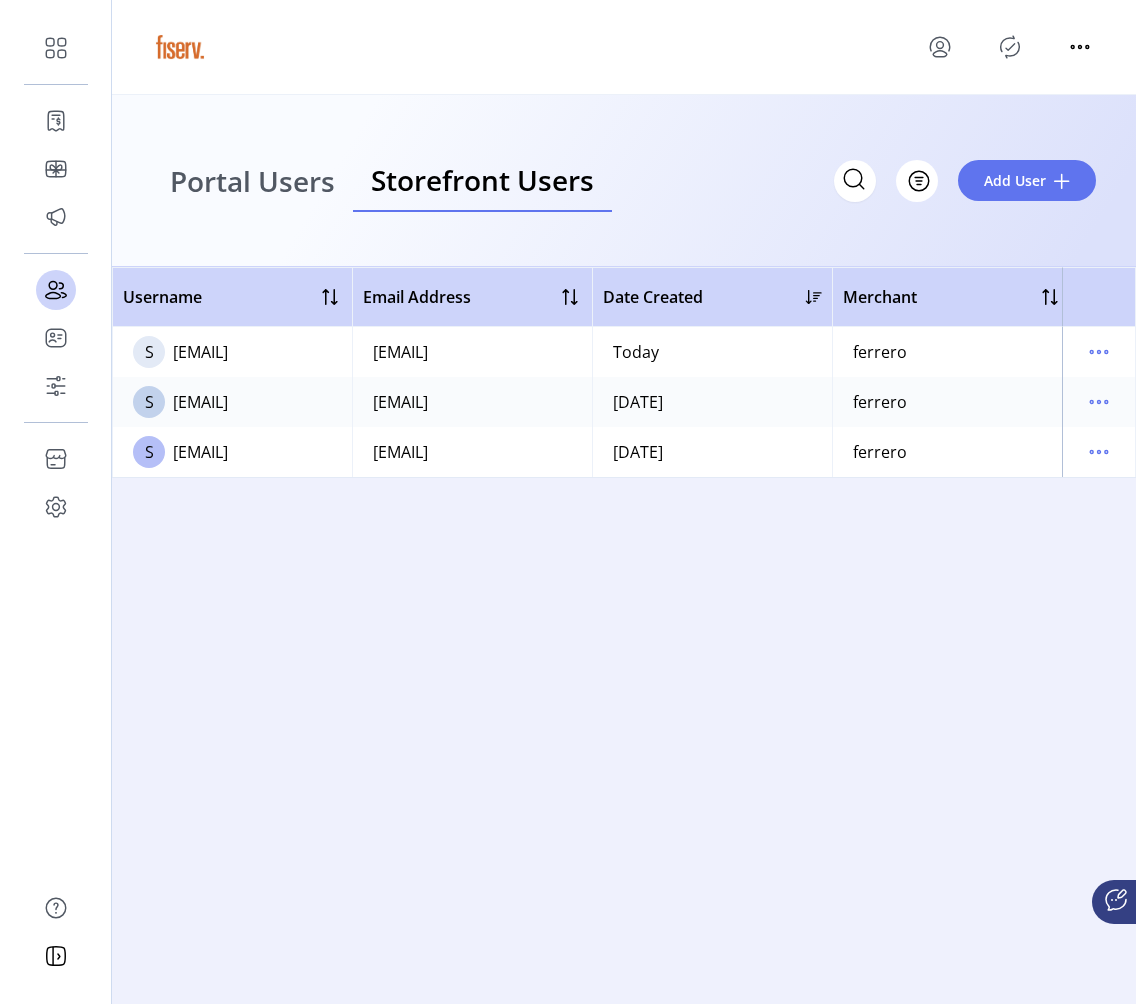 click on "[USERNAME]@[DOMAIN]" 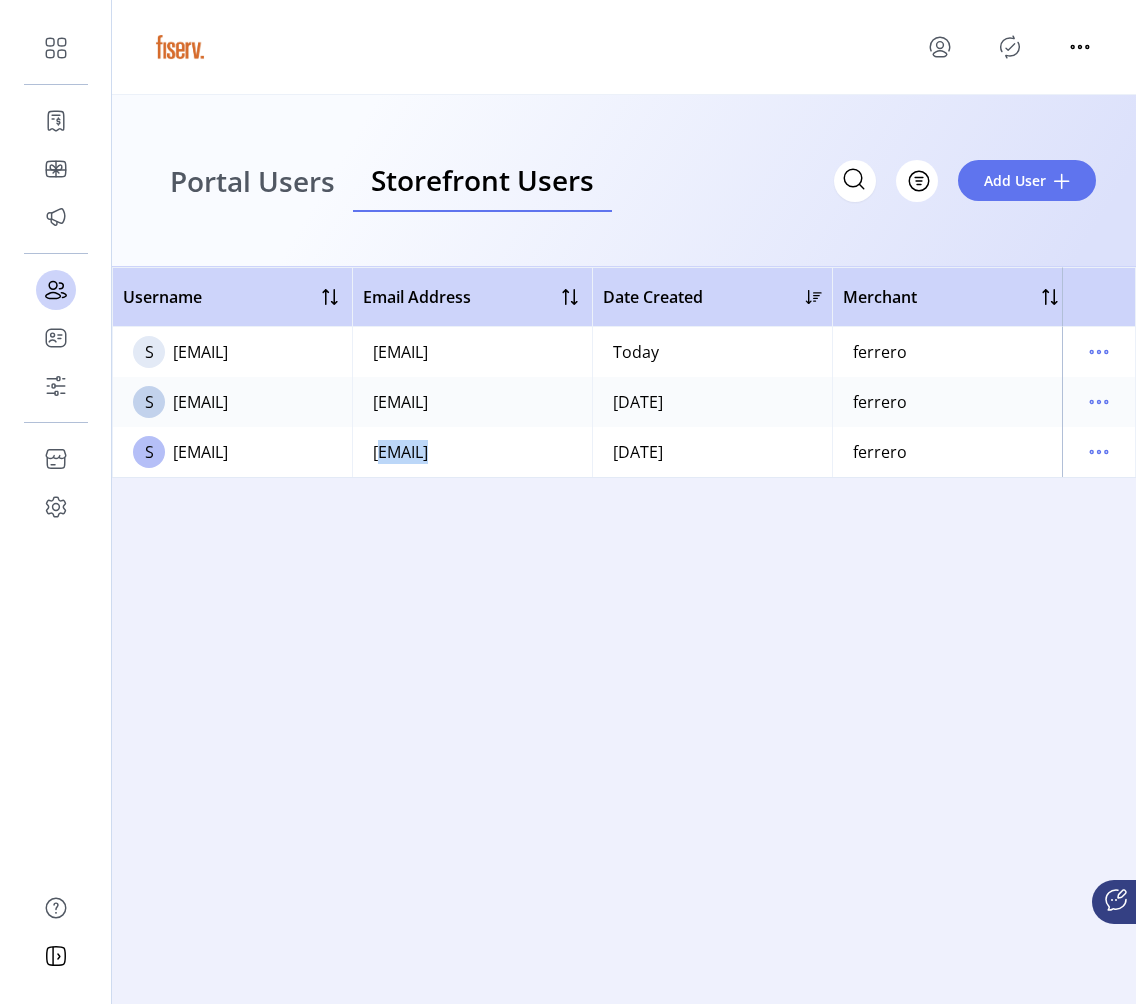 click on "[USERNAME]@[DOMAIN]" 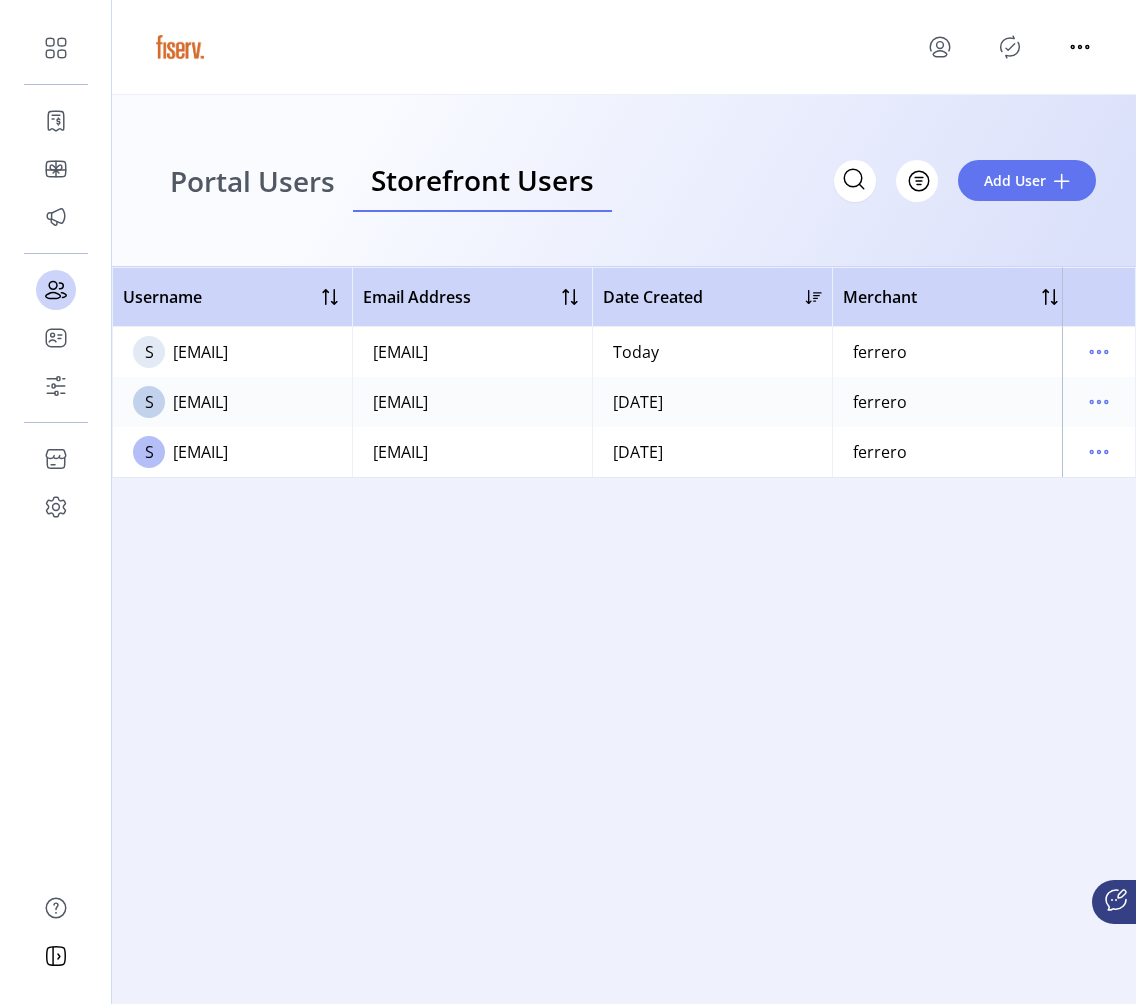 click on "Username   Email Address   Date Created   Merchant   Account   Status     S  sandeepkumar.ma+000@fiserv.com   sandeepkumar.ma+000@fiserv.com   Today   ferrero   payment1   Active
S  sandeepkumar.ma+01@fiserv.com   sandeepkumar.ma+01@fiserv.com   07/24/2025   ferrero   publishaccount1   Active
S  sandeepkumar.ma@fiserv.com   sandeepkumar.ma@fiserv.com   07/23/2025   ferrero   accounttestdata07022025185702979   Disabled" 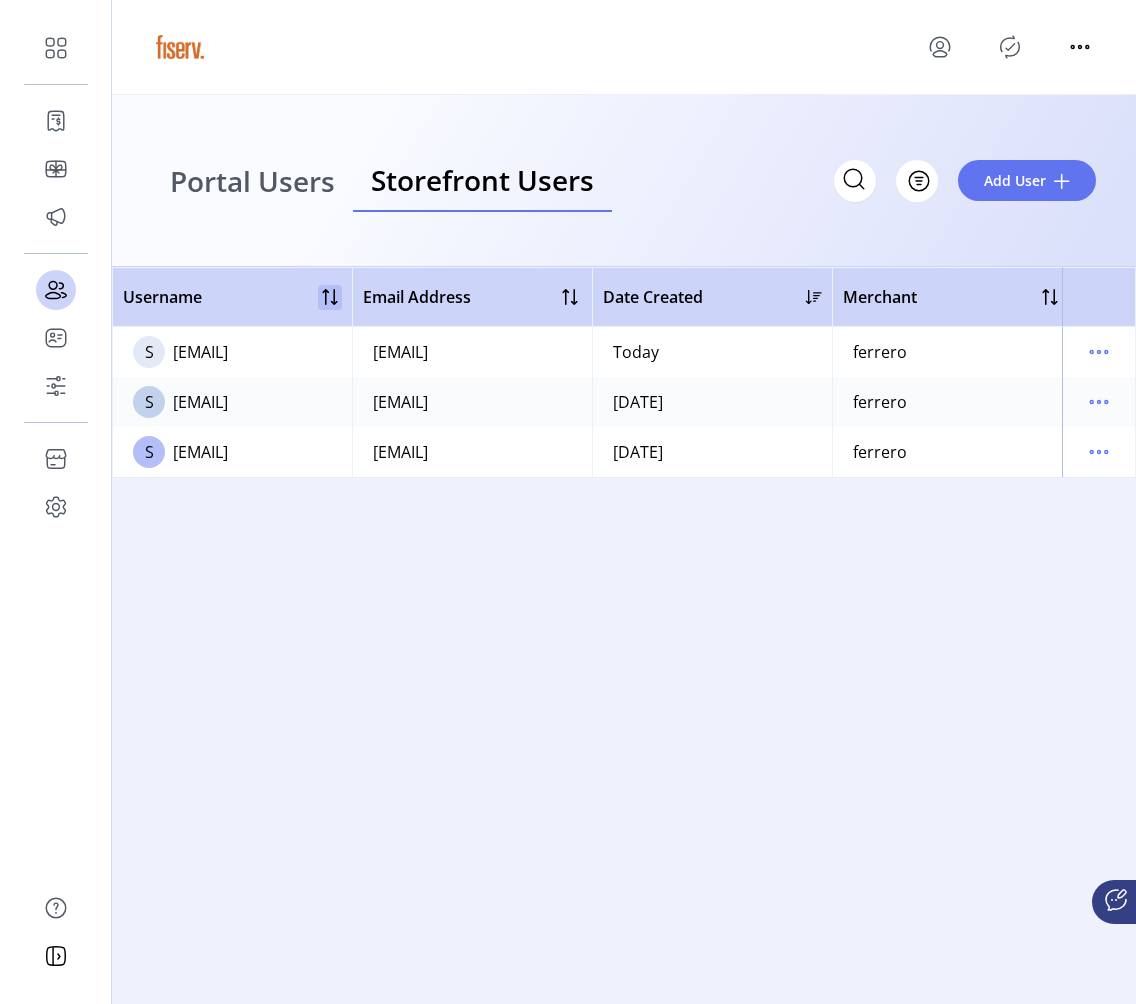 click 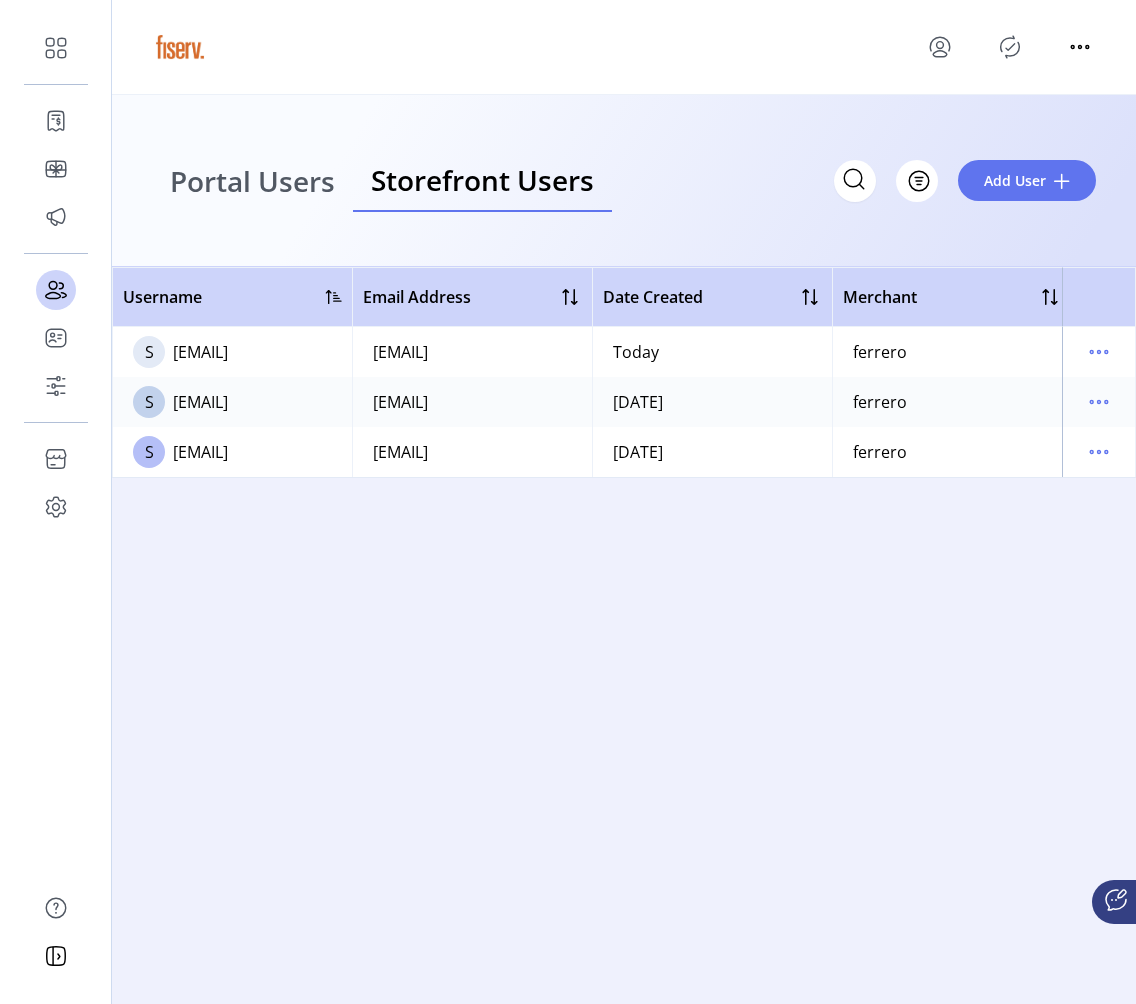 click 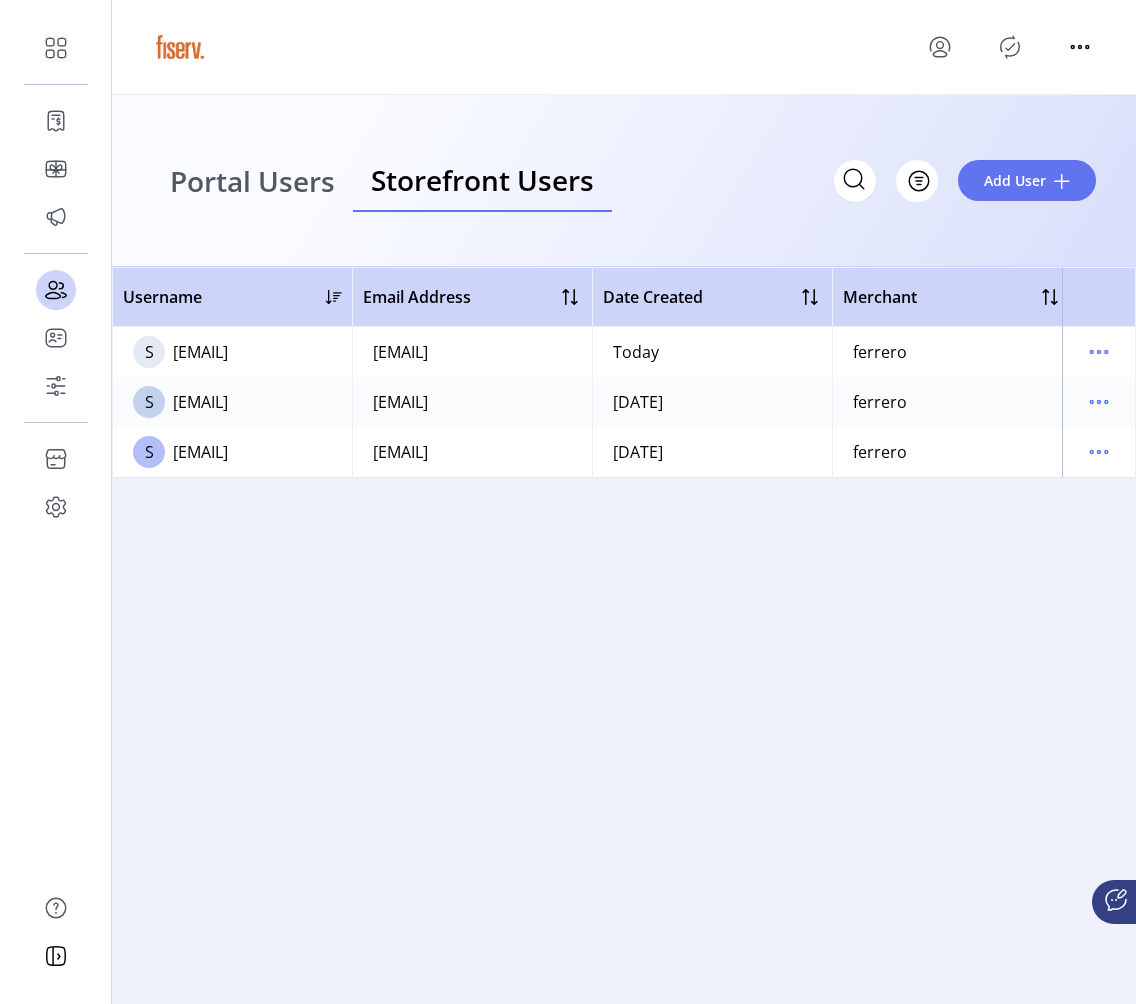 click on "Portal Users" at bounding box center [252, 181] 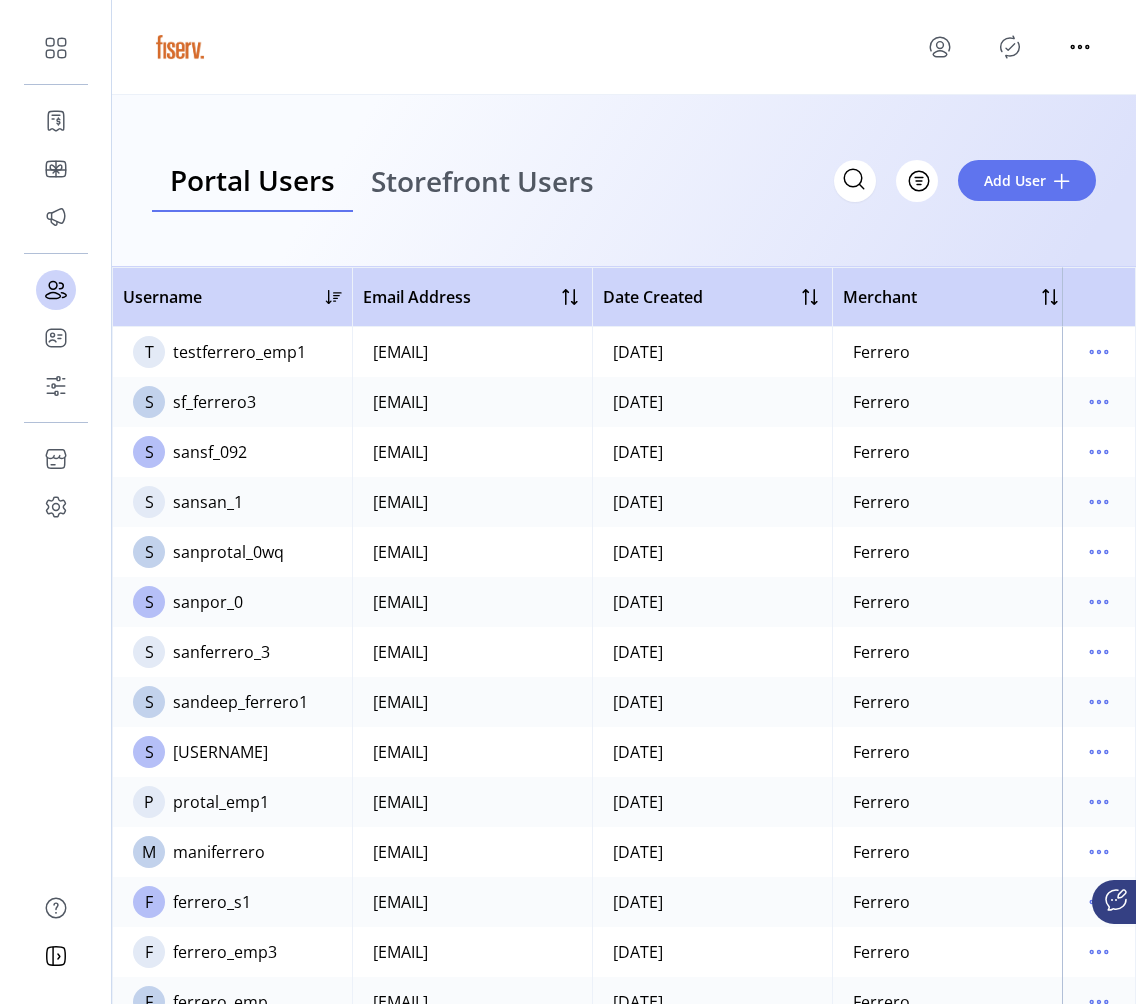 click 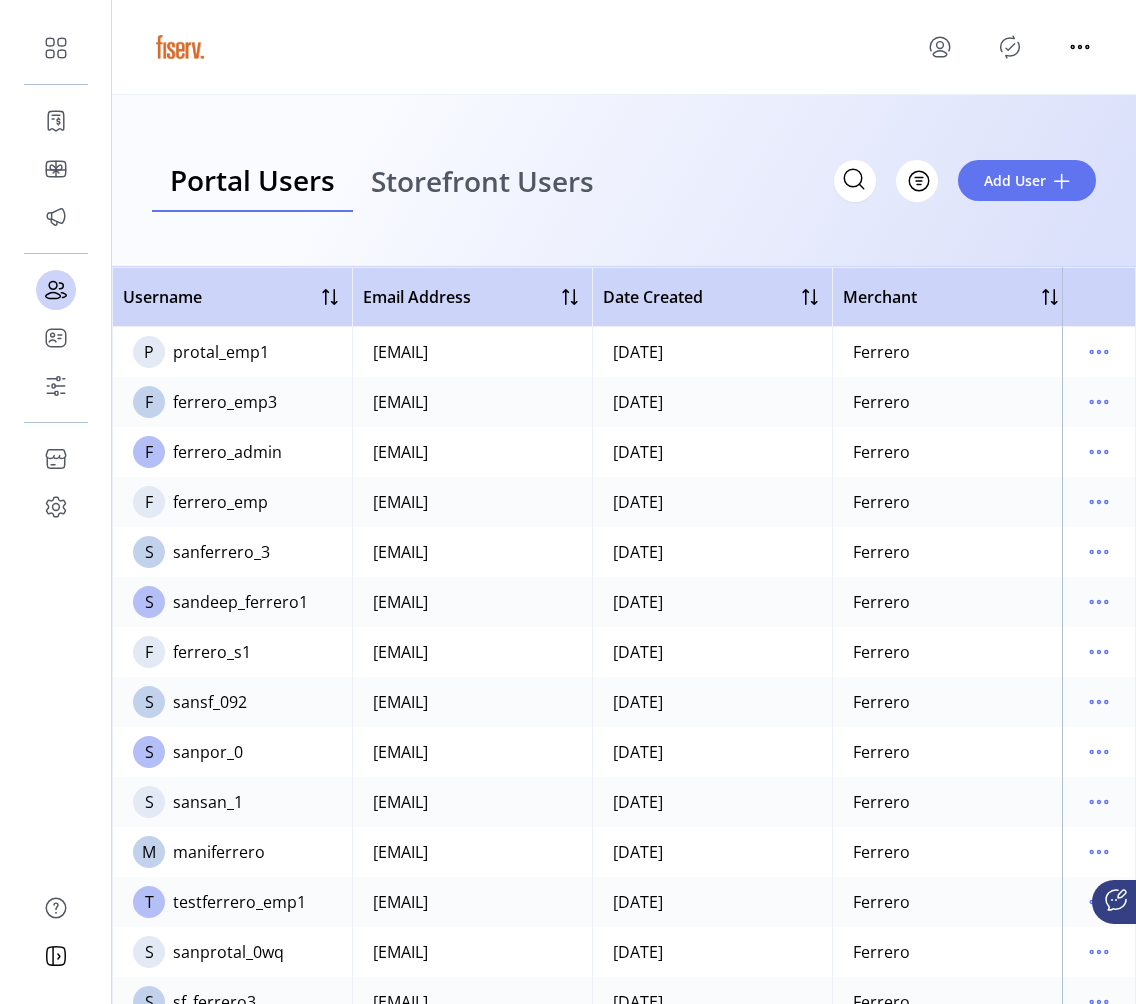 click on "Storefront Users" at bounding box center [482, 181] 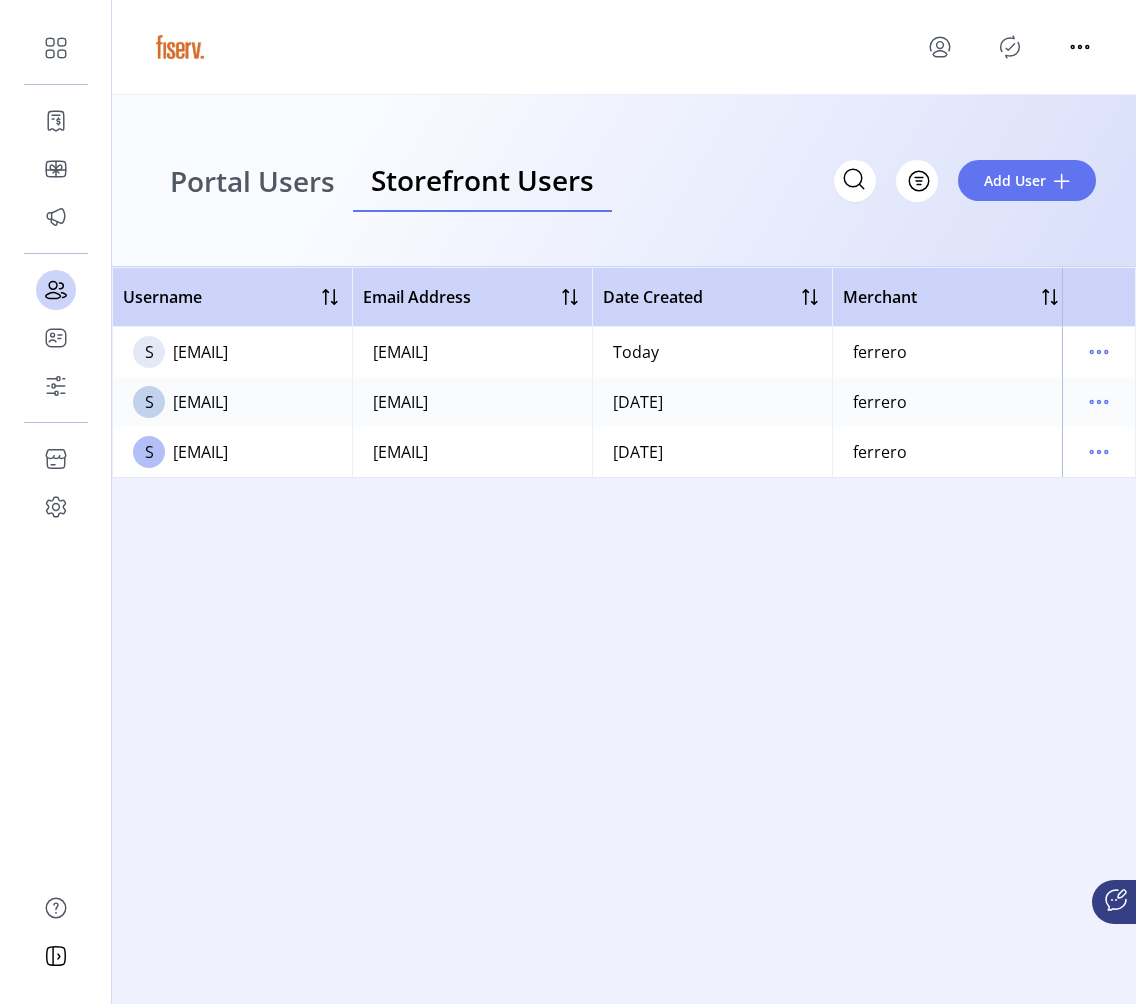 click on "Portal Users" at bounding box center [252, 181] 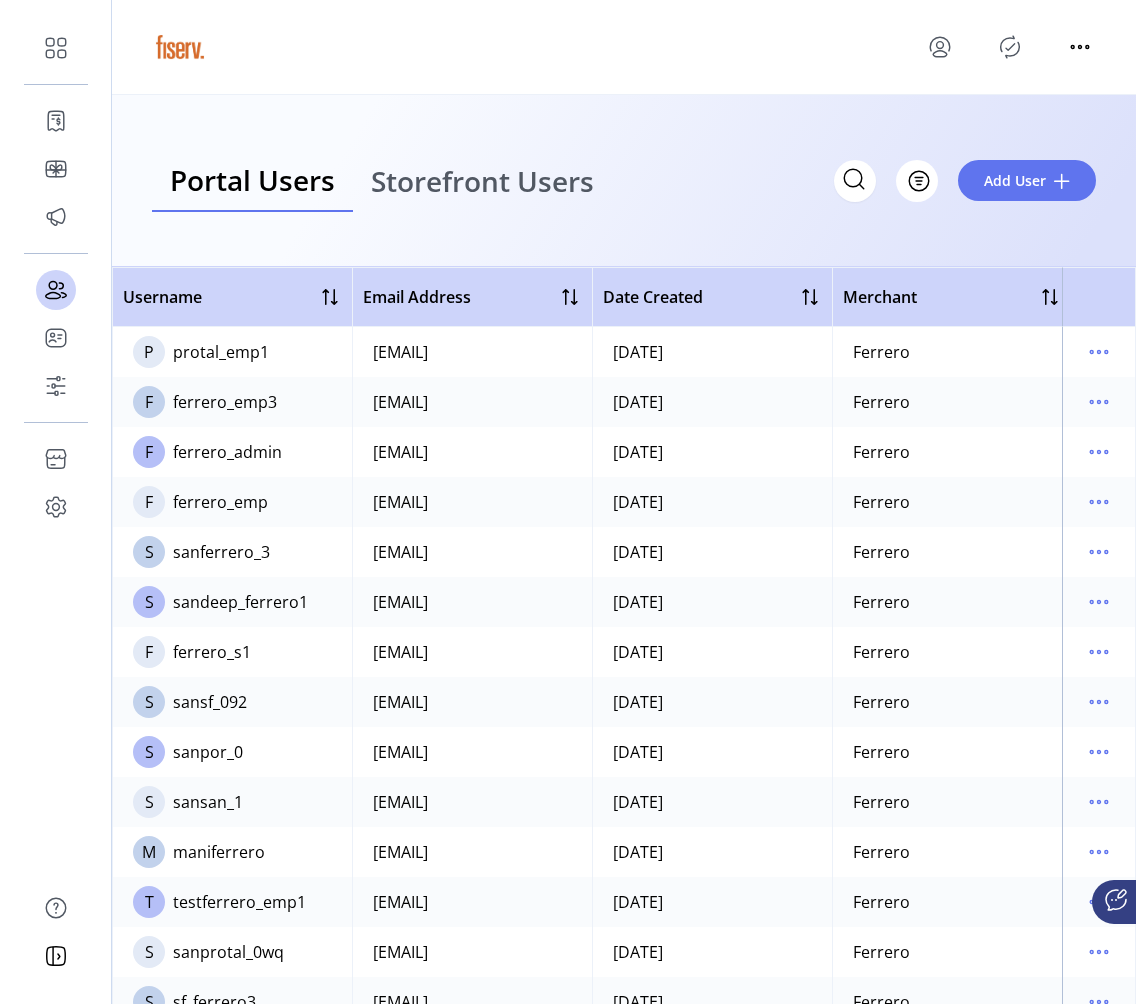 click on "Storefront Users" at bounding box center [482, 181] 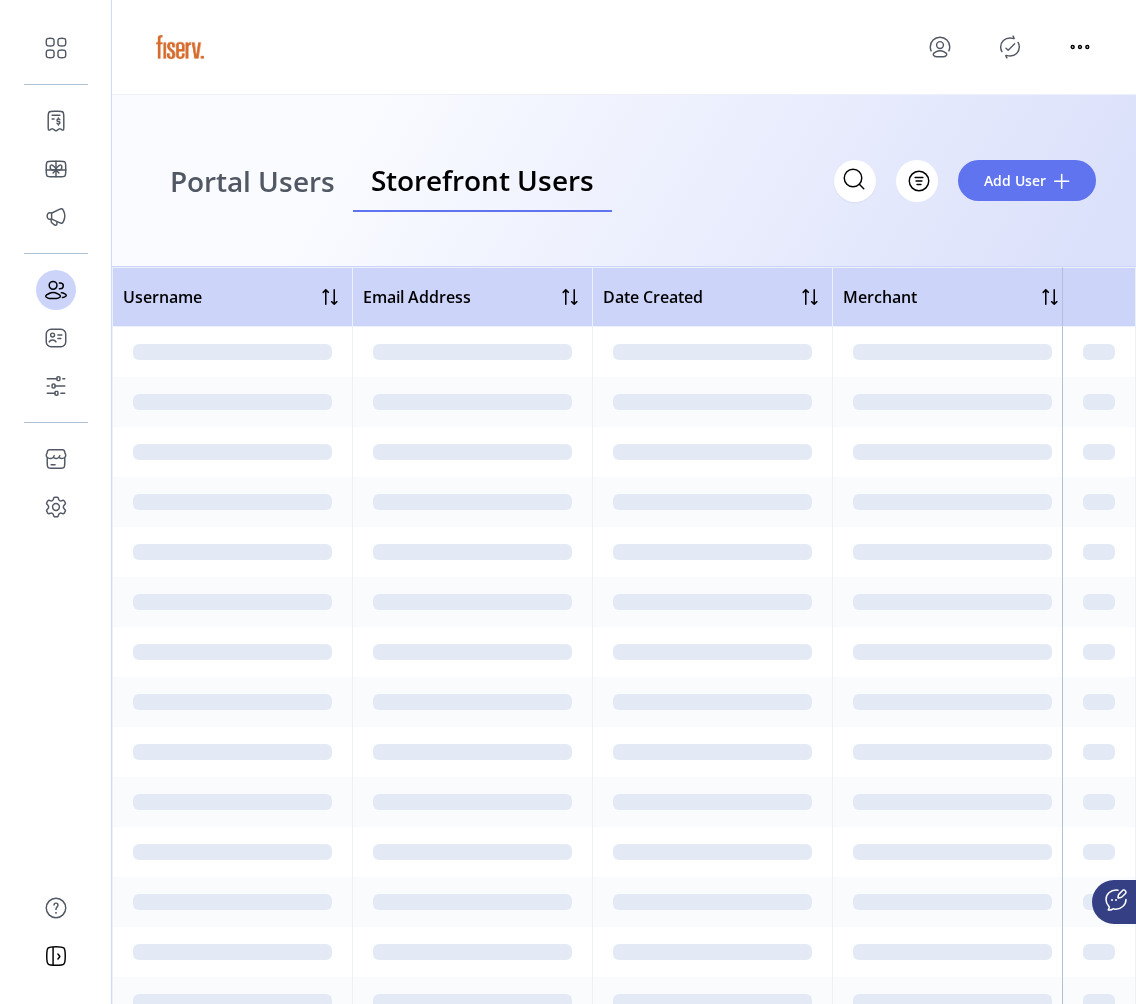 click on "Portal Users" at bounding box center [252, 181] 